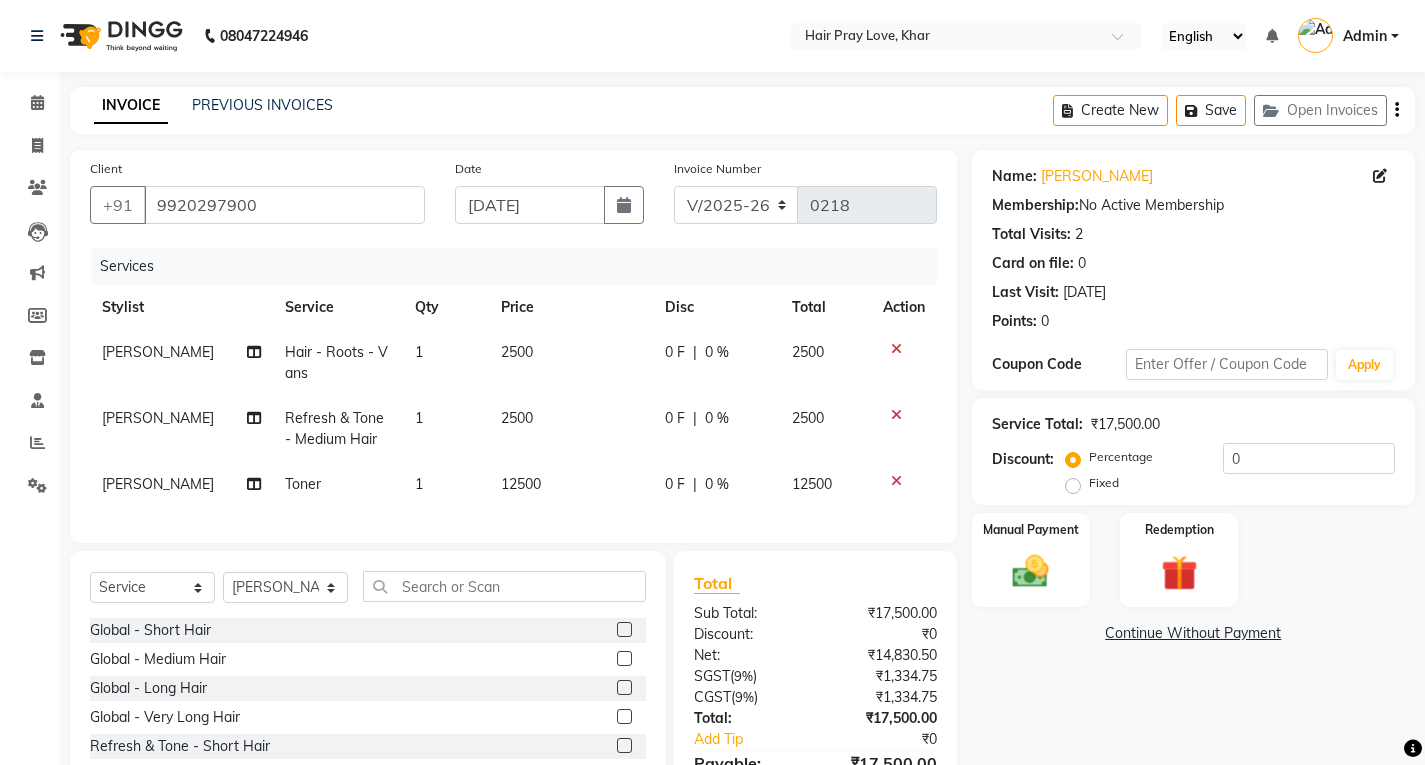 select on "6919" 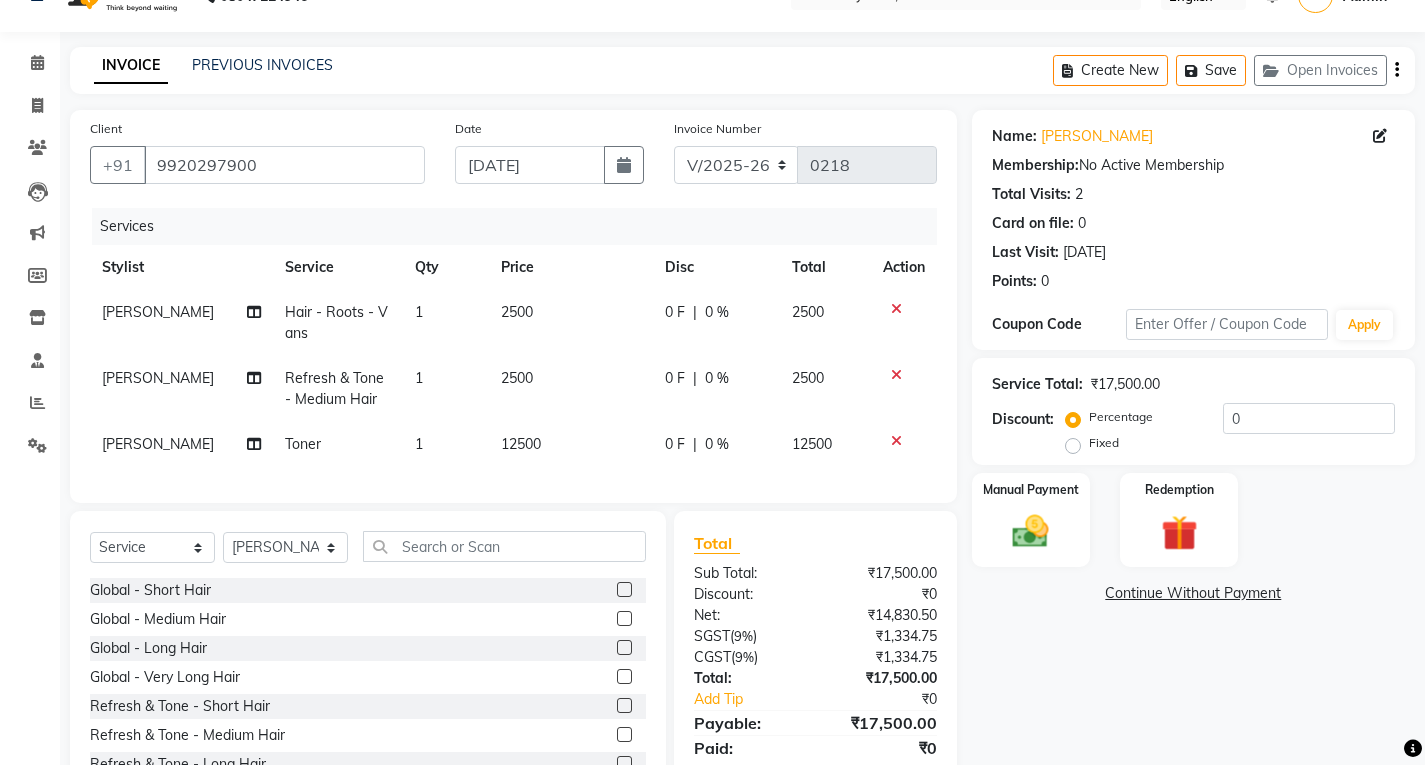 scroll, scrollTop: 0, scrollLeft: 0, axis: both 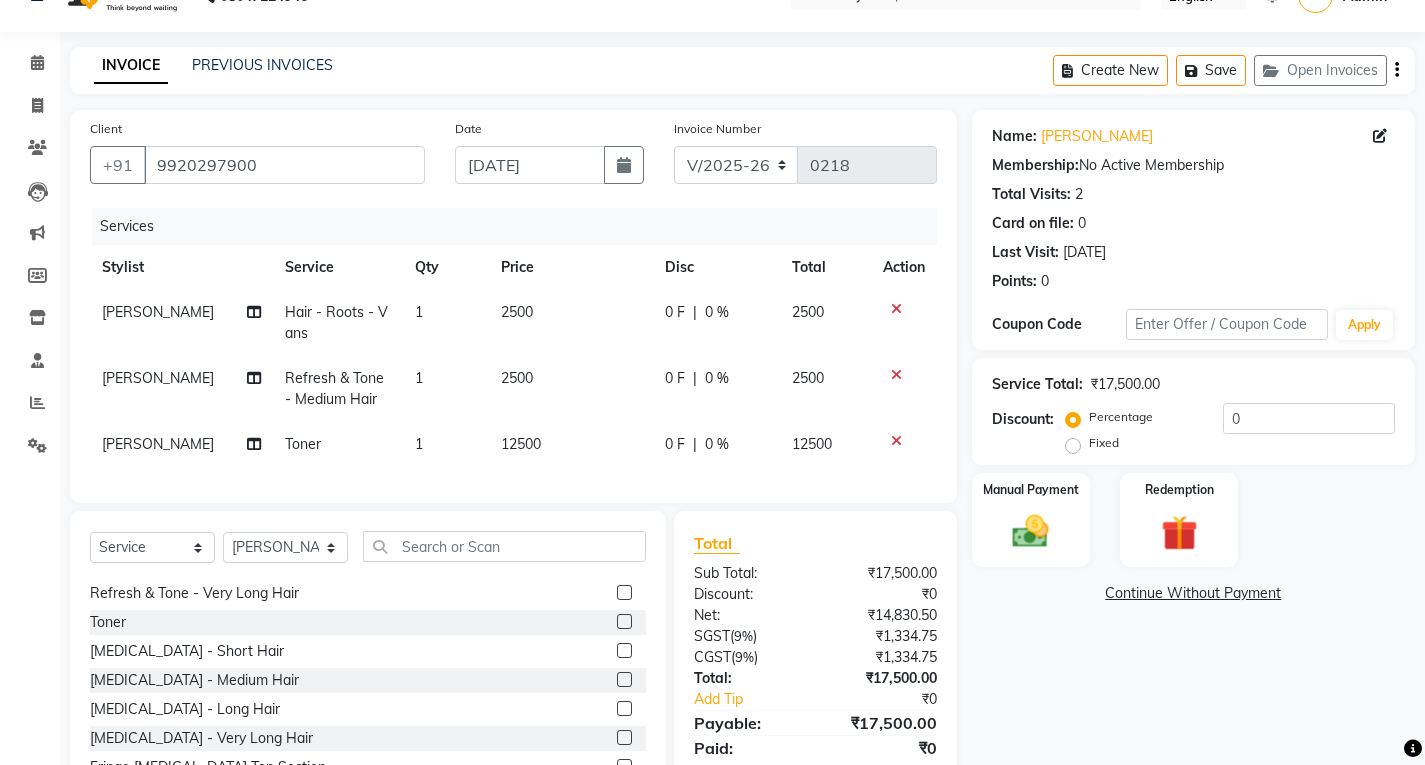 click 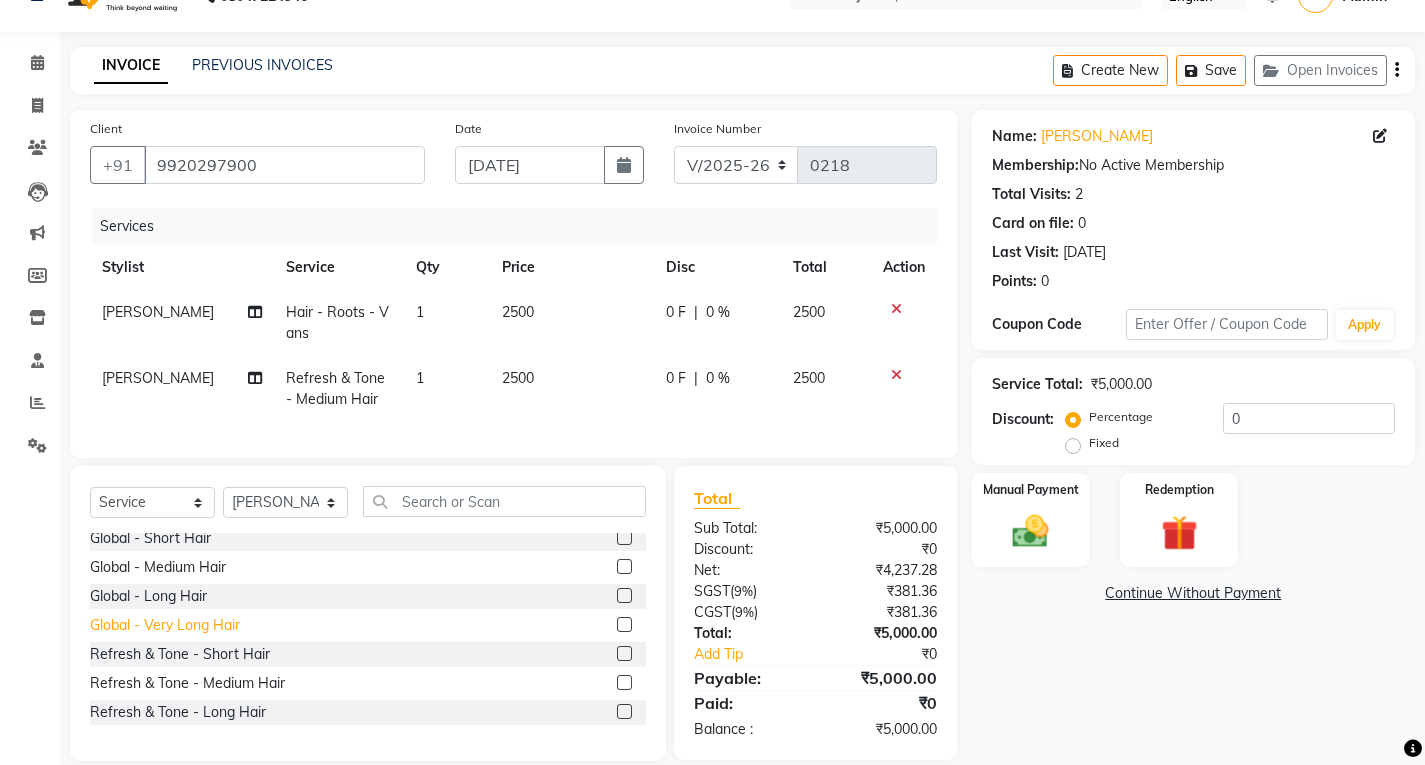 scroll, scrollTop: 0, scrollLeft: 0, axis: both 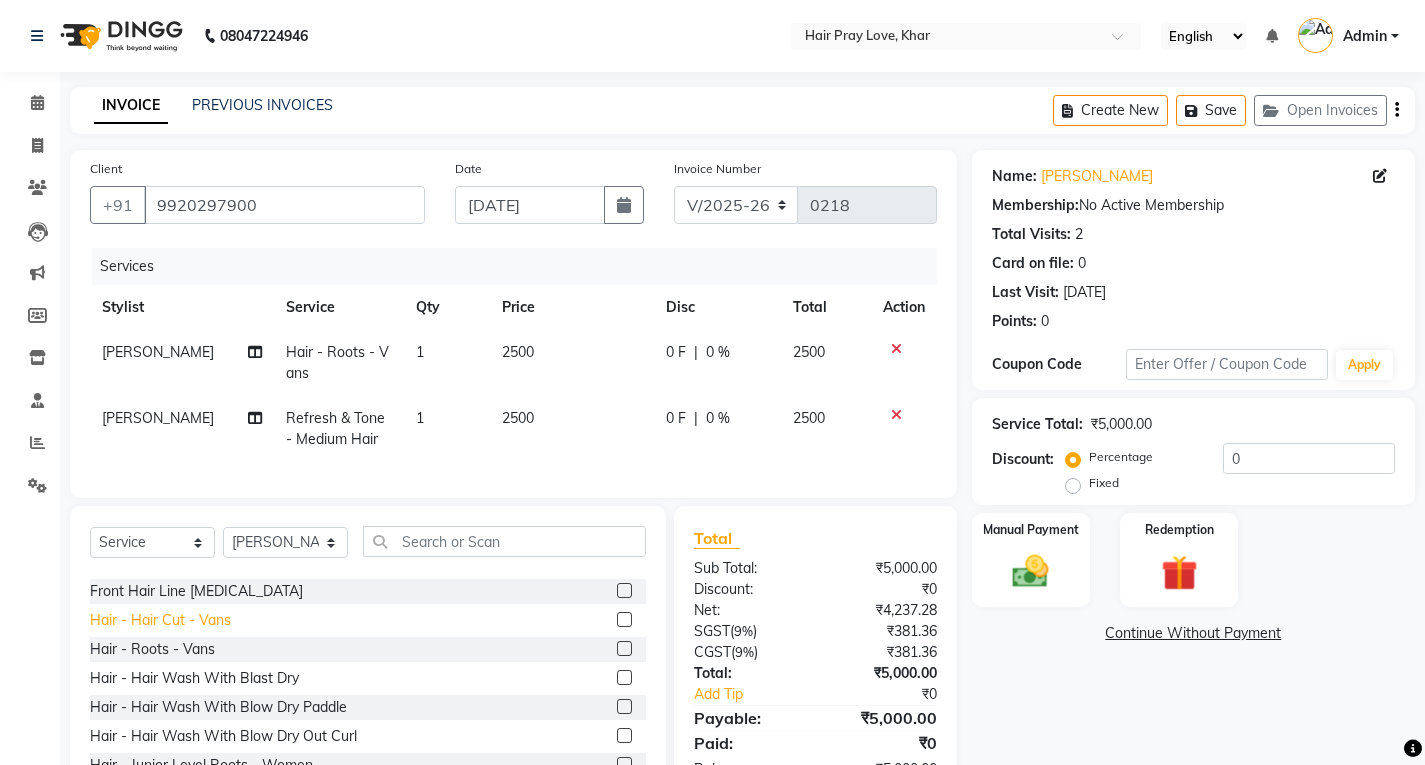 click on "Hair - Hair Cut - Vans" 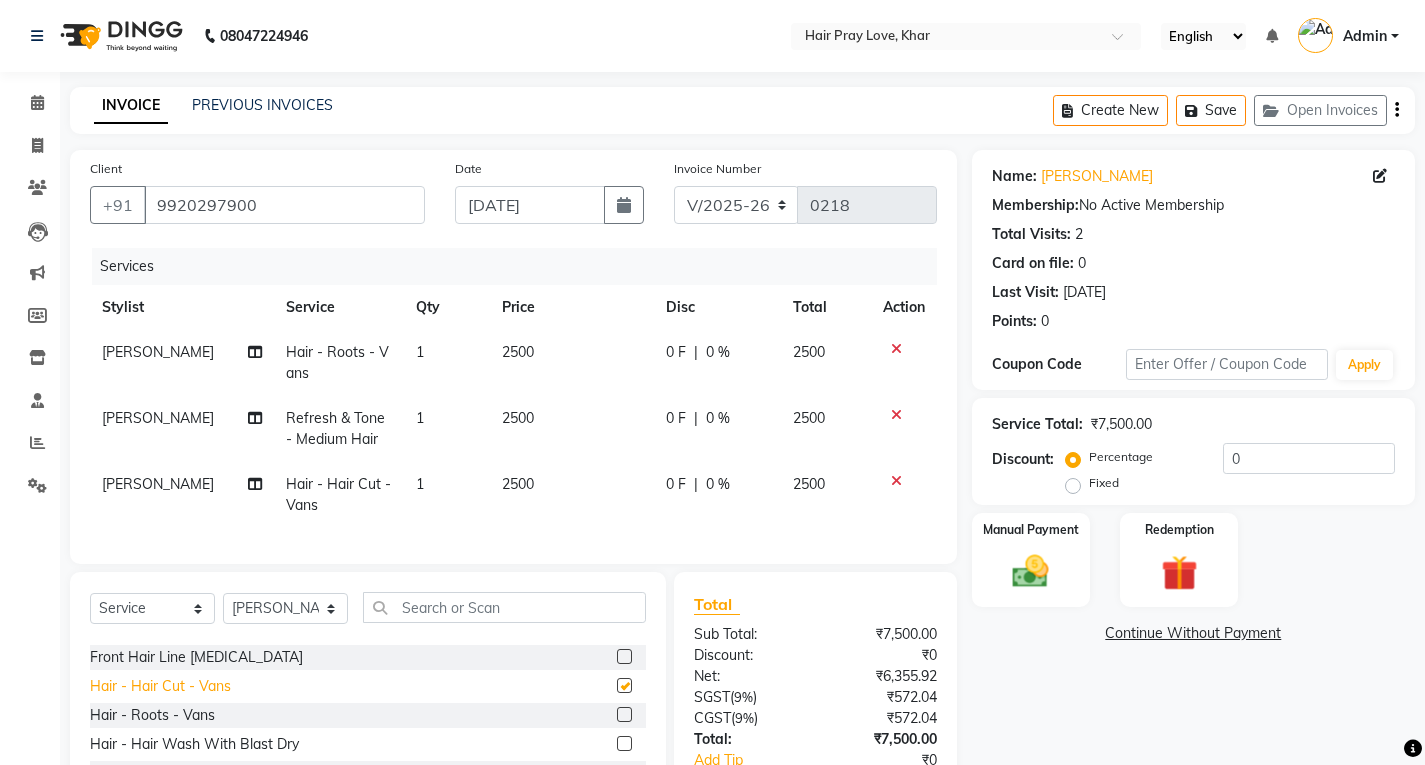 checkbox on "false" 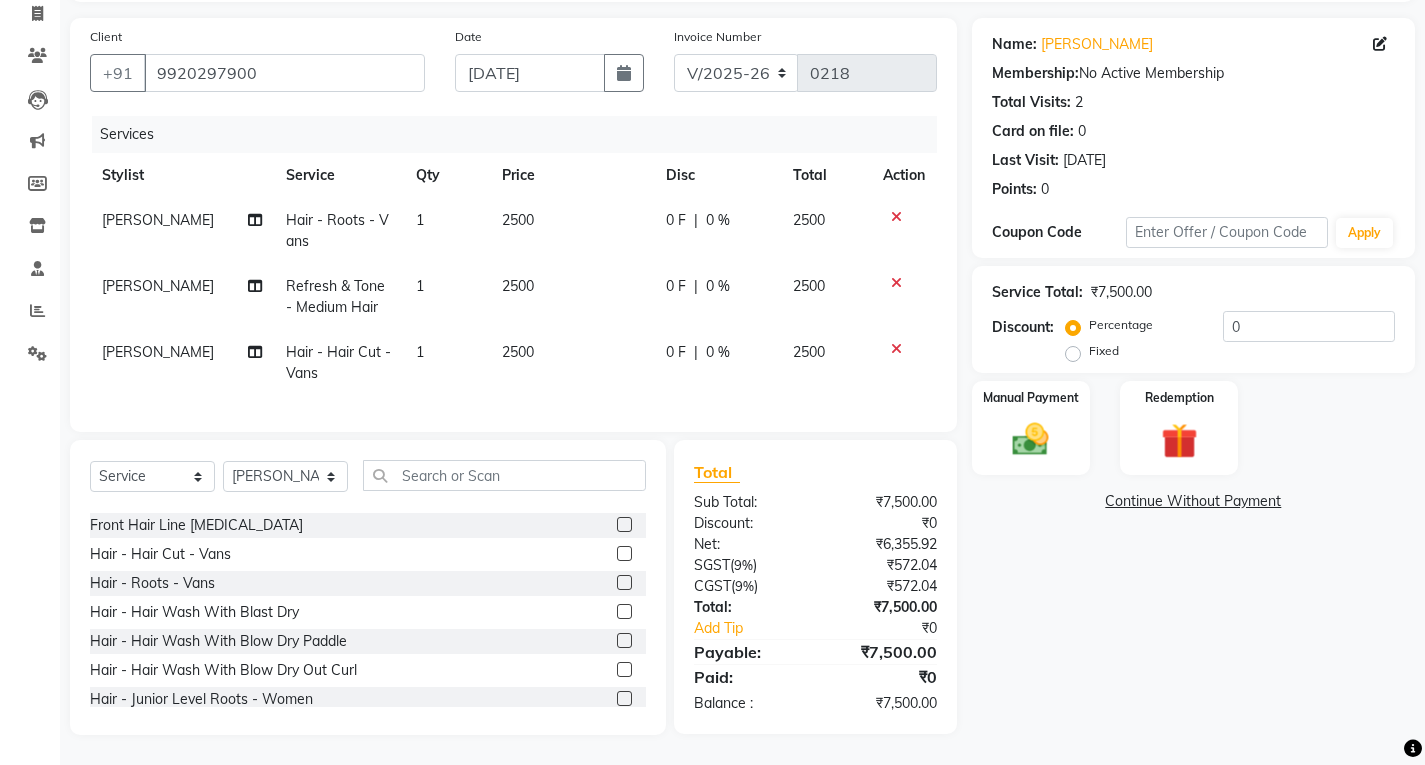 scroll, scrollTop: 147, scrollLeft: 0, axis: vertical 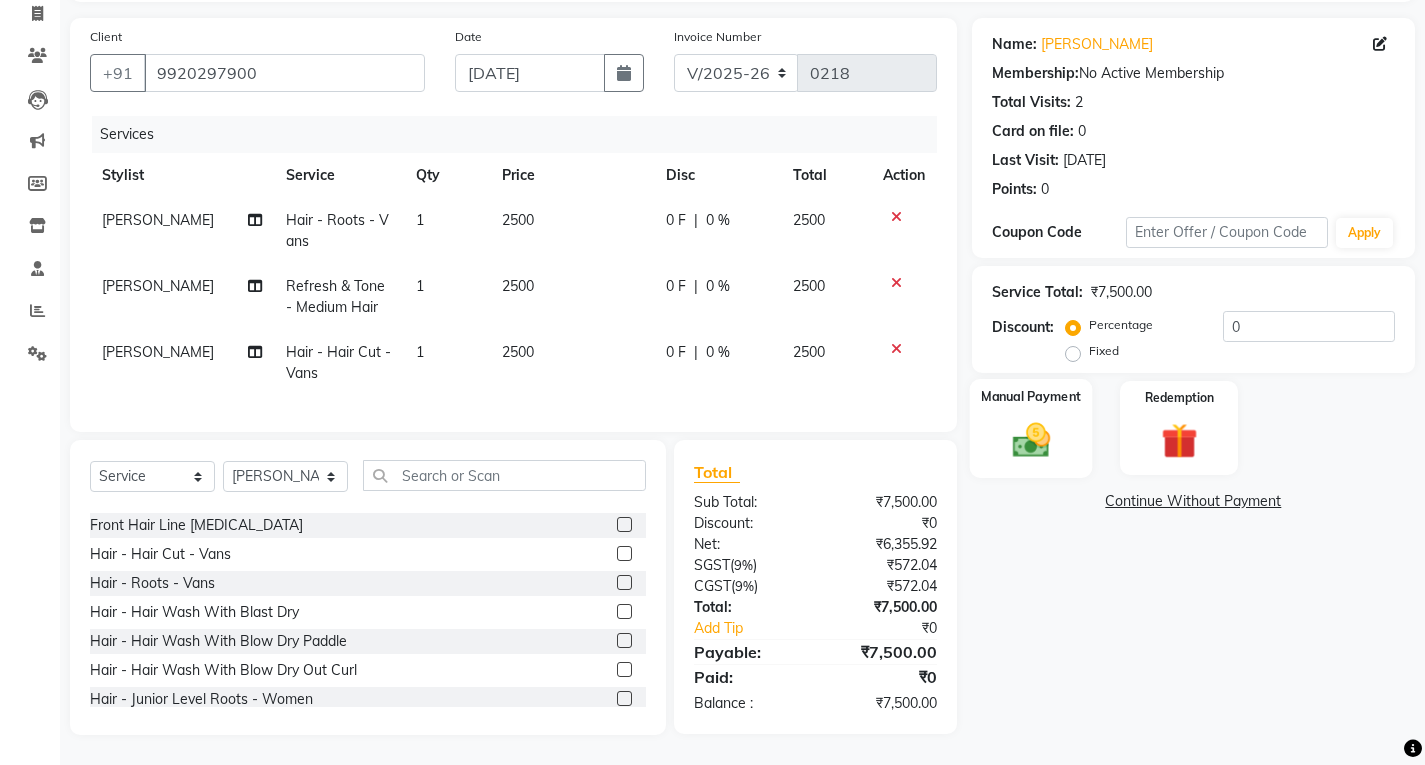 click 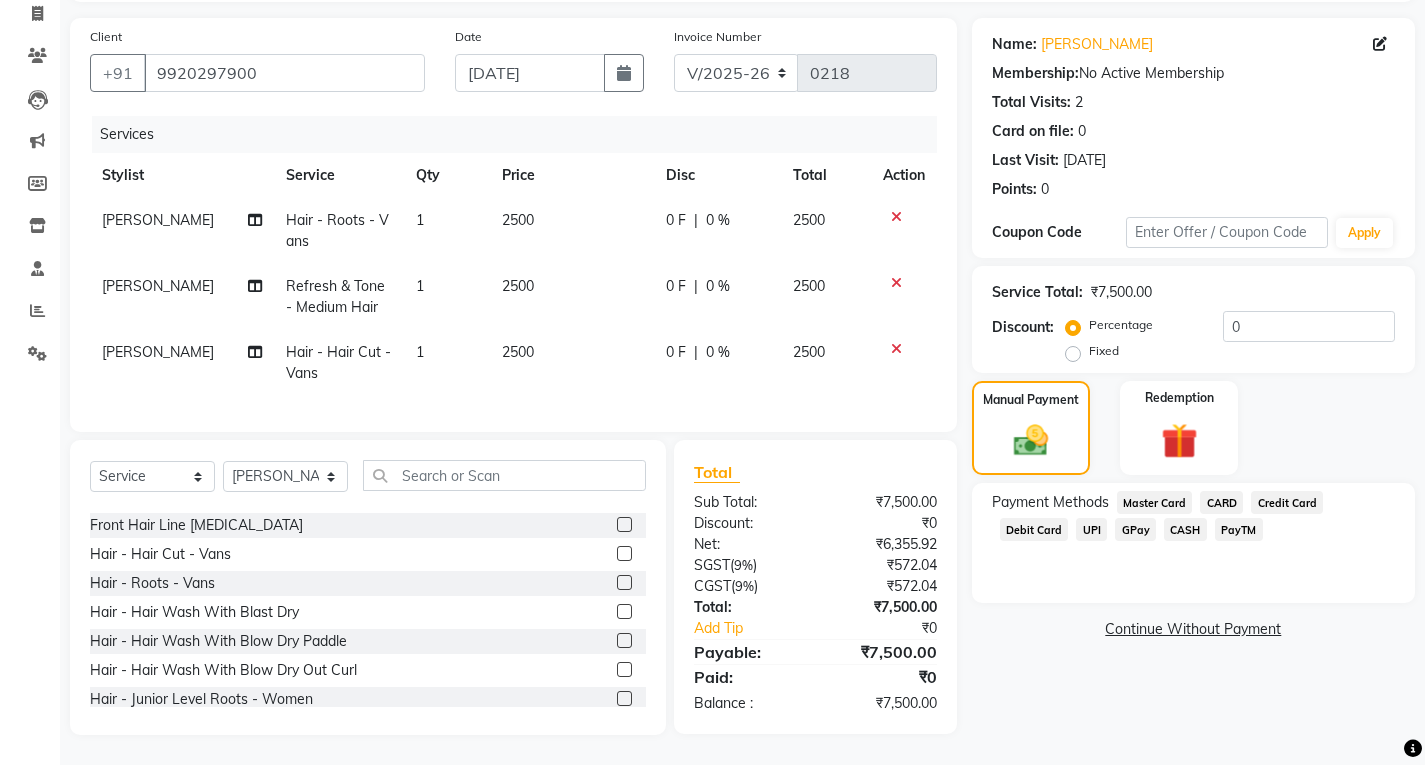 click on "GPay" 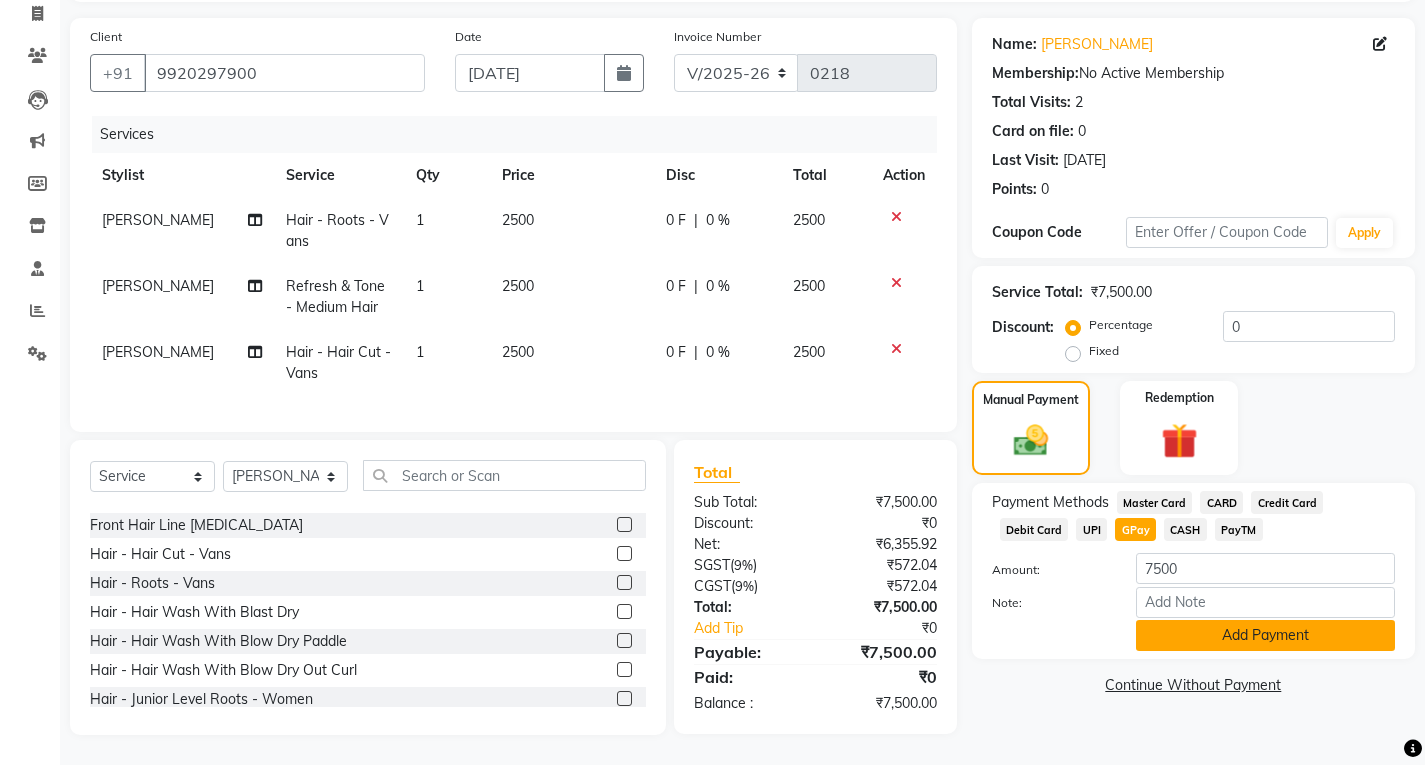 click on "Add Payment" 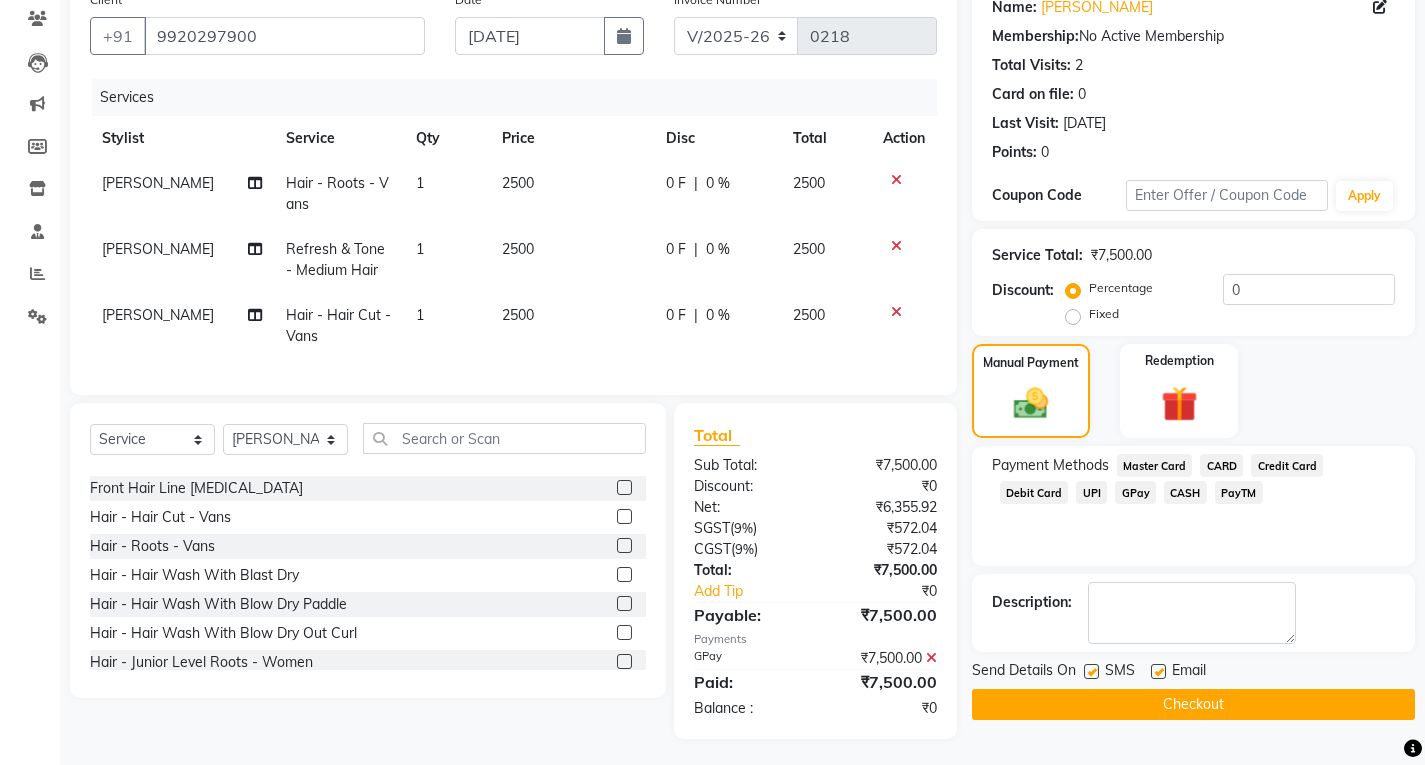 scroll, scrollTop: 188, scrollLeft: 0, axis: vertical 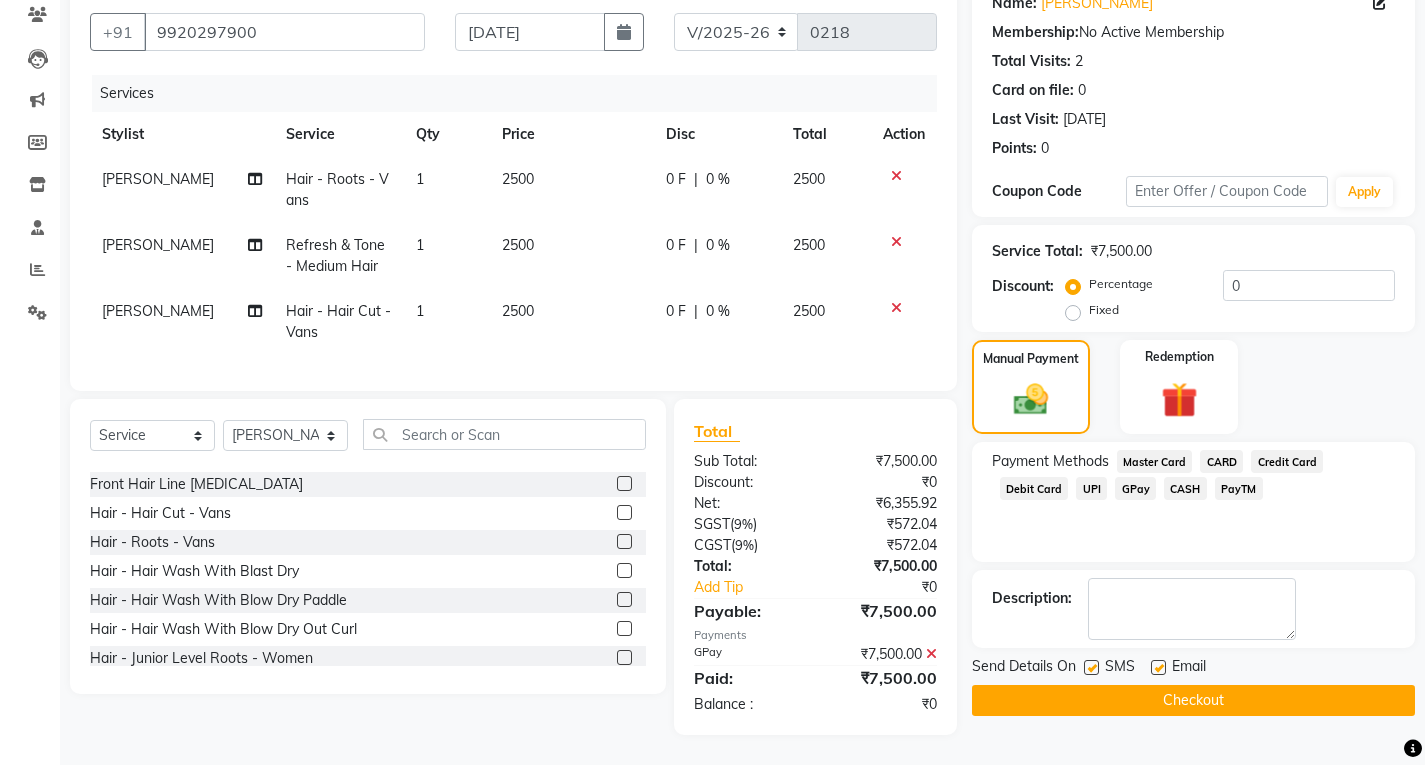 click on "Checkout" 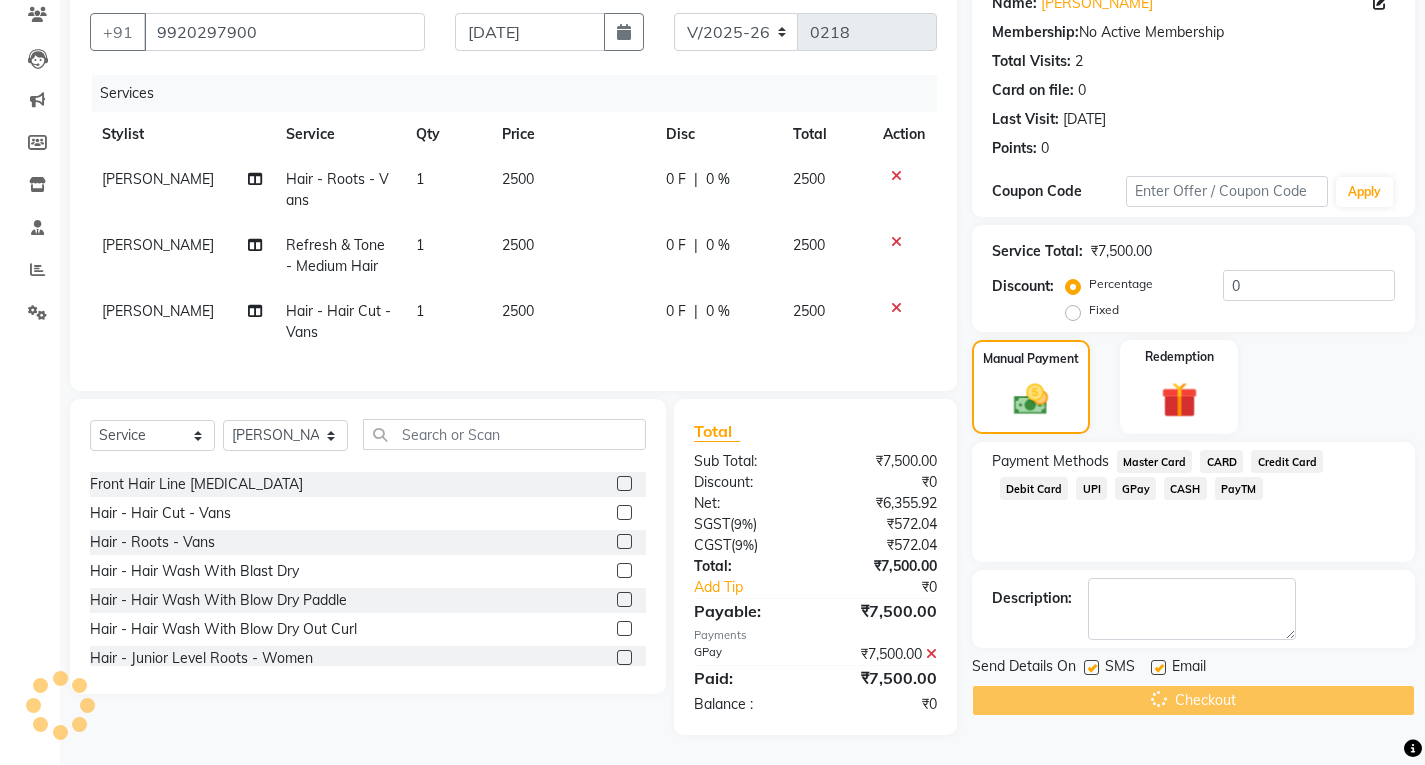 scroll, scrollTop: 0, scrollLeft: 0, axis: both 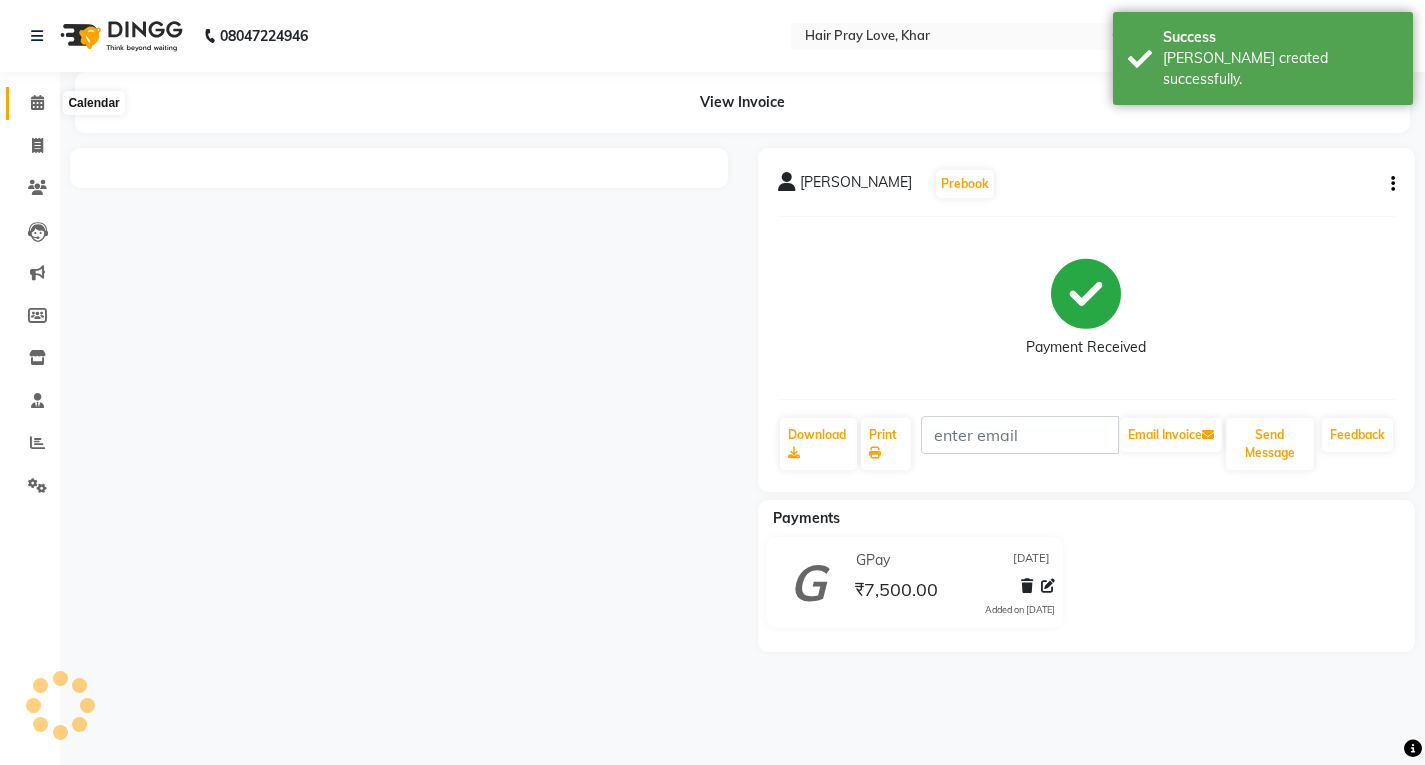 click 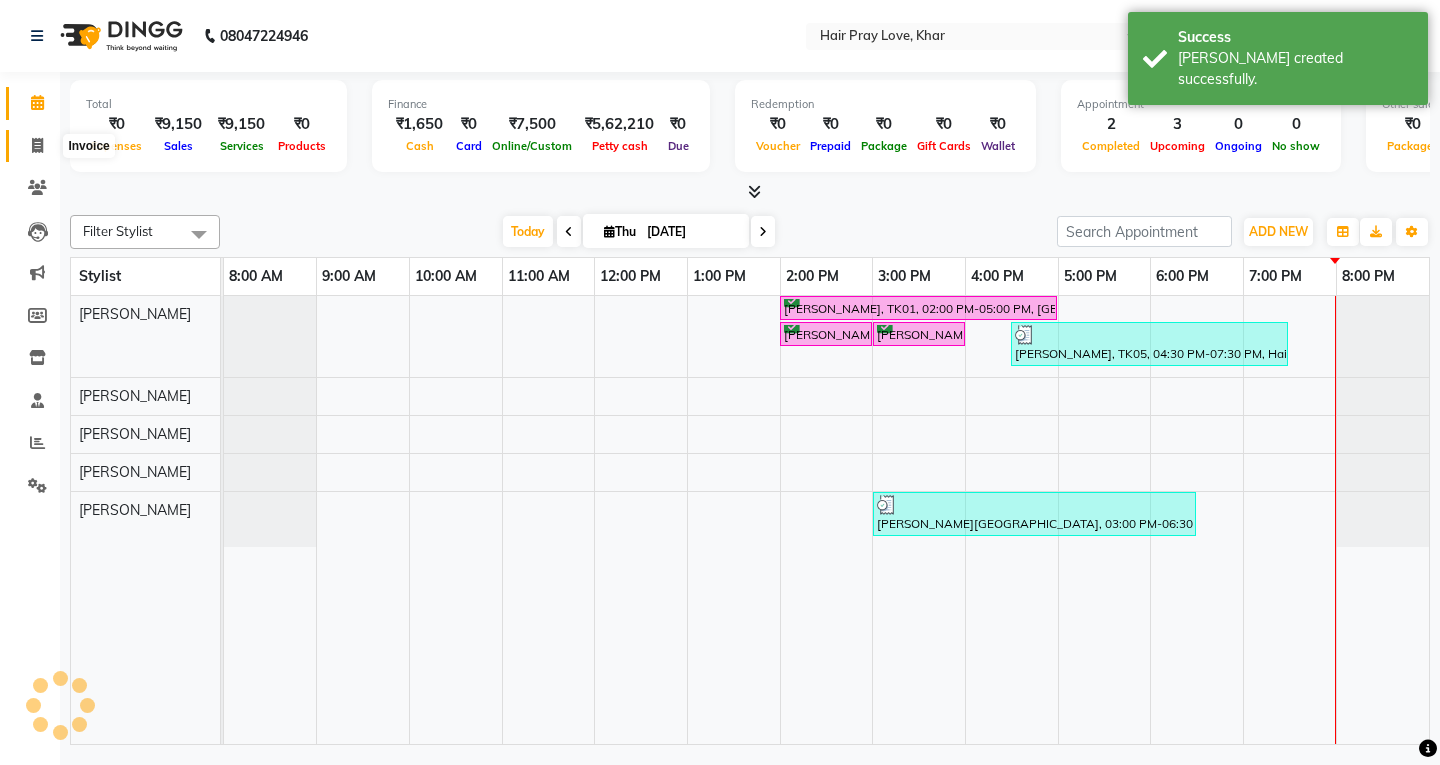 click 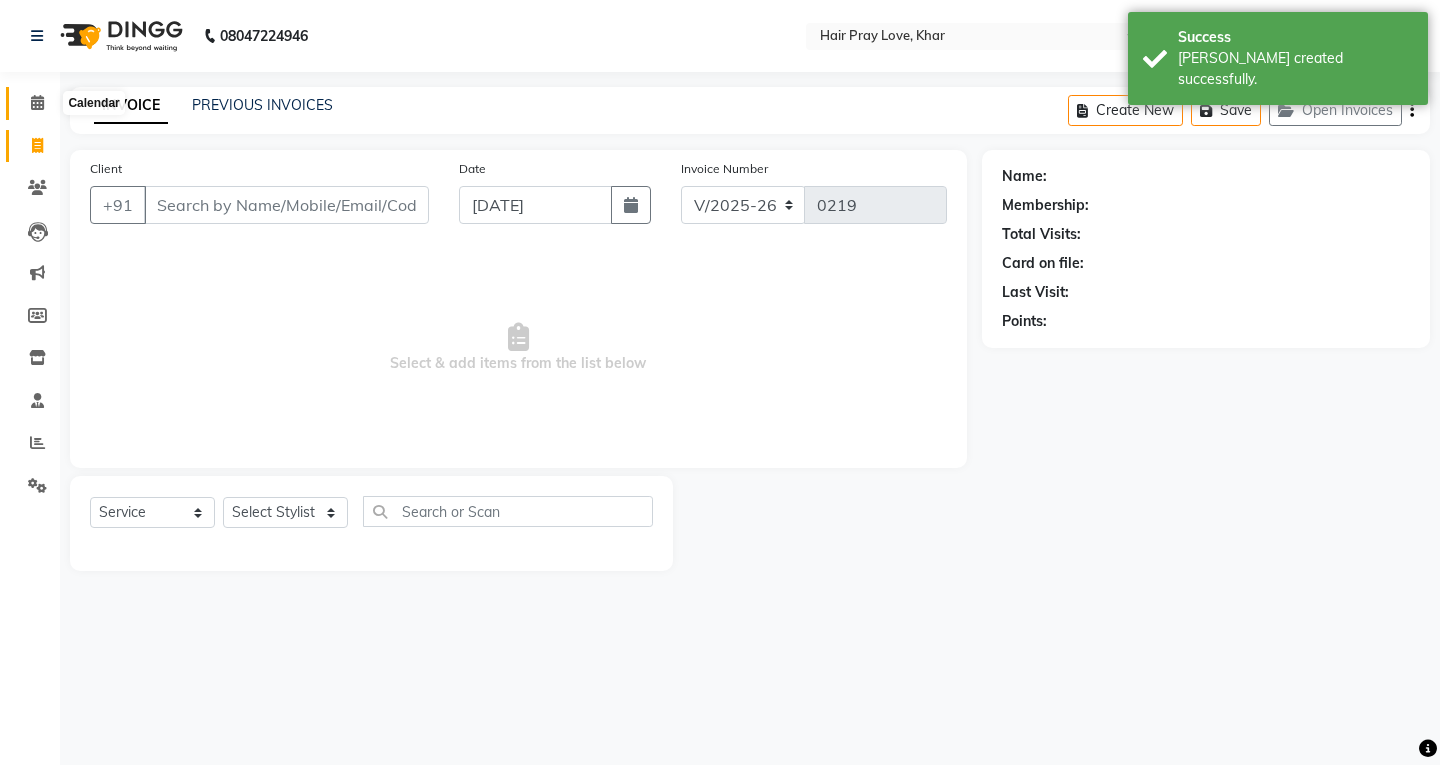 click 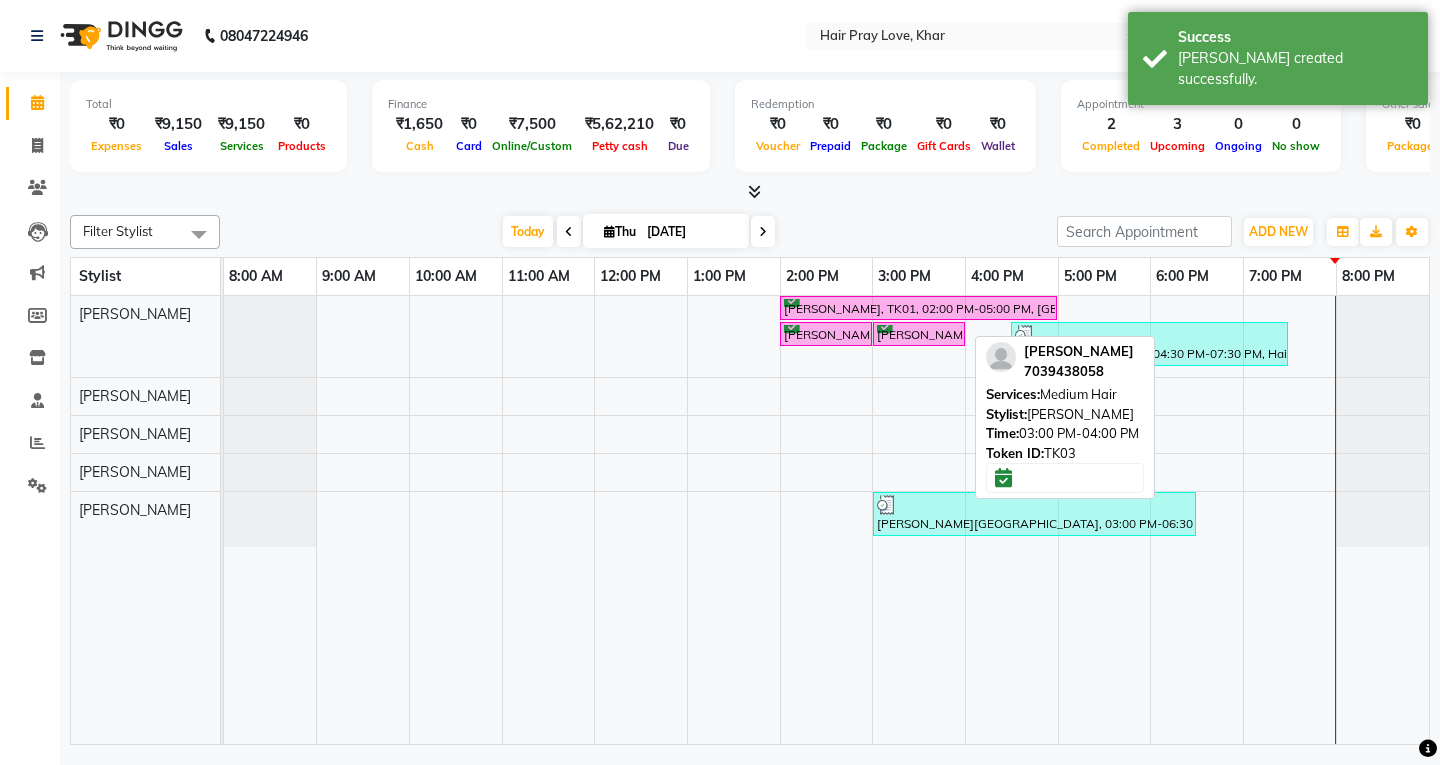 click on "[PERSON_NAME], TK03, 03:00 PM-04:00 PM, Medium Hair" at bounding box center [919, 334] 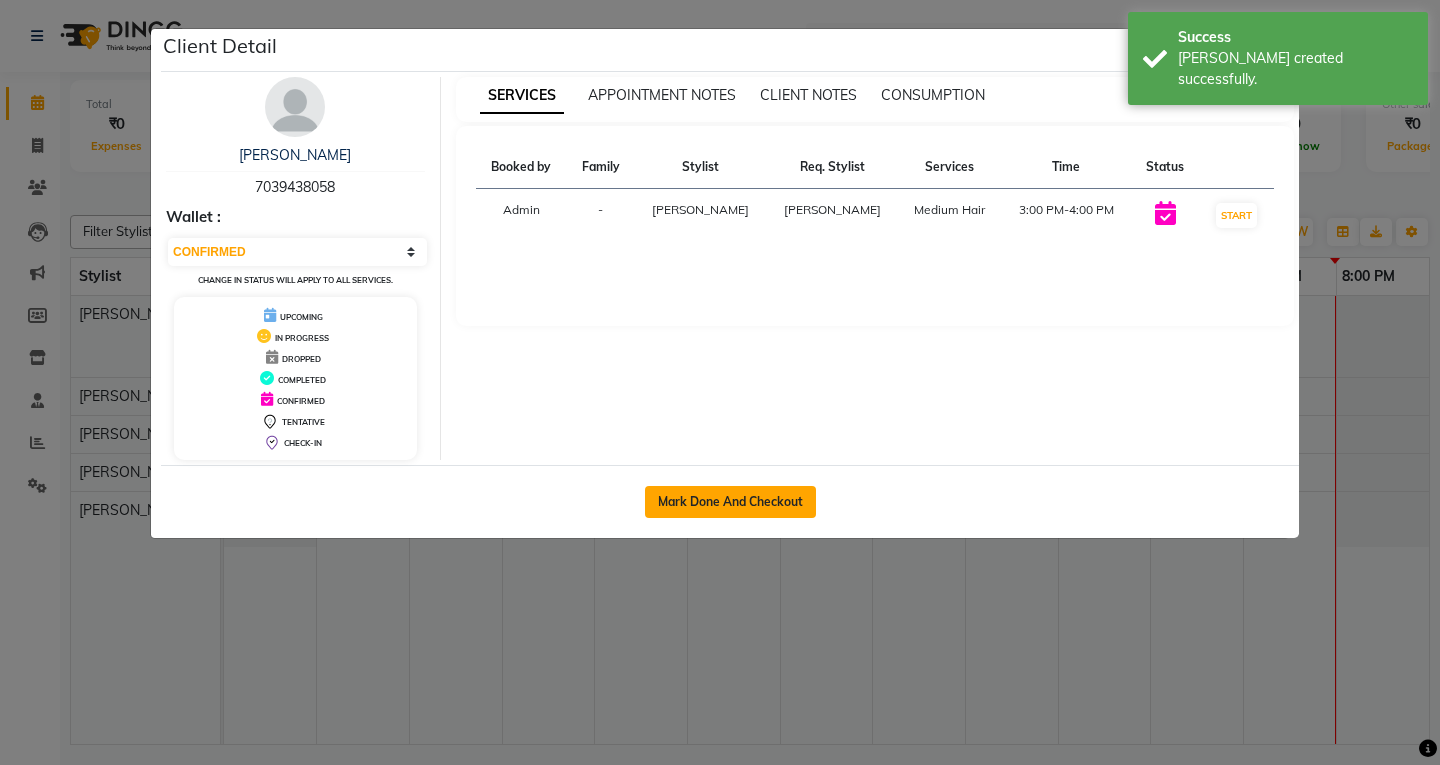click on "Mark Done And Checkout" 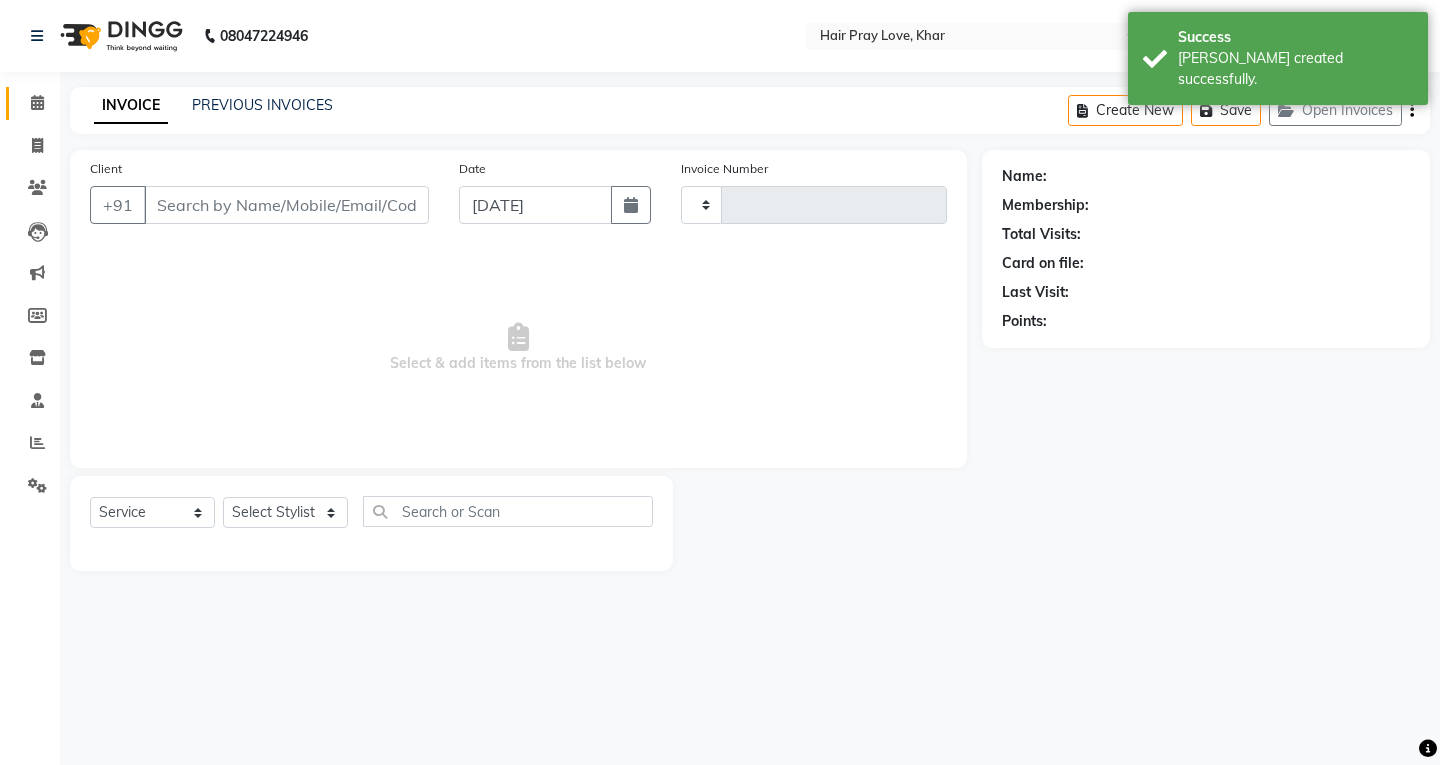 select on "3" 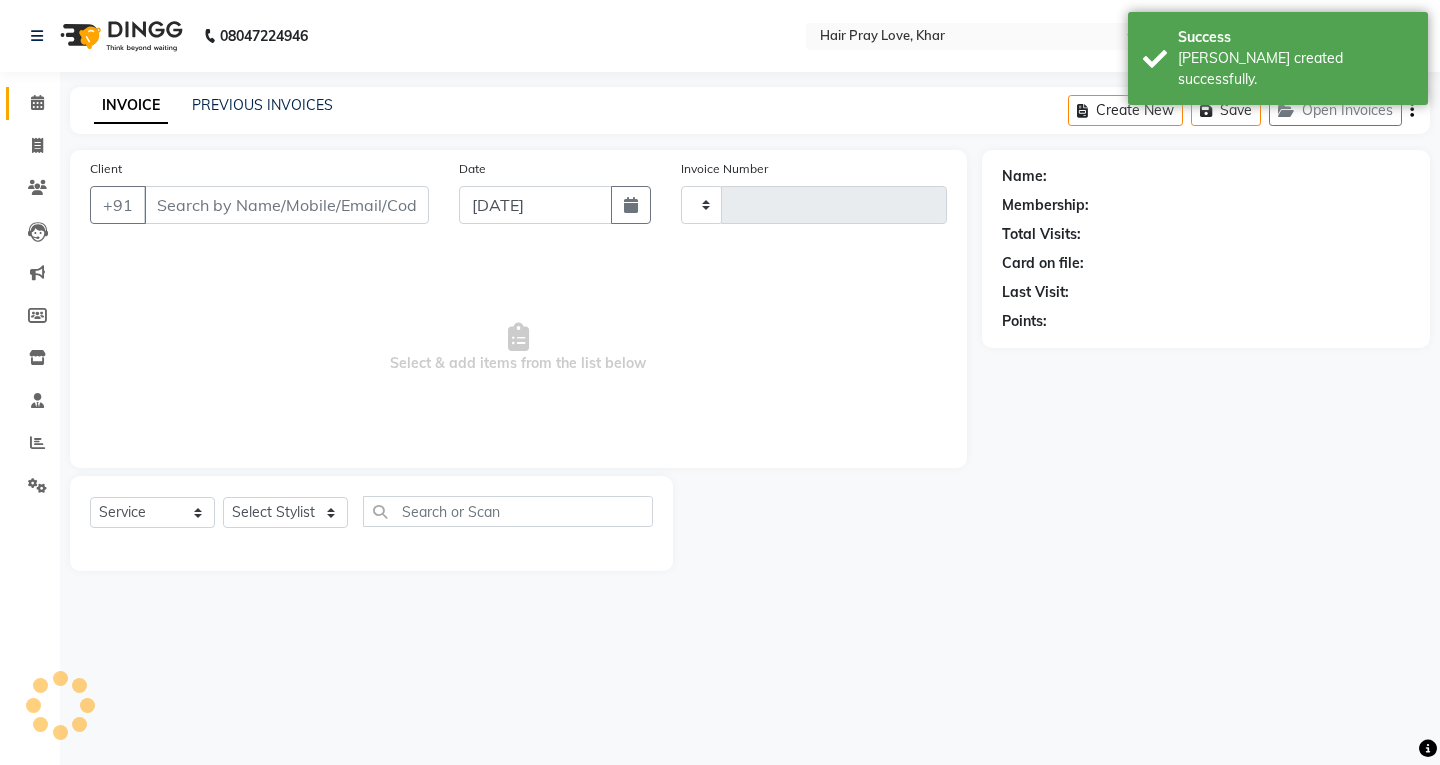 type on "0219" 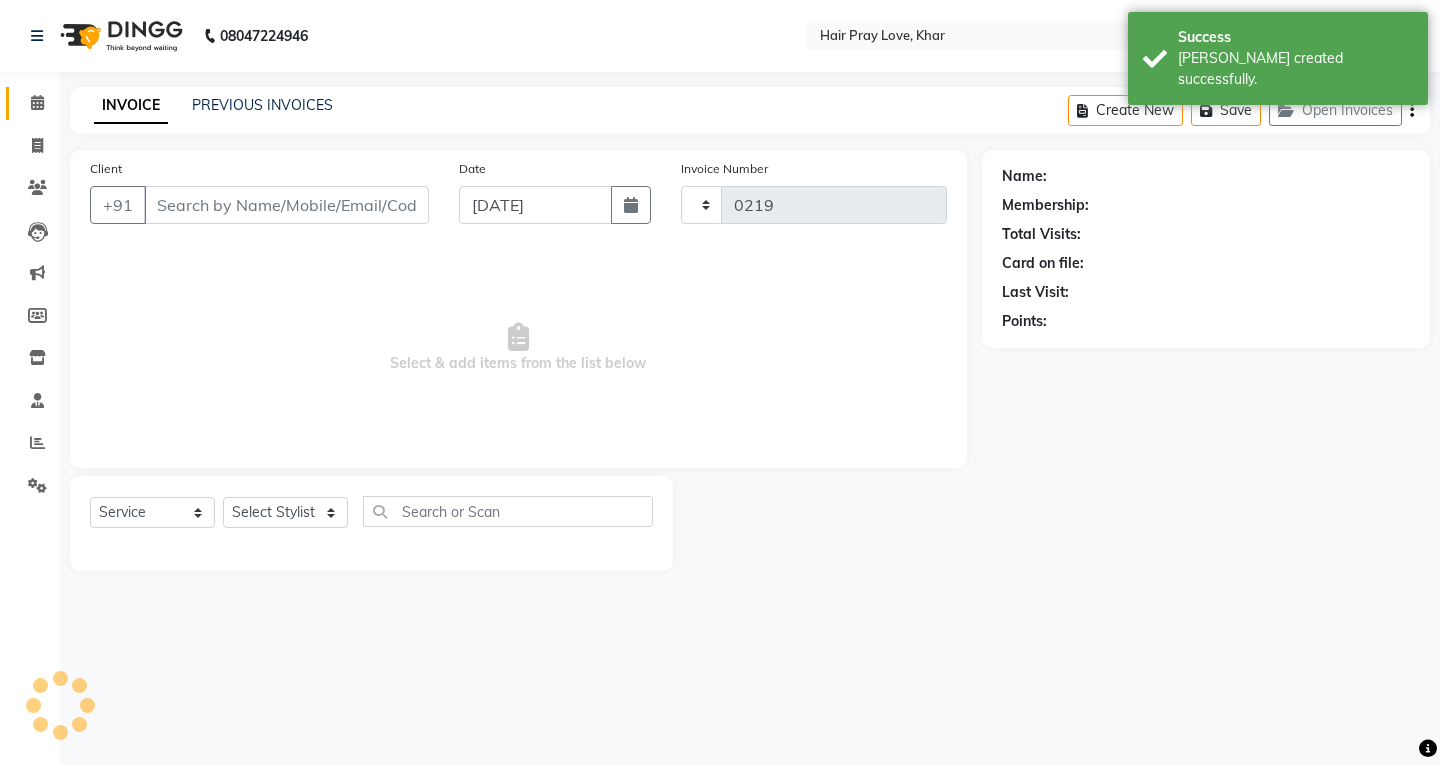 select on "6919" 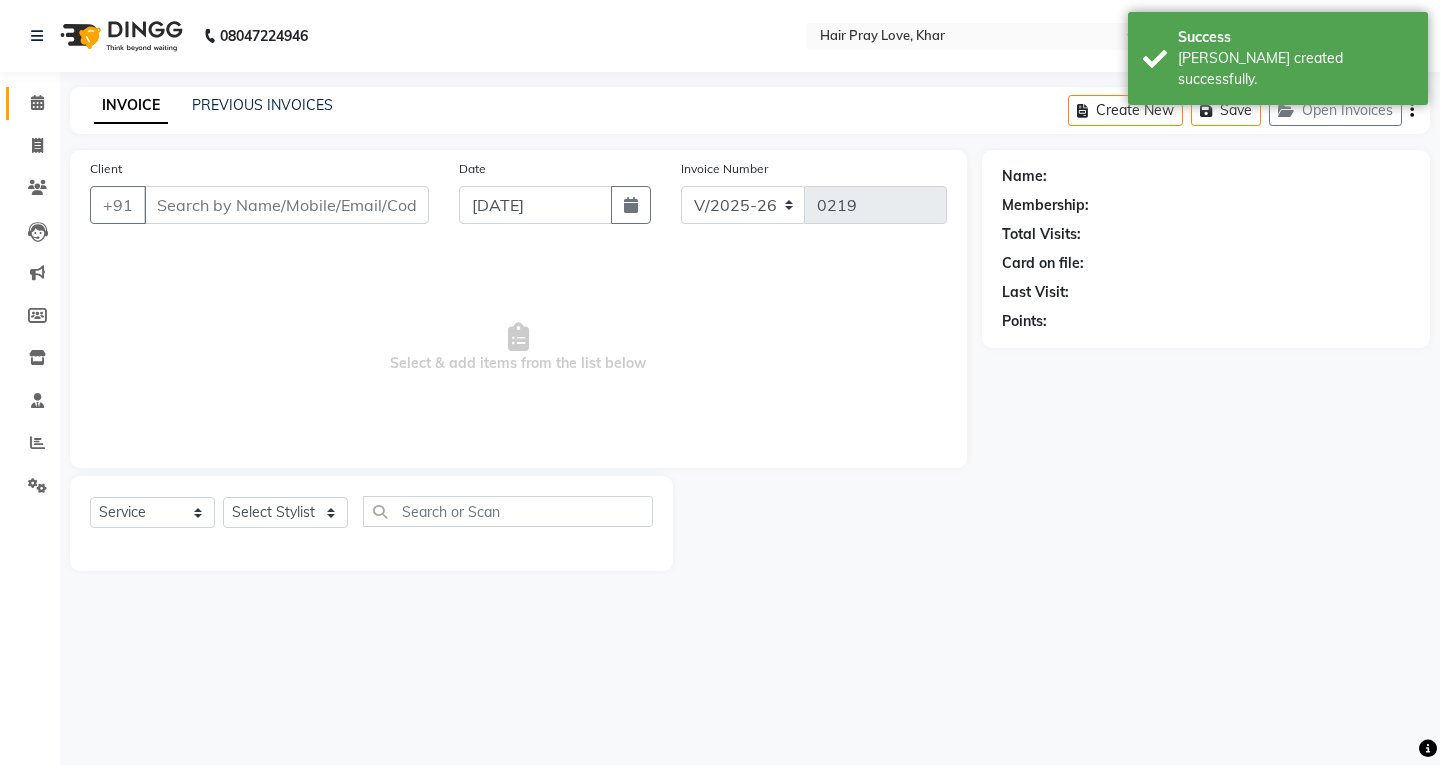 type on "7039438058" 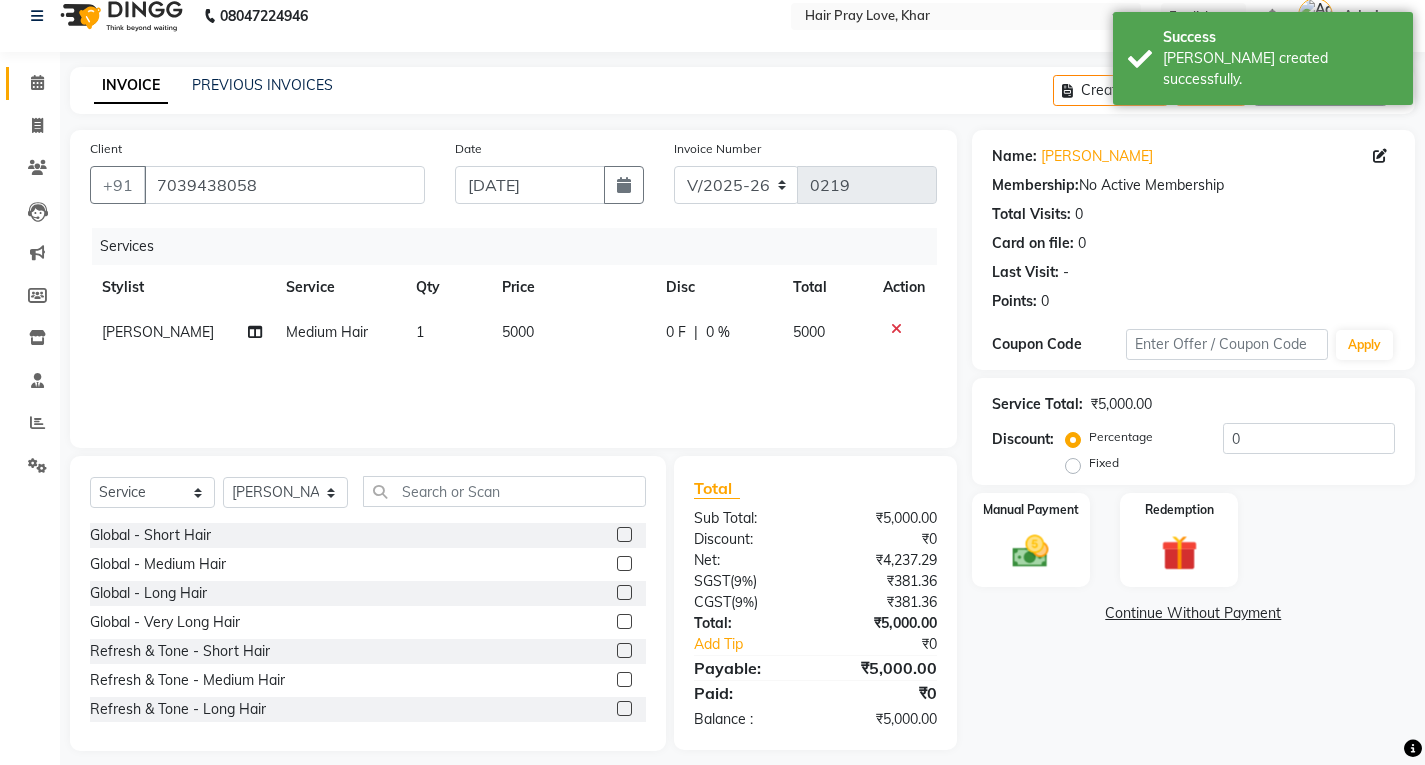 scroll, scrollTop: 36, scrollLeft: 0, axis: vertical 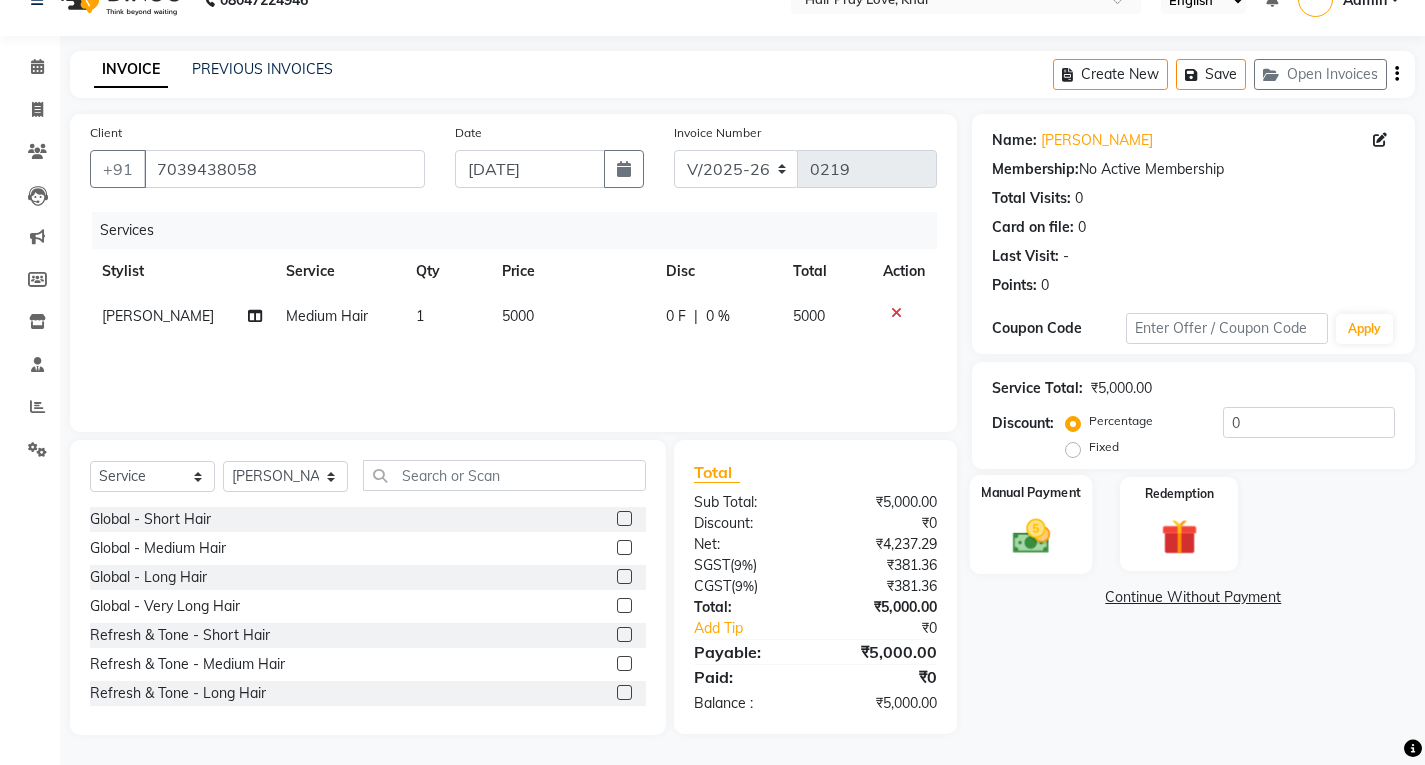 click 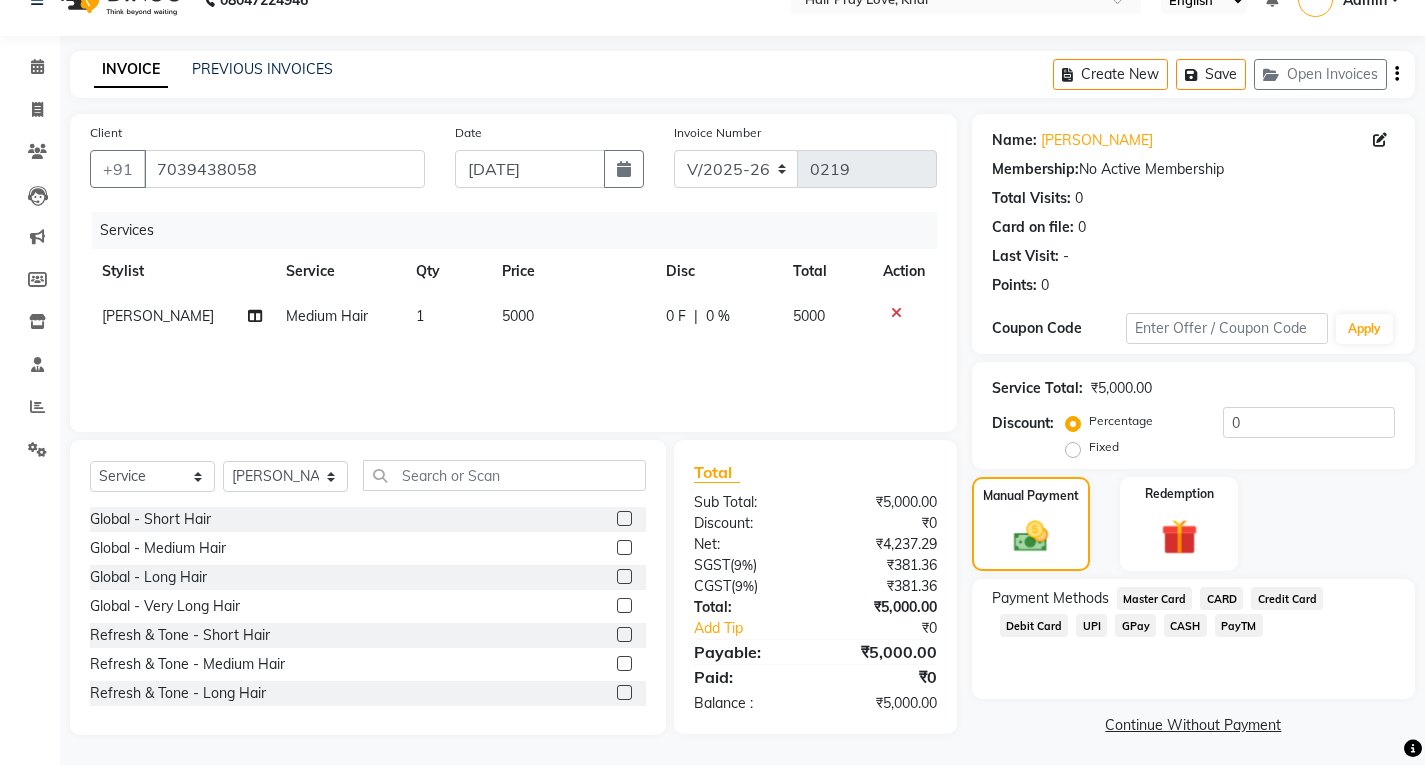 click on "GPay" 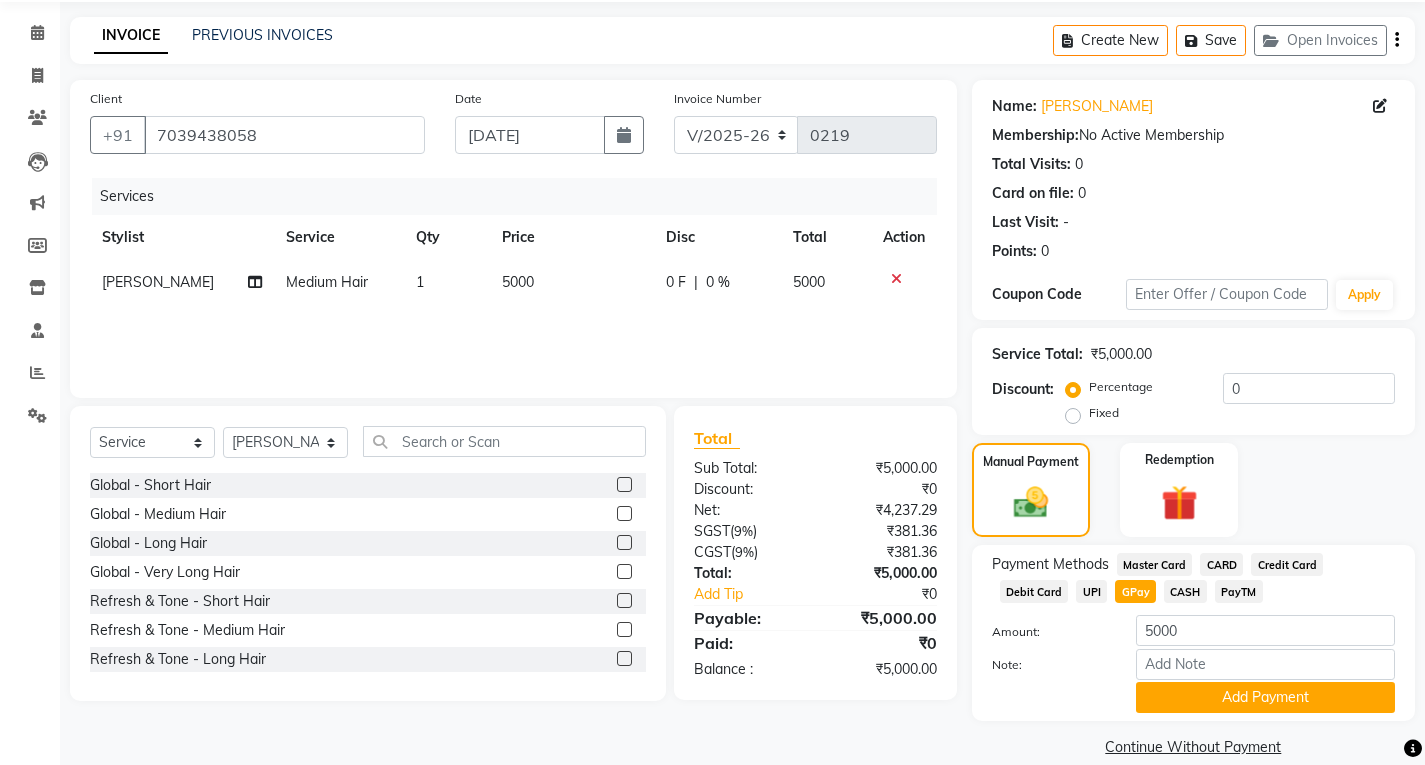 scroll, scrollTop: 97, scrollLeft: 0, axis: vertical 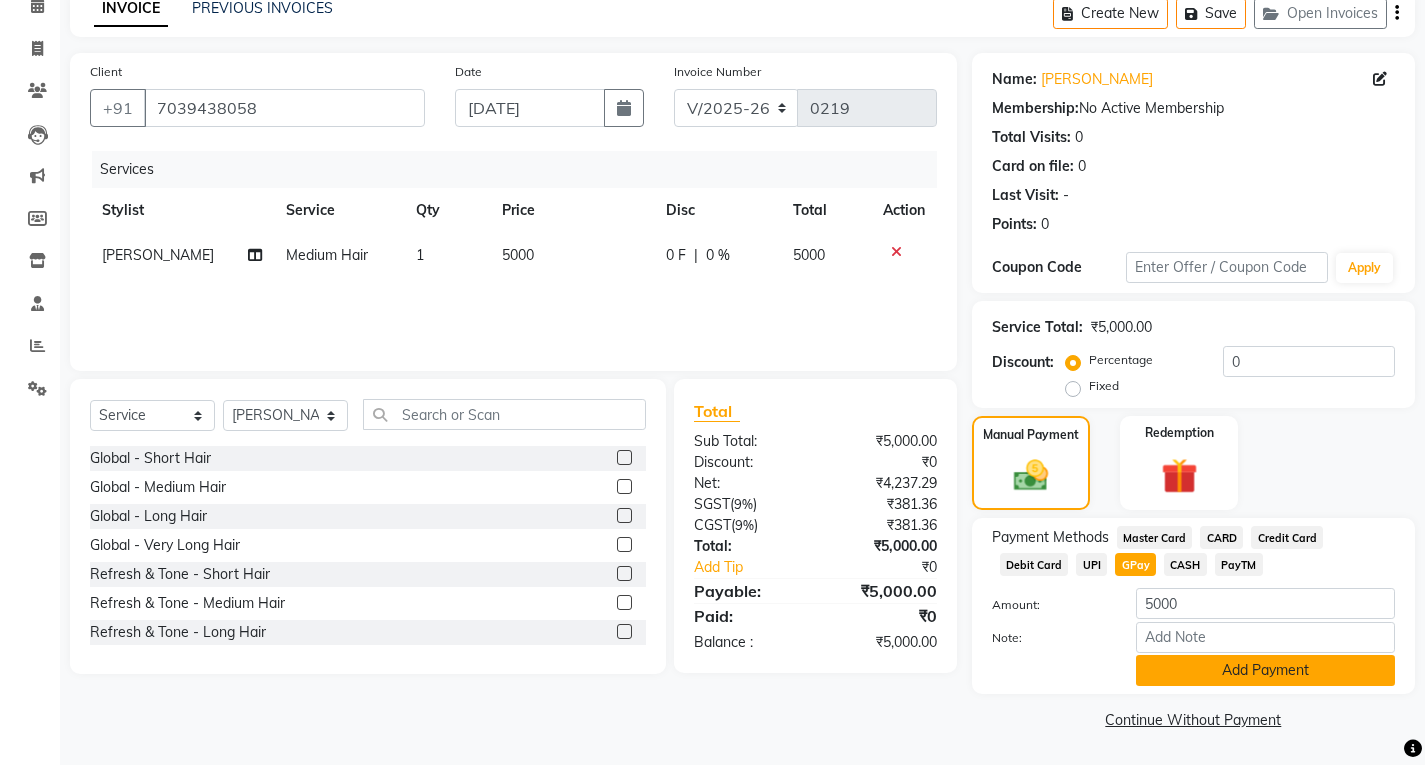 click on "Add Payment" 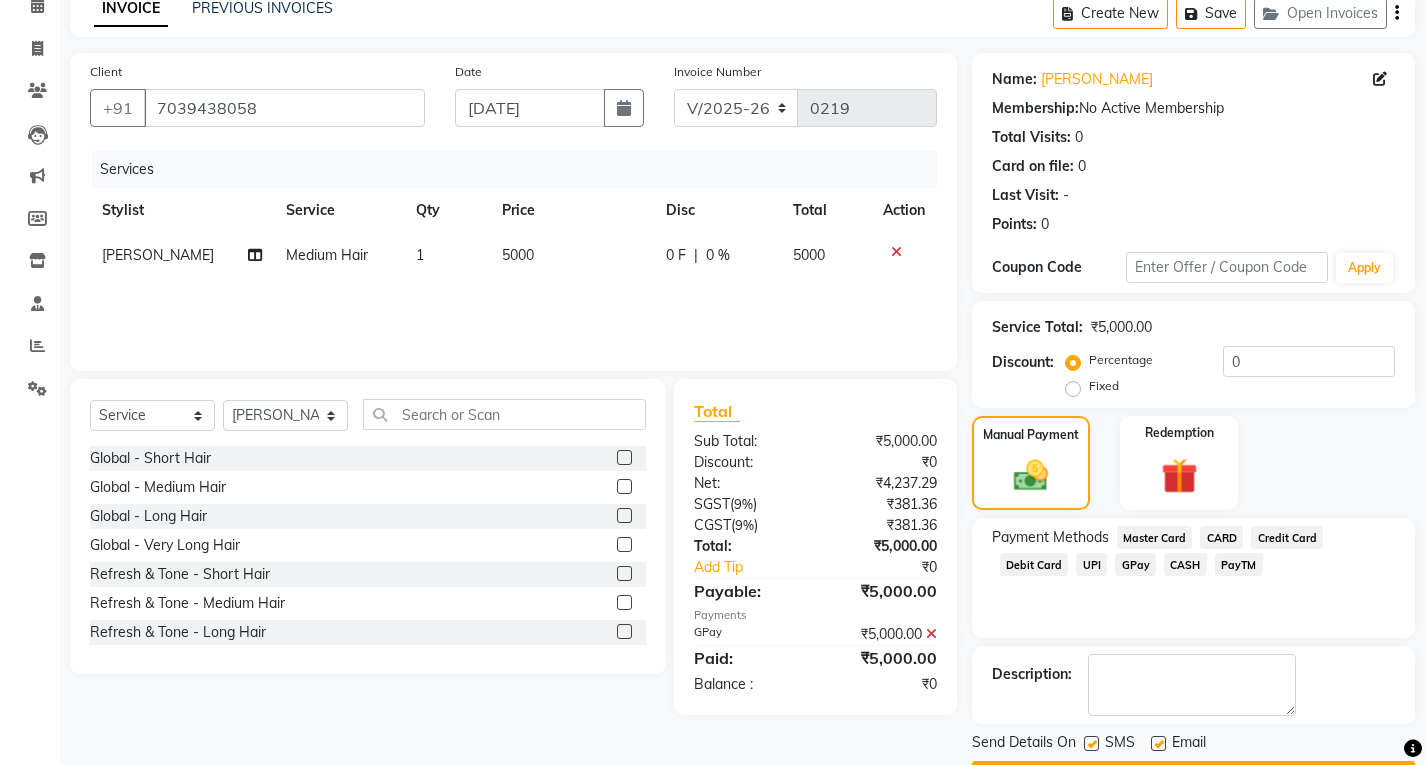 scroll, scrollTop: 154, scrollLeft: 0, axis: vertical 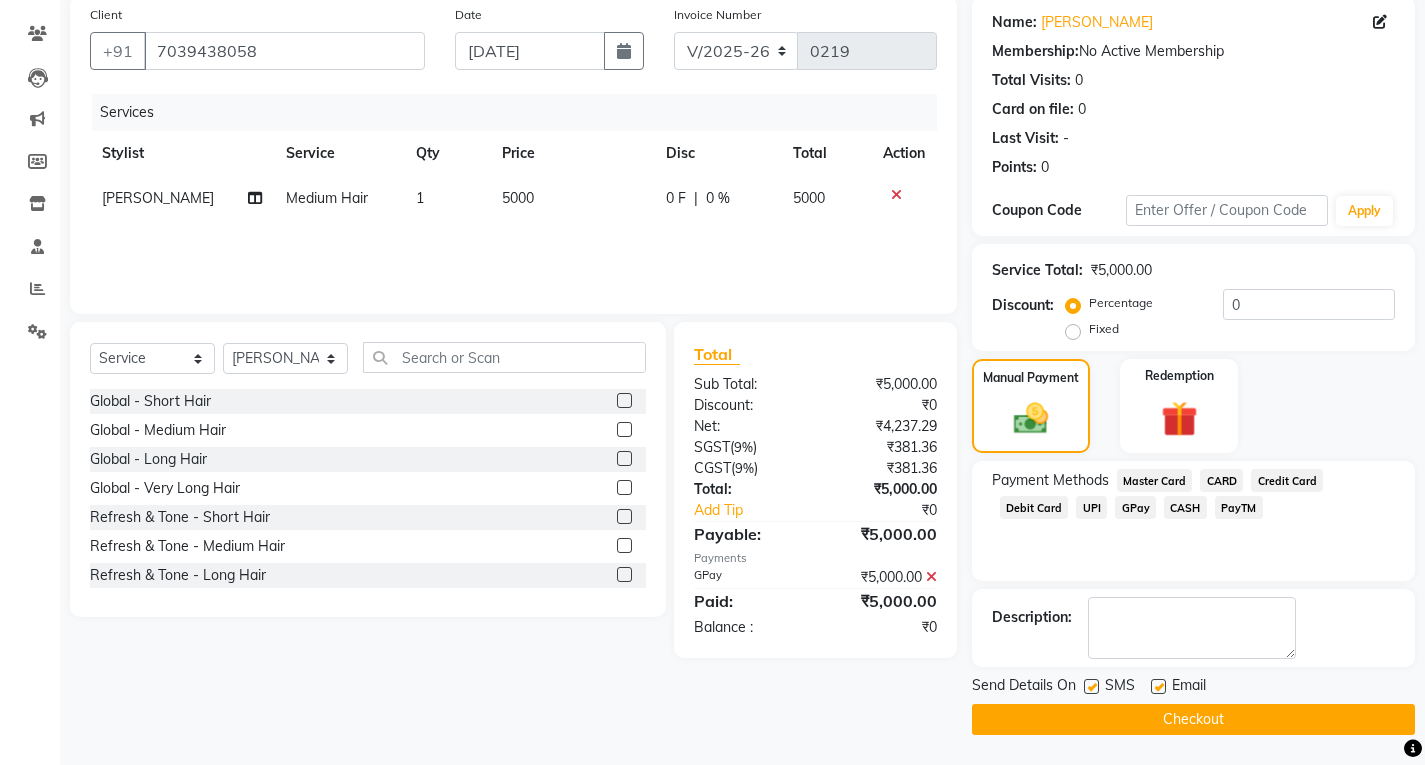 click on "Checkout" 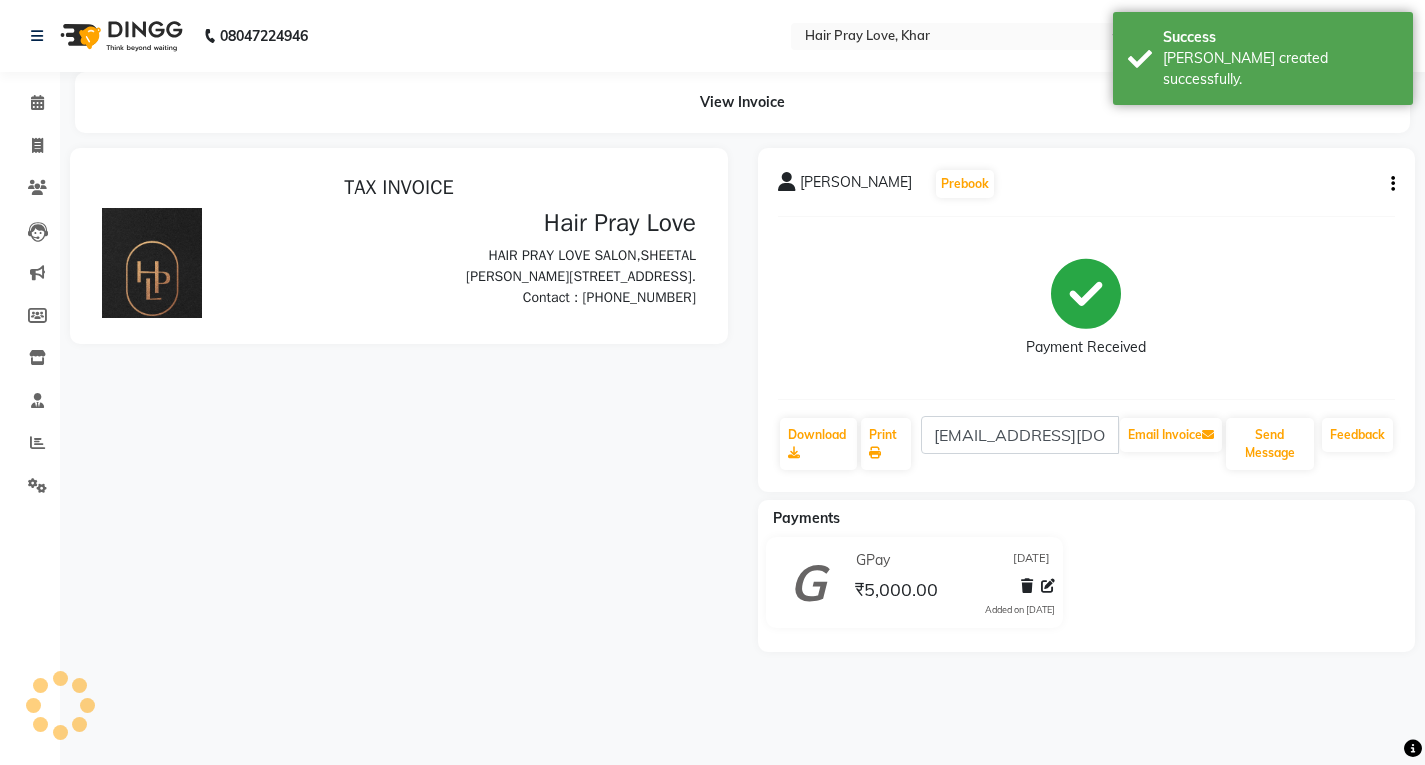 scroll, scrollTop: 0, scrollLeft: 0, axis: both 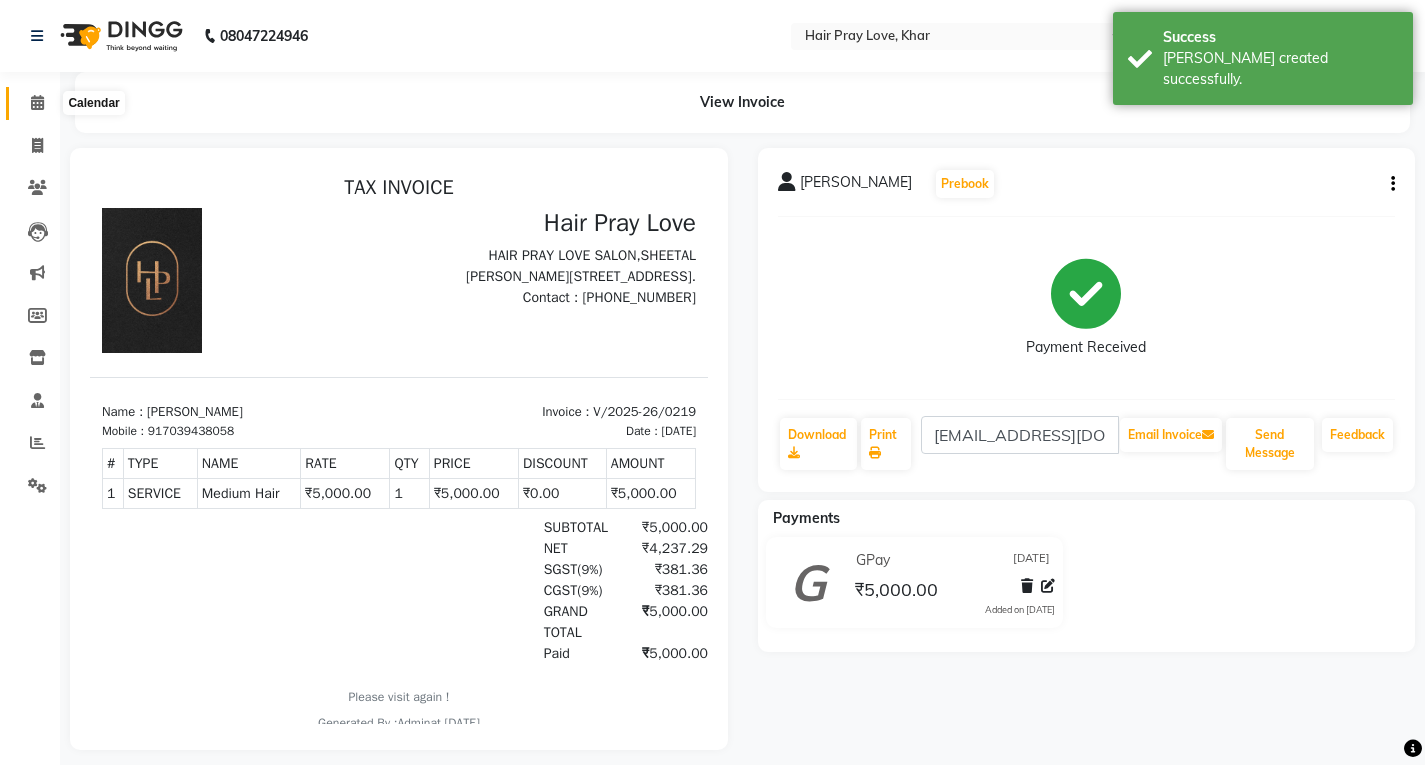 click 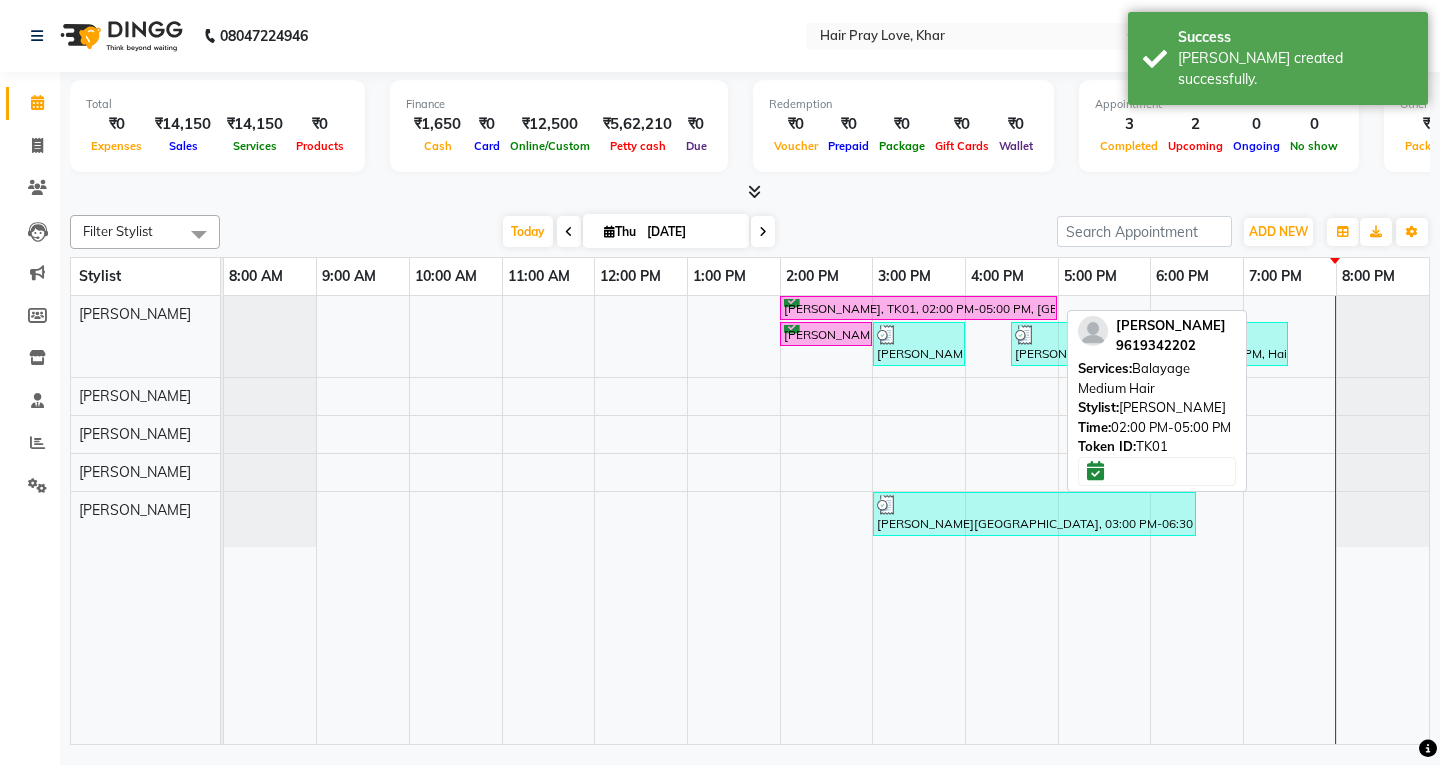 click on "[PERSON_NAME], TK01, 02:00 PM-05:00 PM, [GEOGRAPHIC_DATA] Medium Hair" at bounding box center (918, 308) 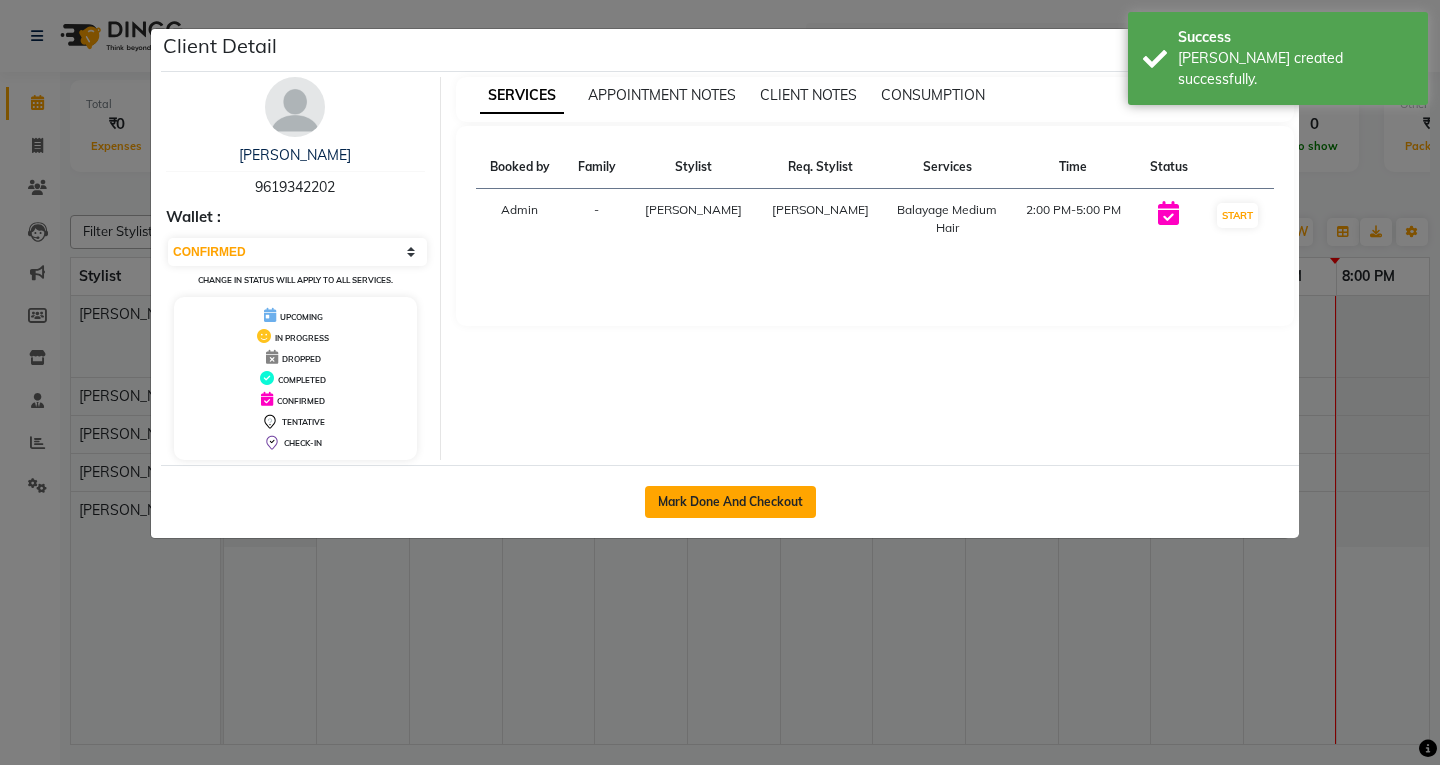 click on "Mark Done And Checkout" 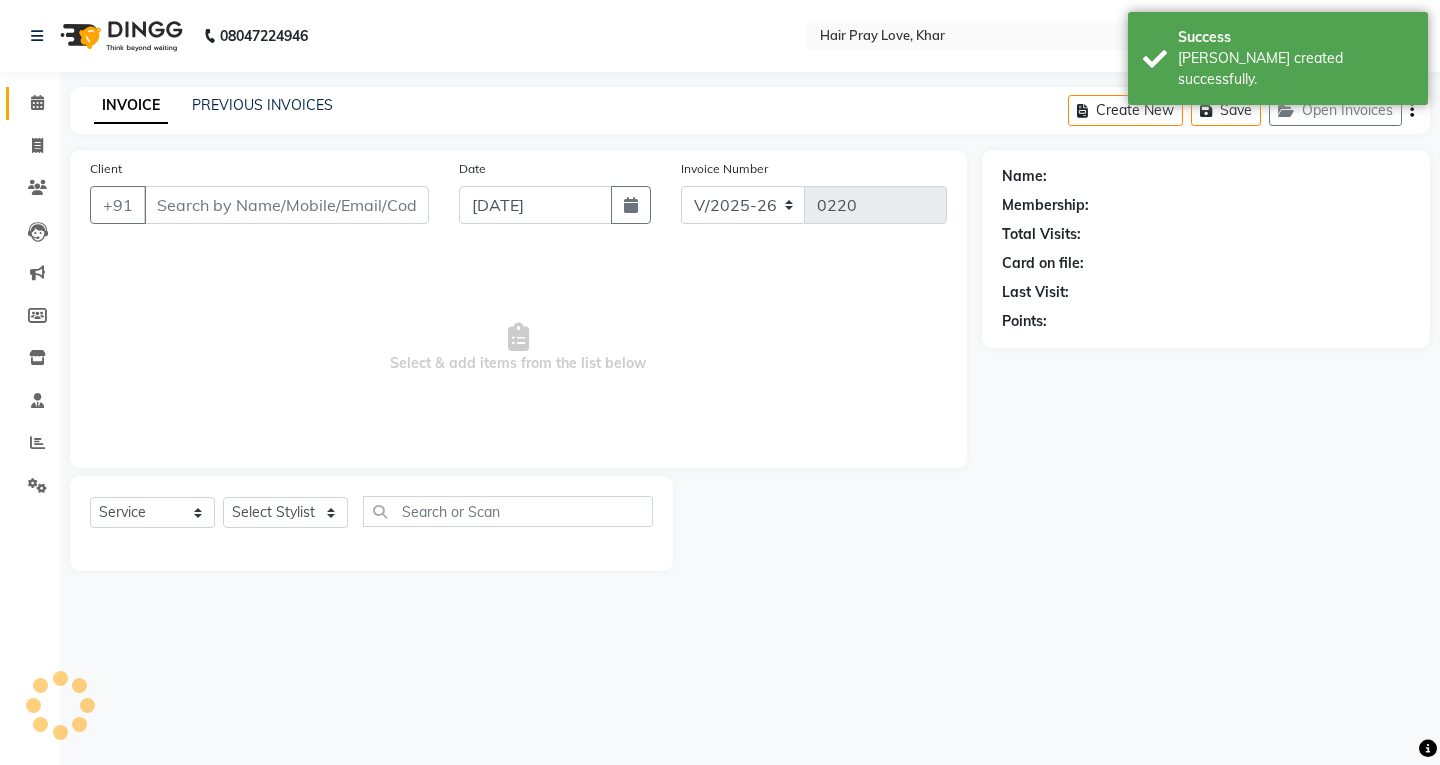 type on "9619342202" 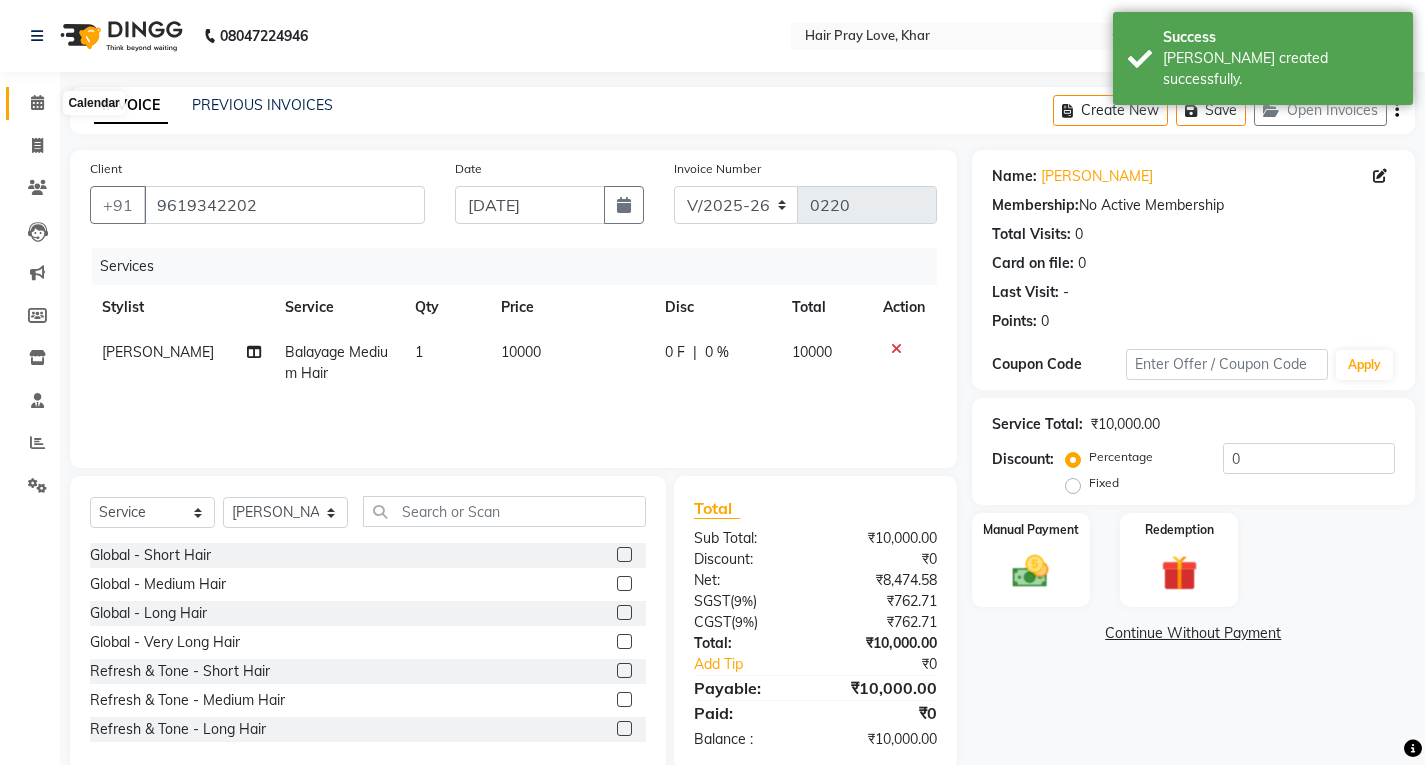 click 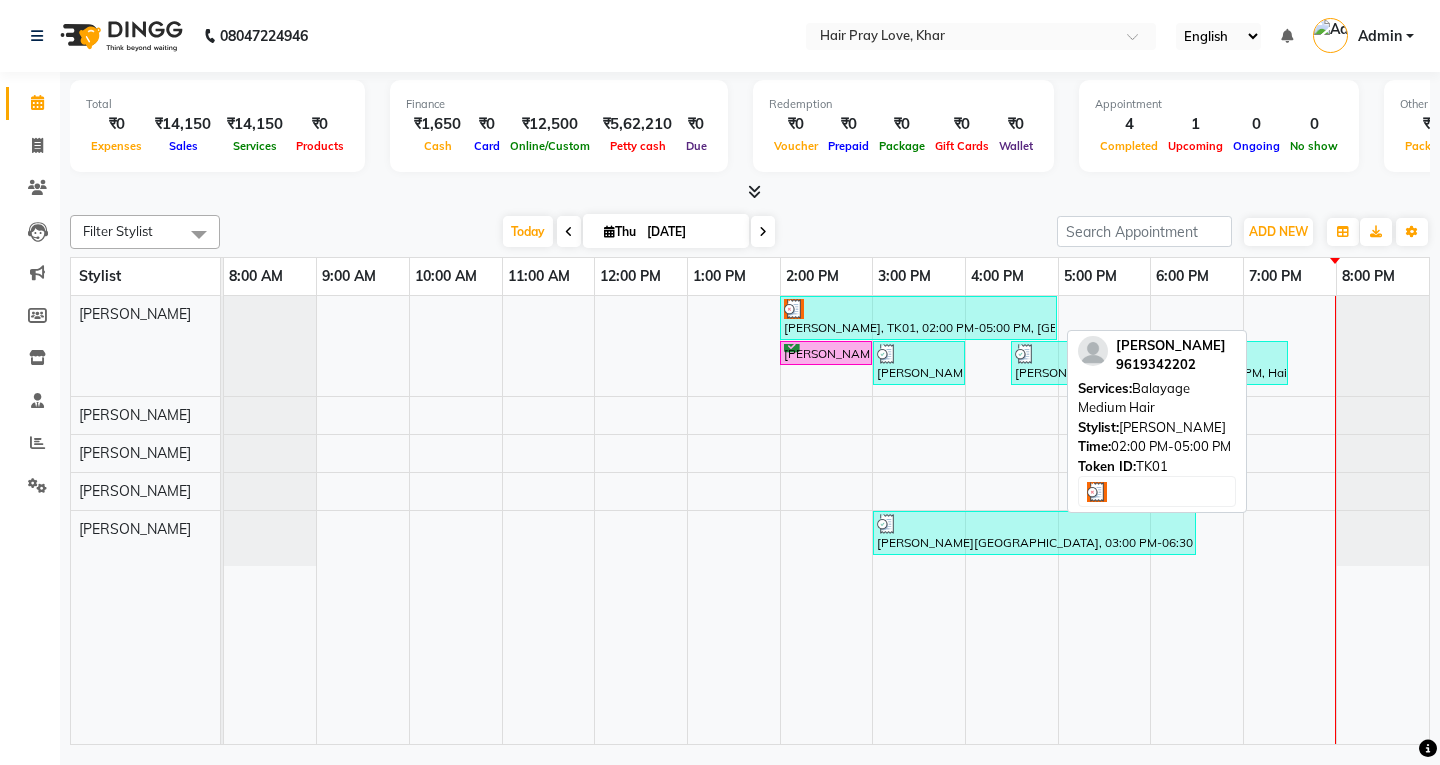 click at bounding box center [918, 309] 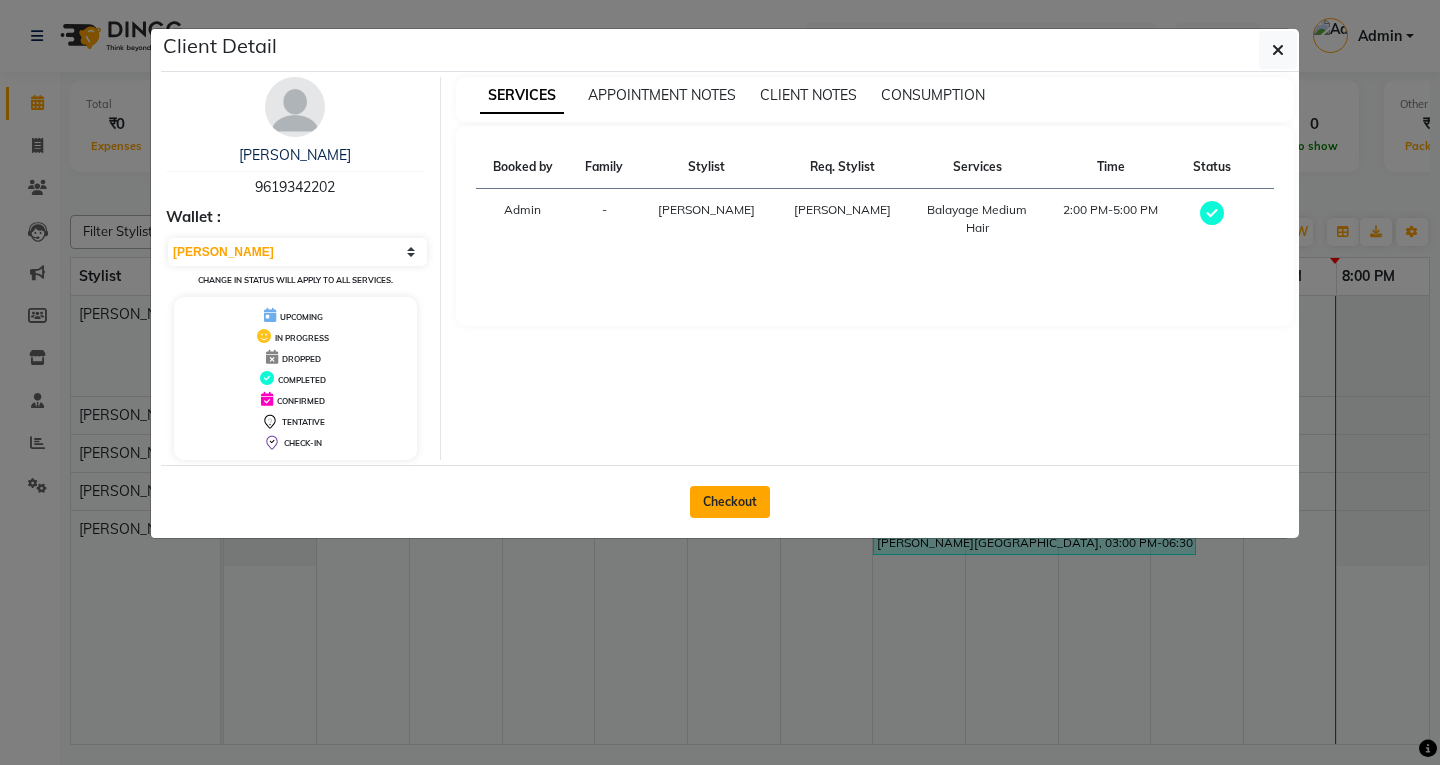 click on "Checkout" 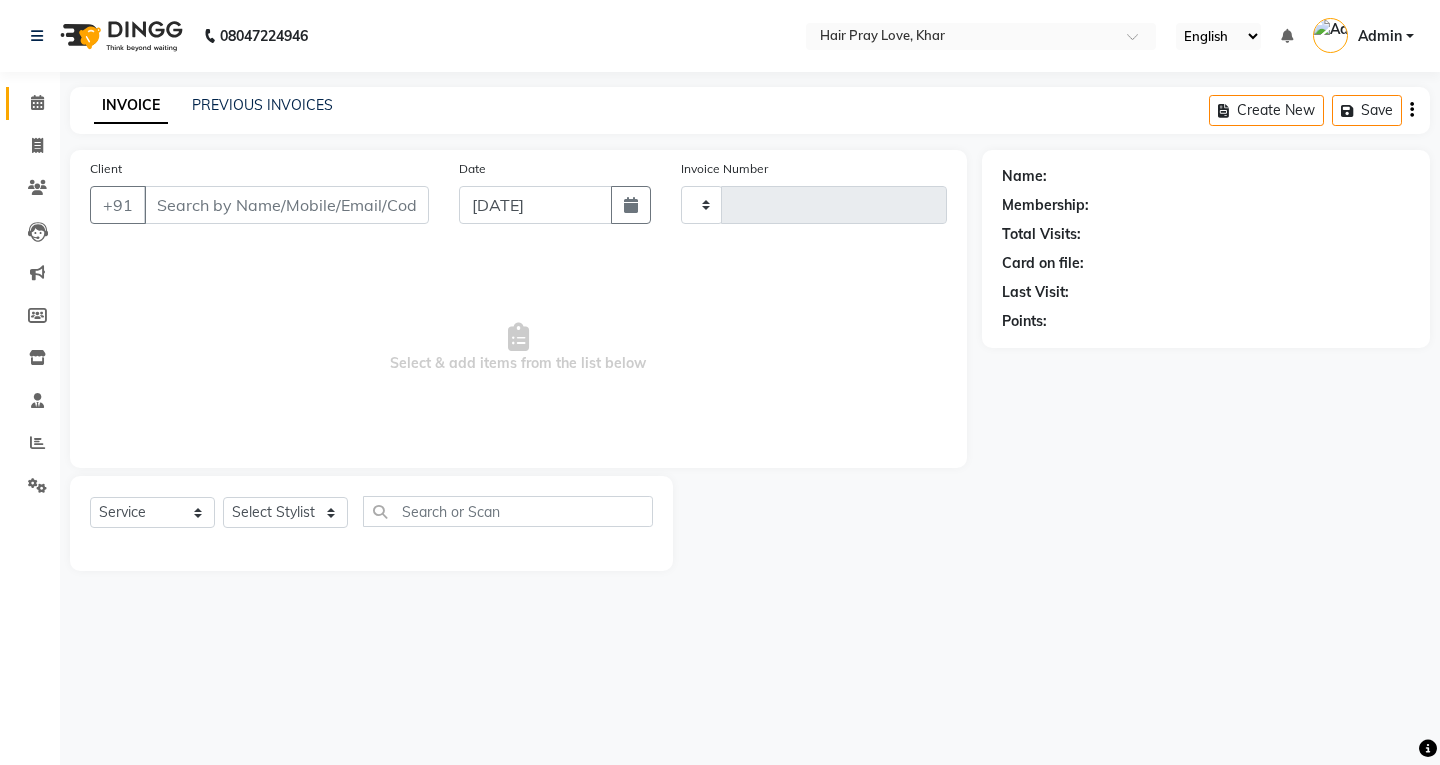 type on "0220" 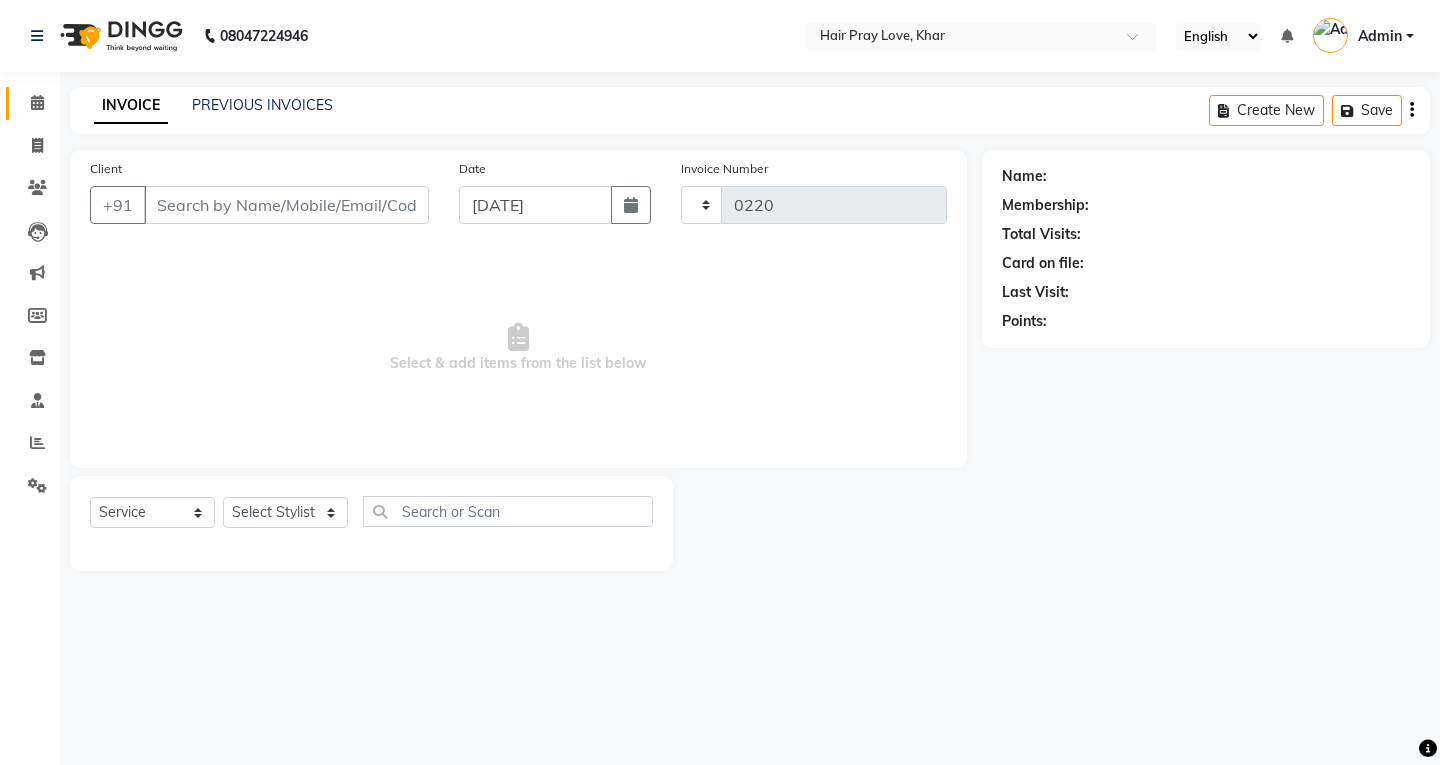 select on "6919" 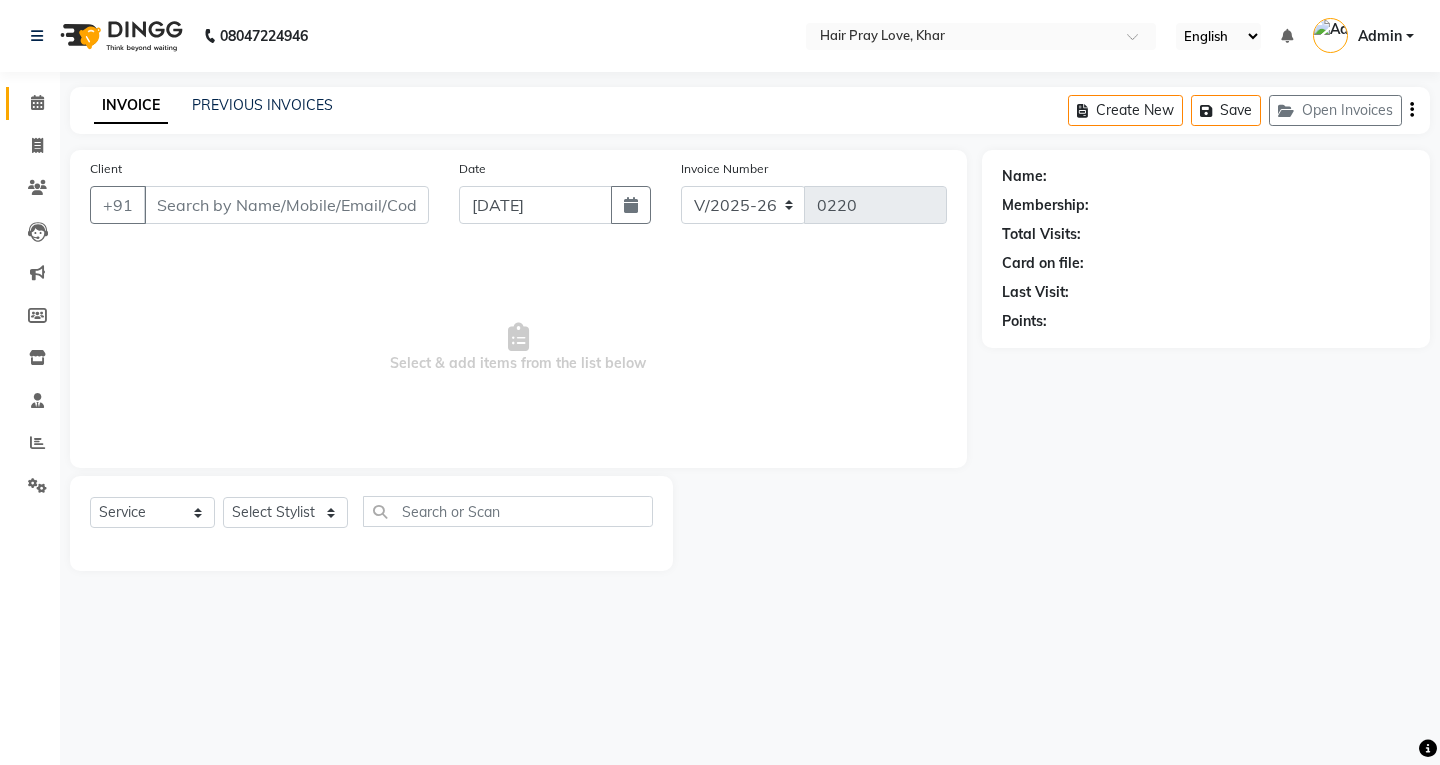 type on "9619342202" 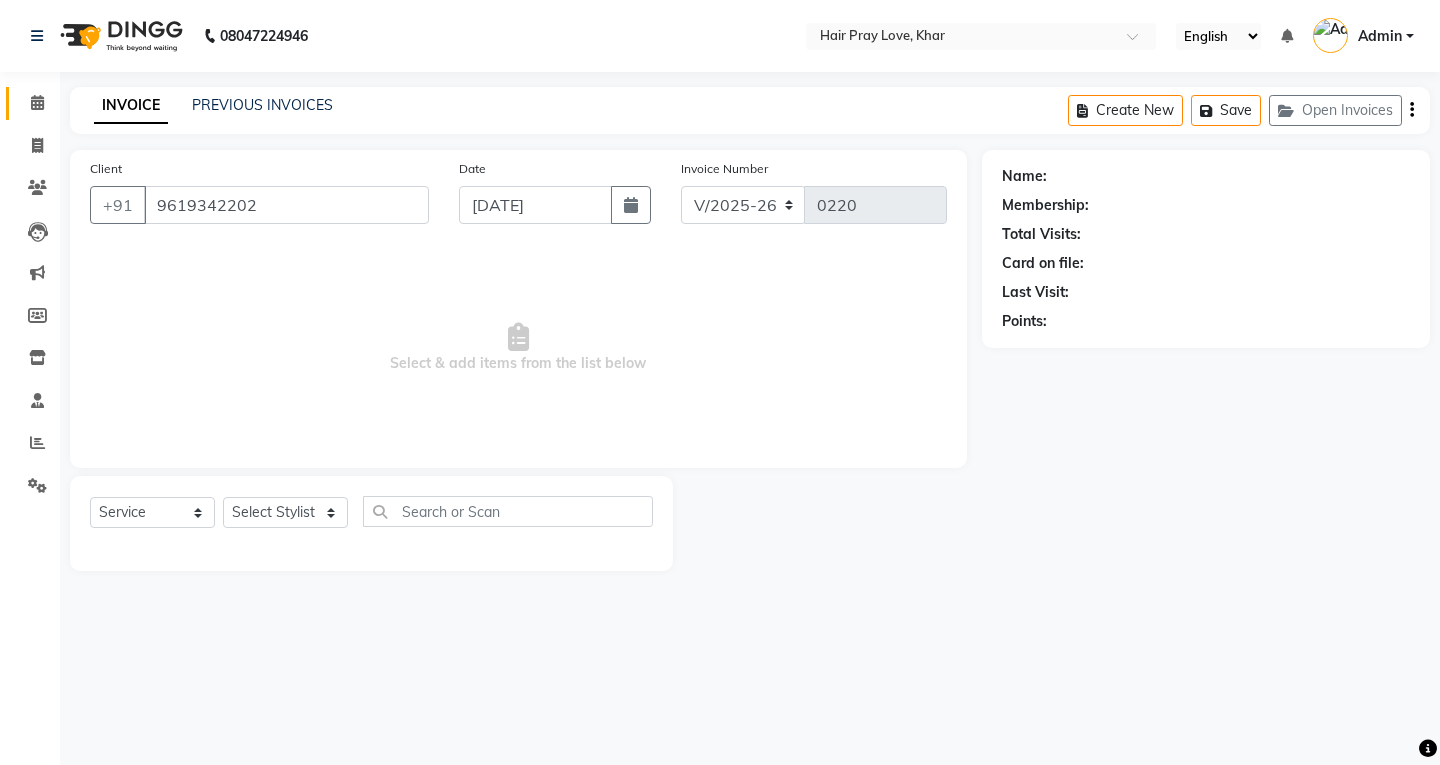 select on "54376" 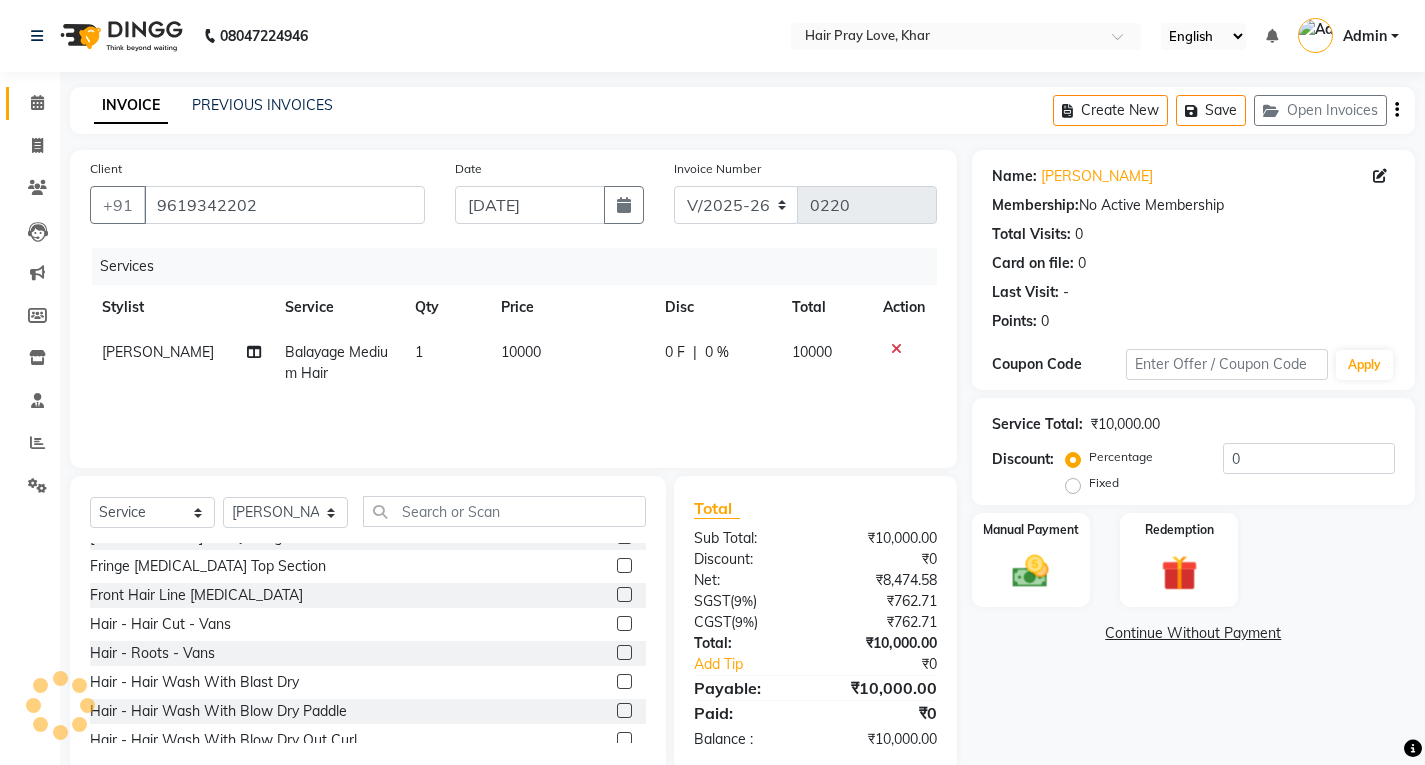 scroll, scrollTop: 400, scrollLeft: 0, axis: vertical 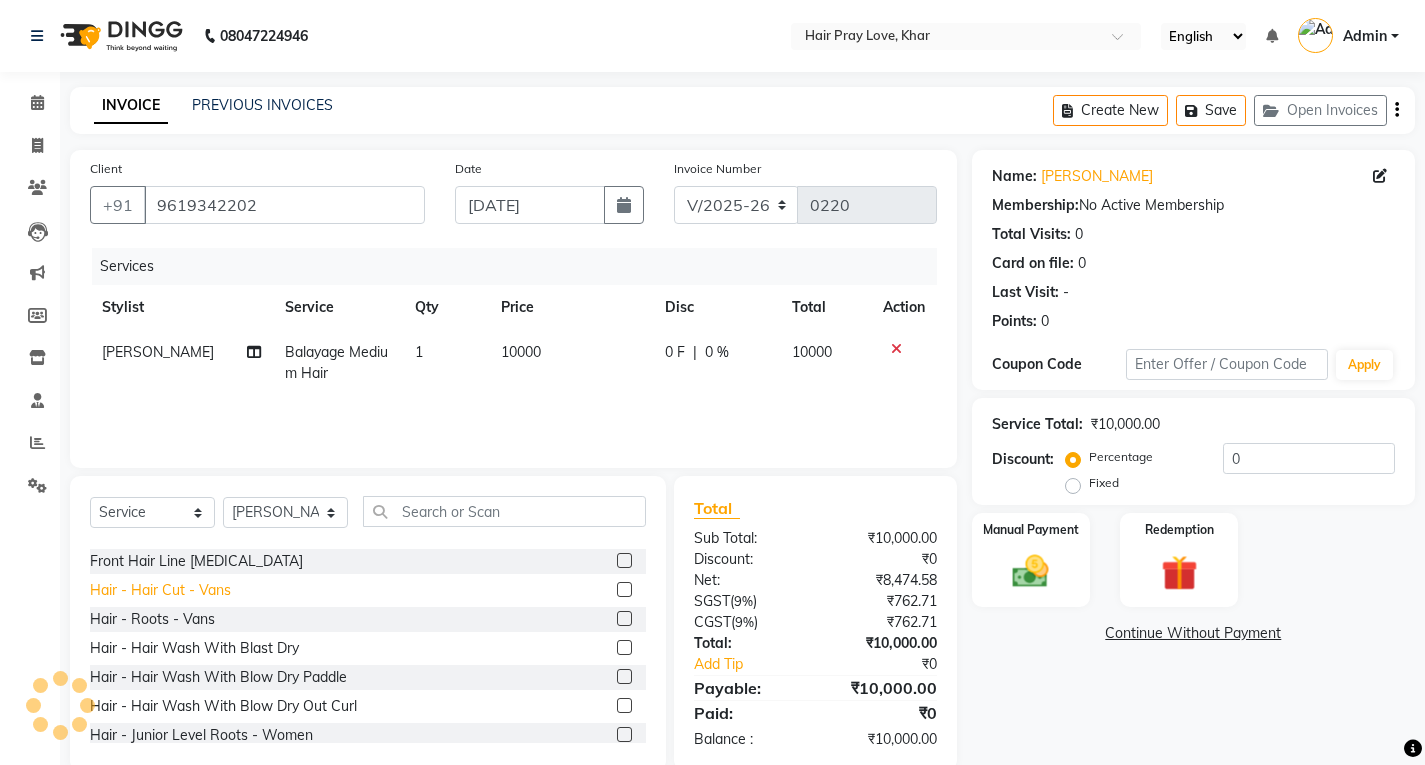 click on "Hair - Hair Cut - Vans" 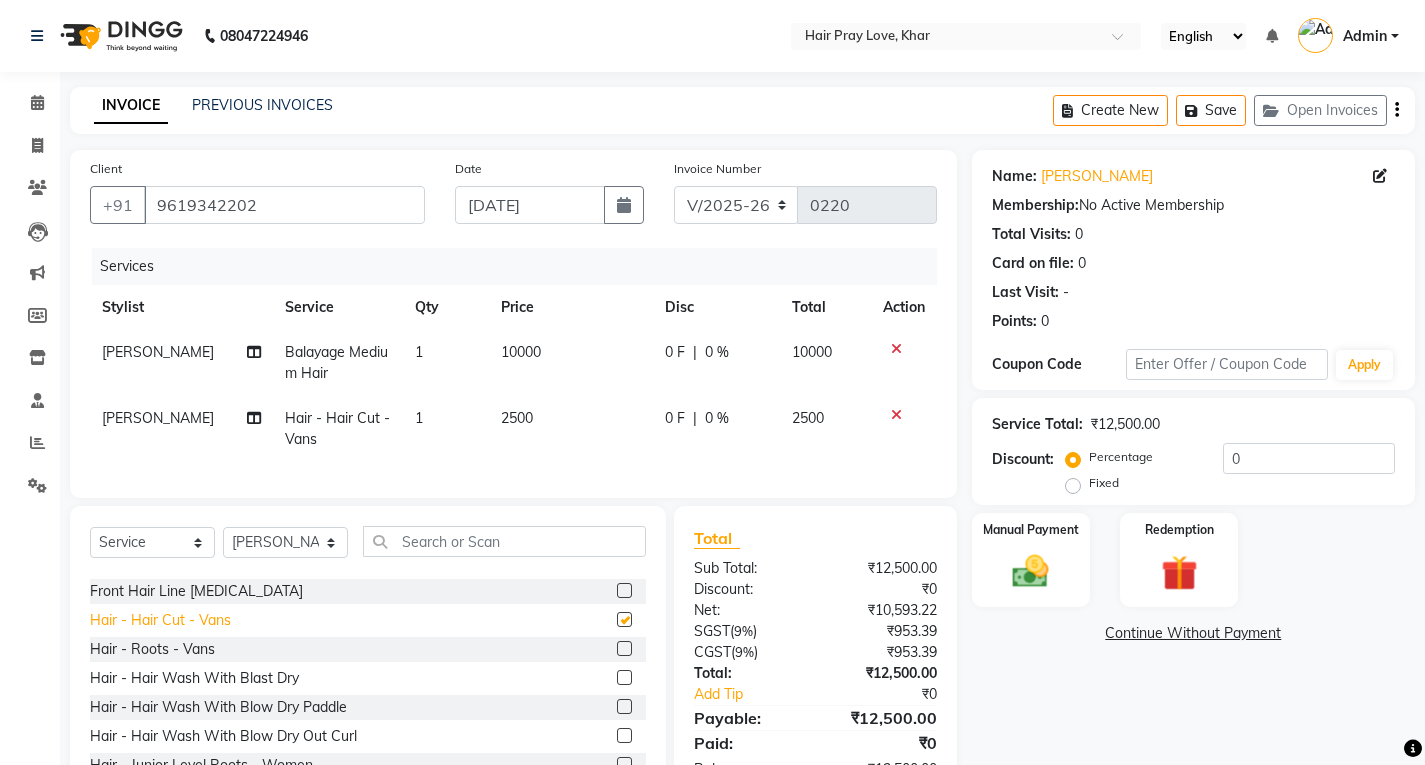 checkbox on "false" 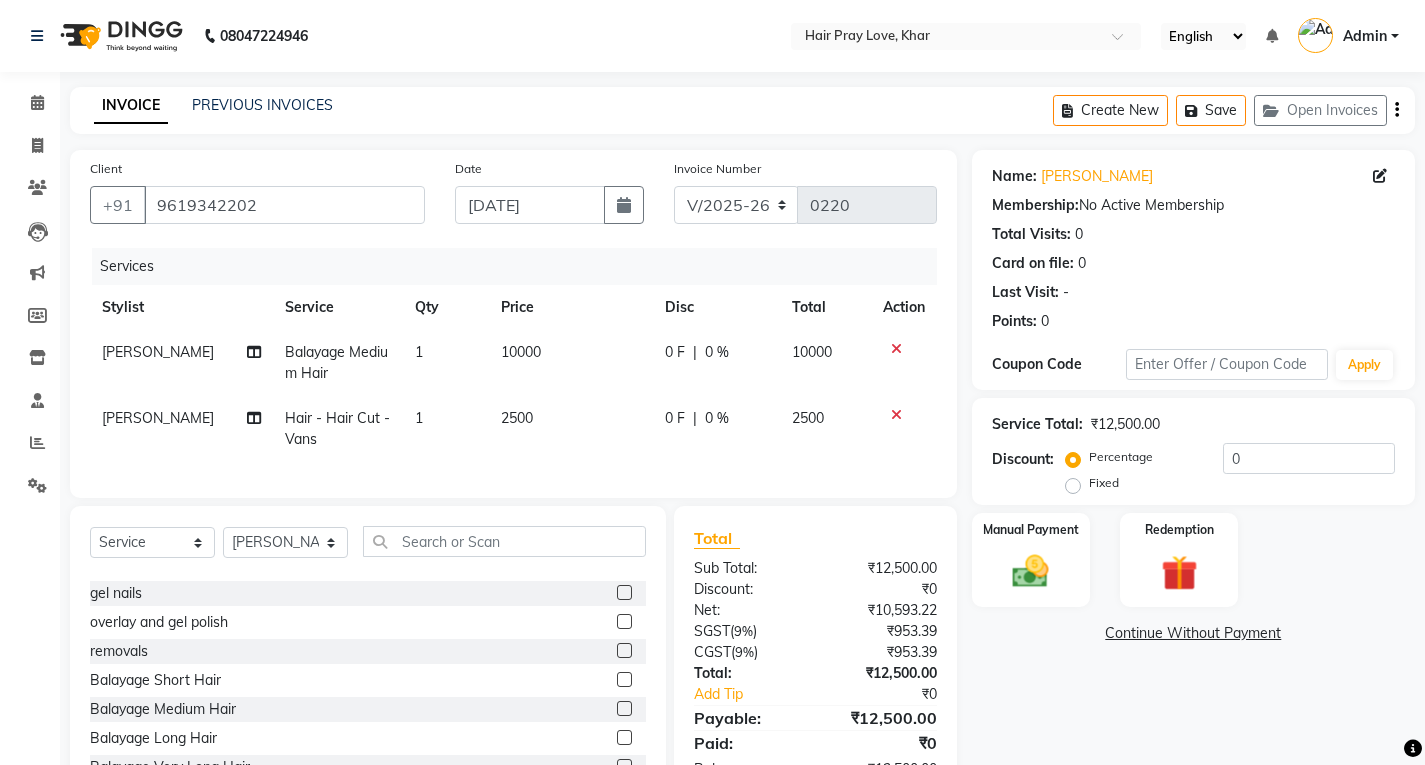 scroll, scrollTop: 1600, scrollLeft: 0, axis: vertical 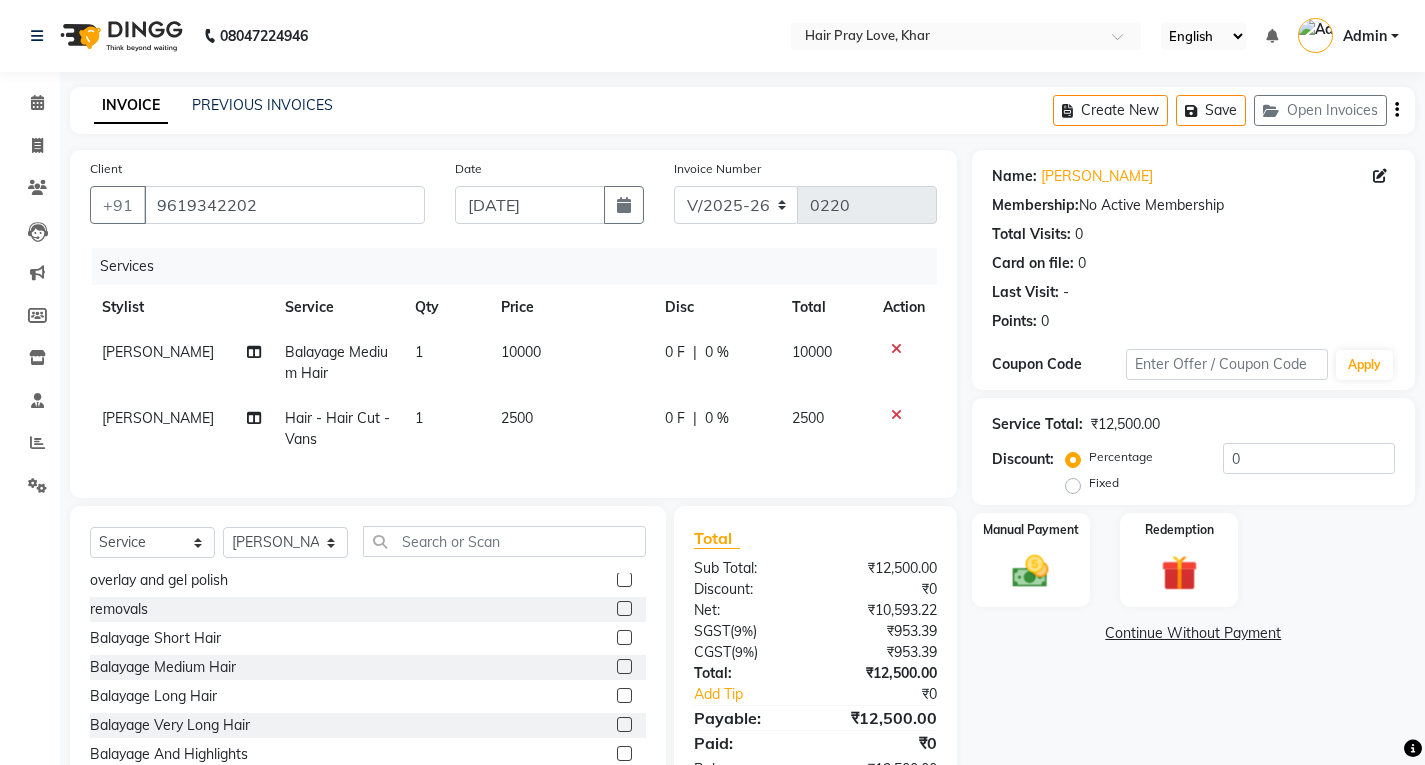 click 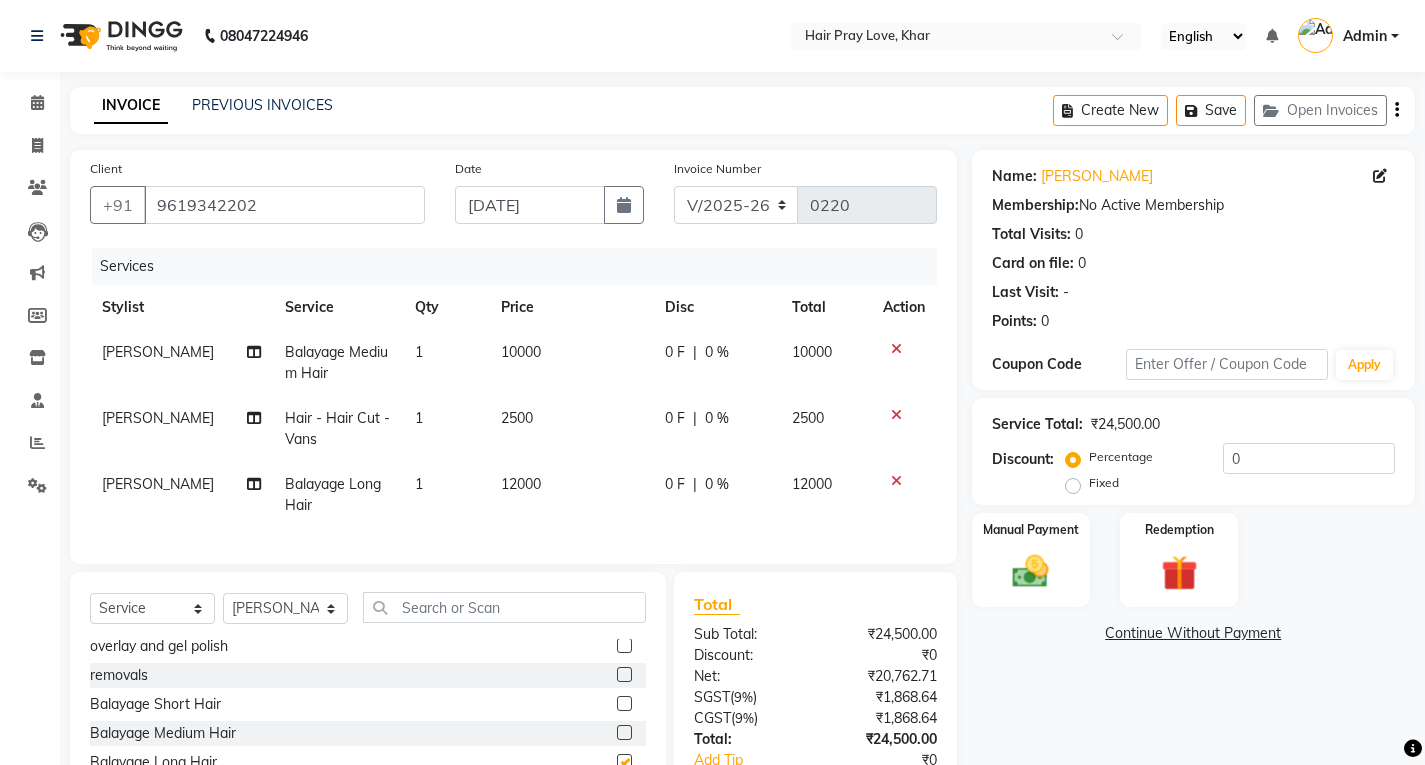 checkbox on "false" 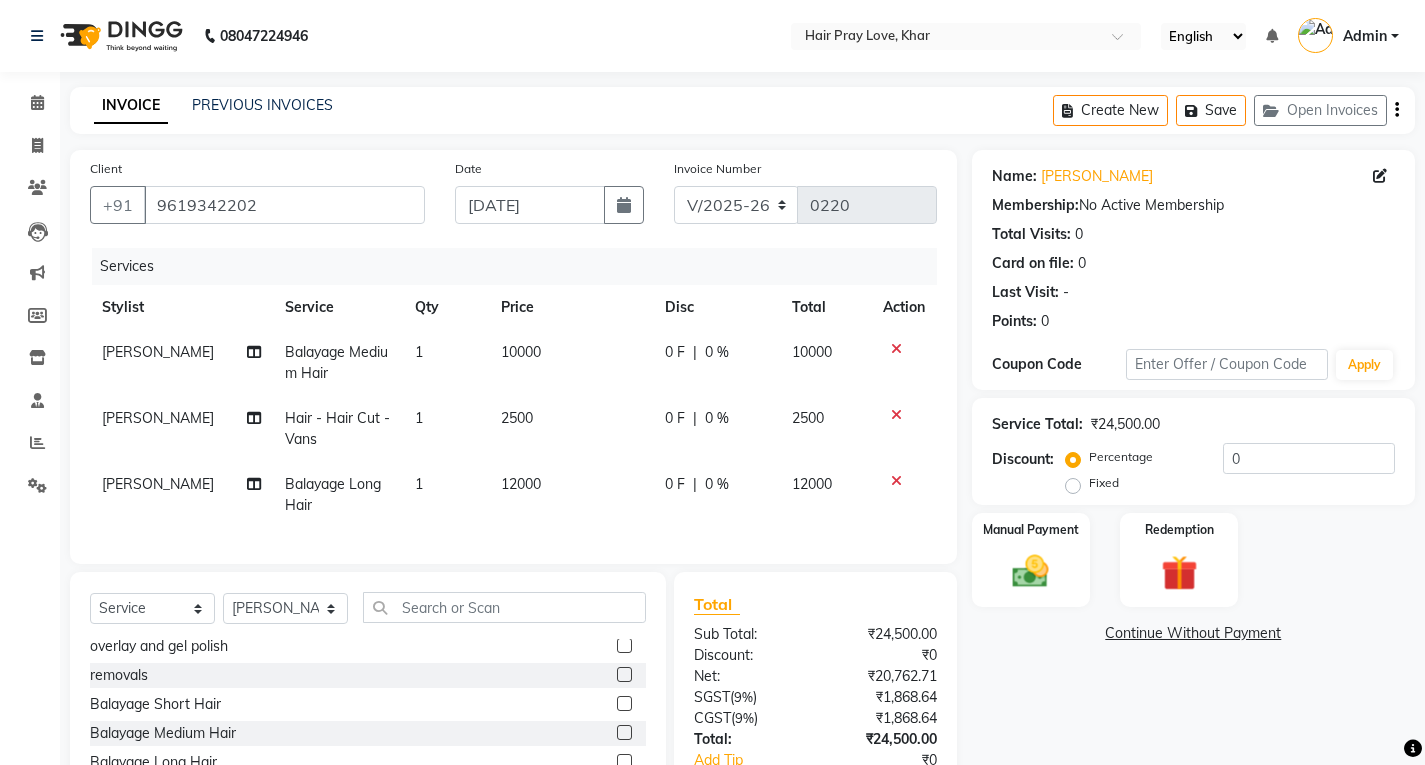scroll, scrollTop: 1700, scrollLeft: 0, axis: vertical 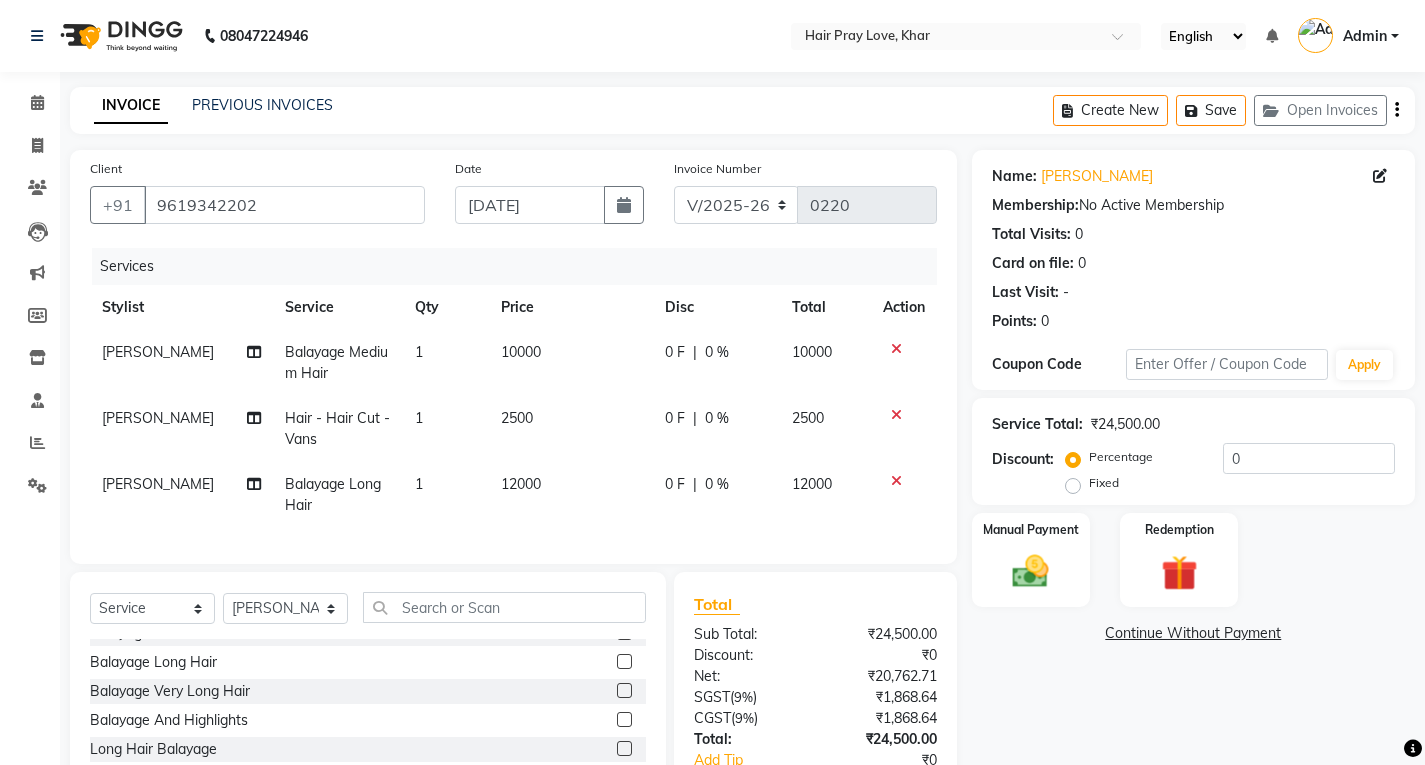 click 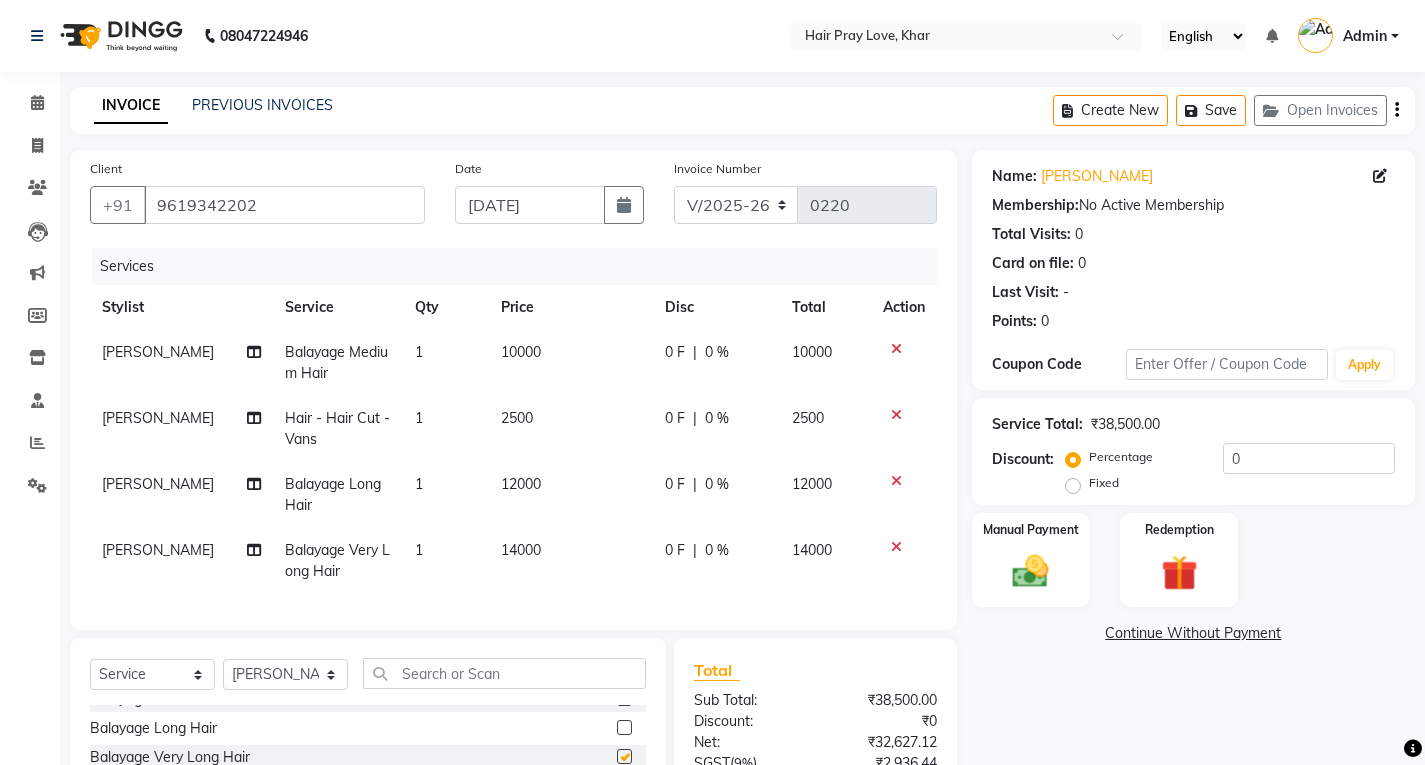 checkbox on "false" 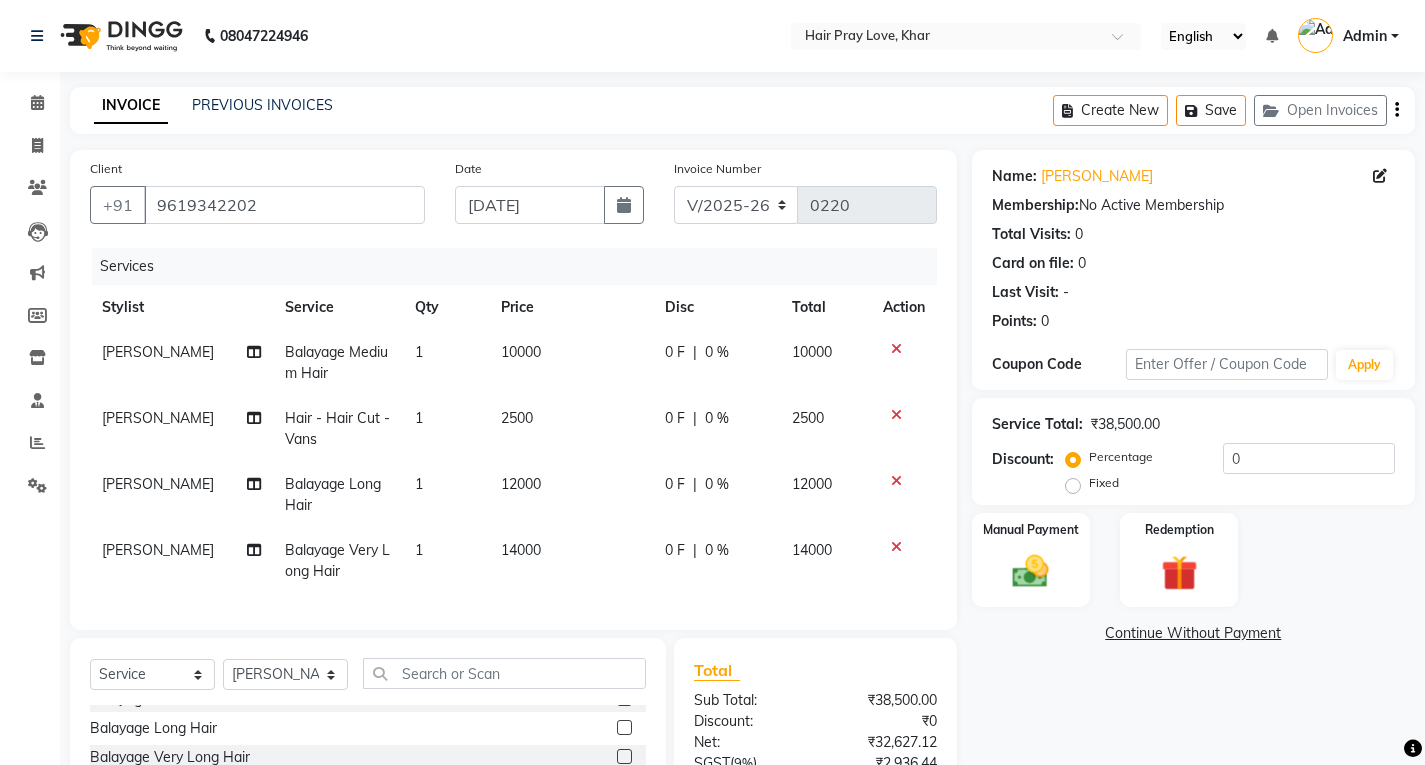 click 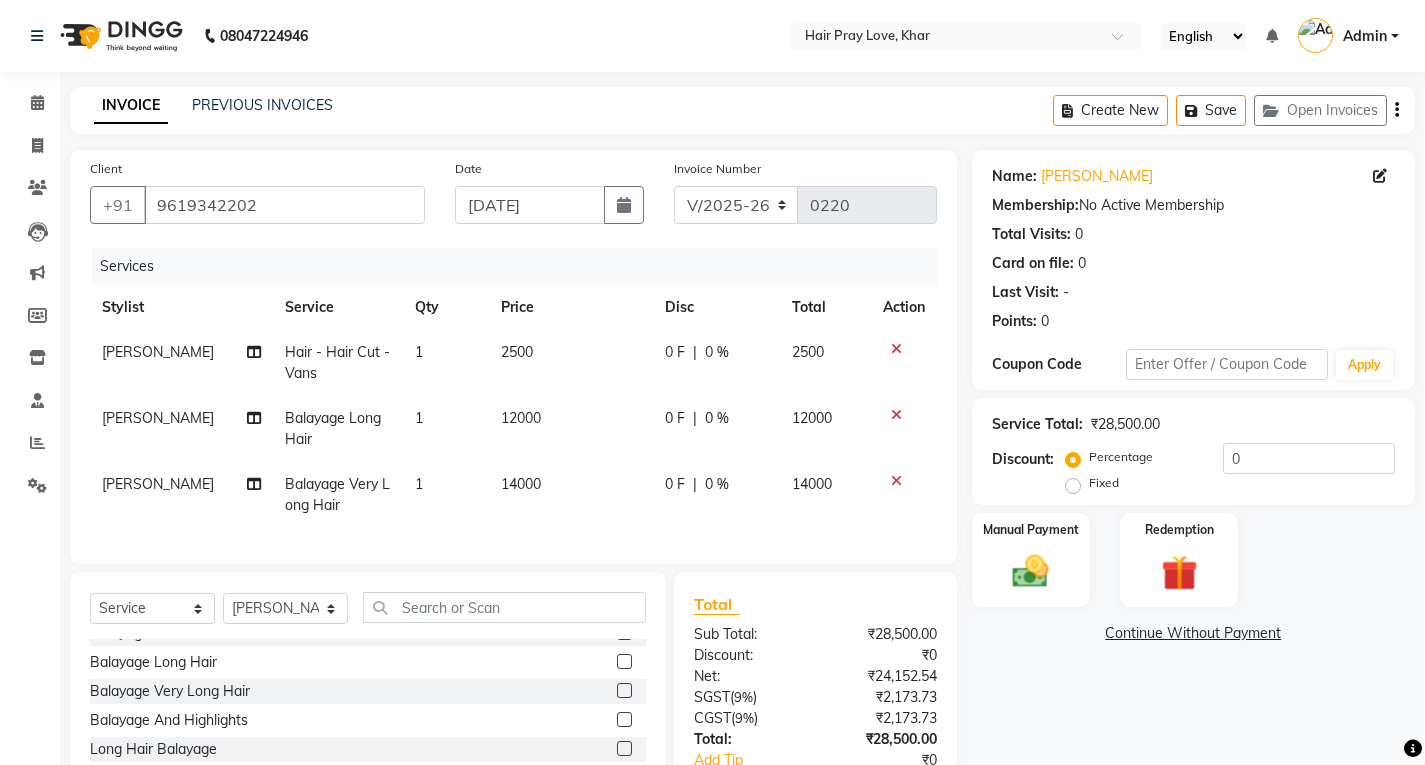 click 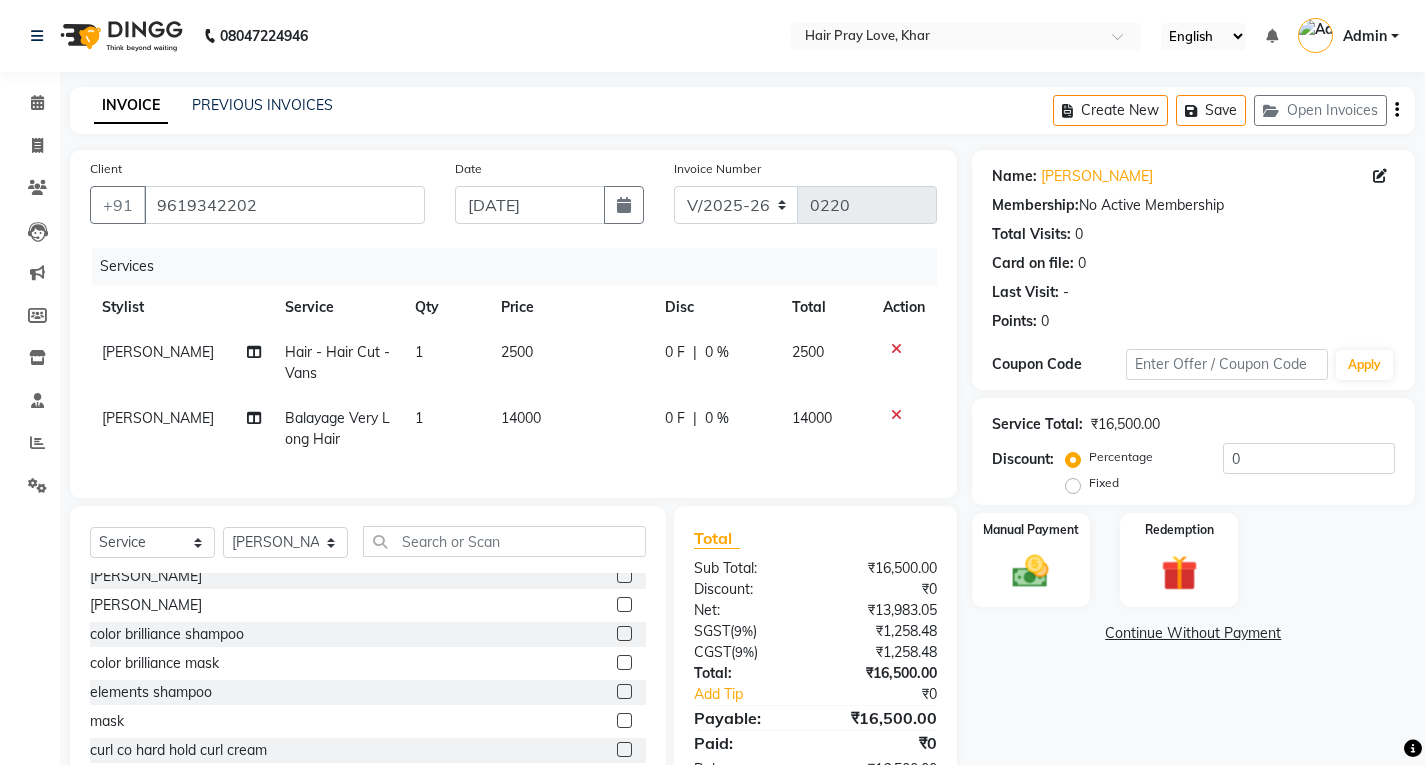 scroll, scrollTop: 2468, scrollLeft: 0, axis: vertical 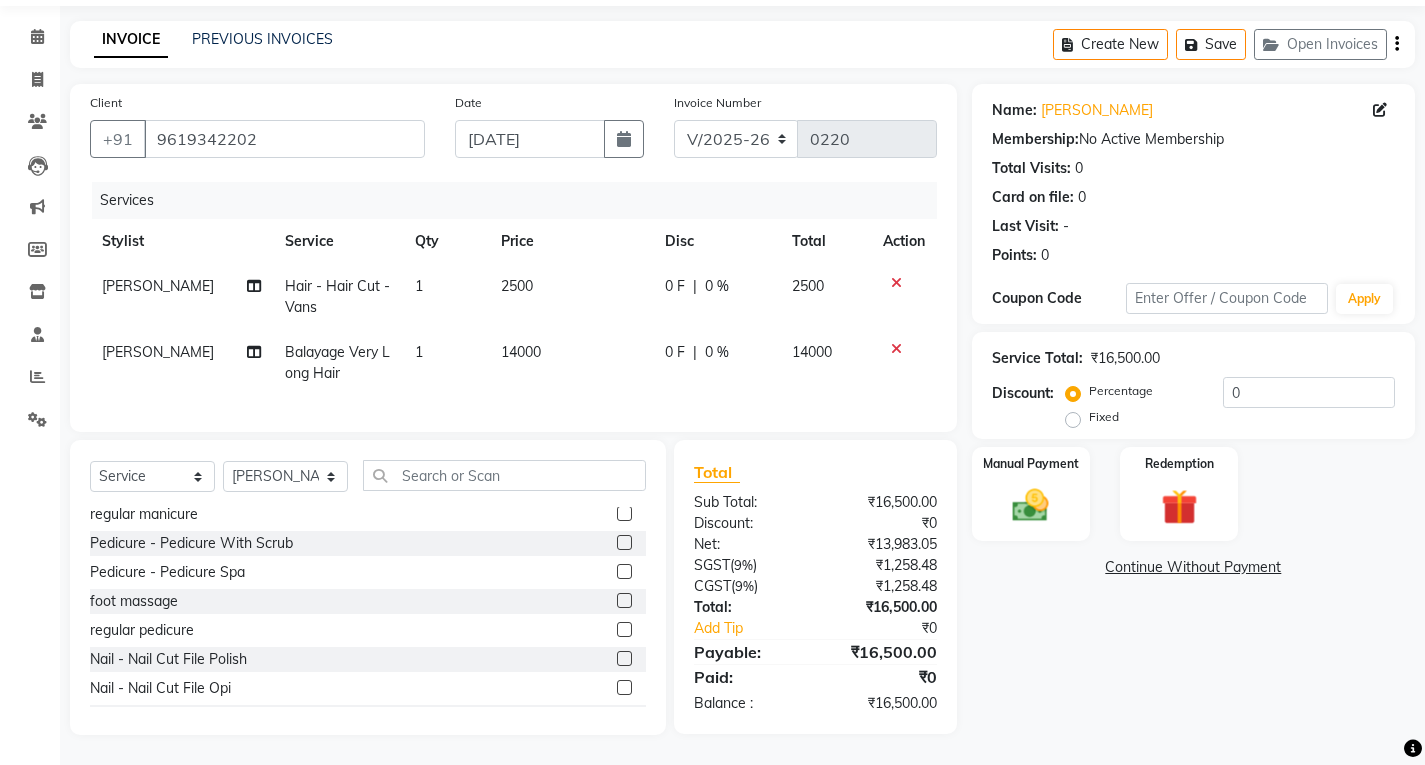 click 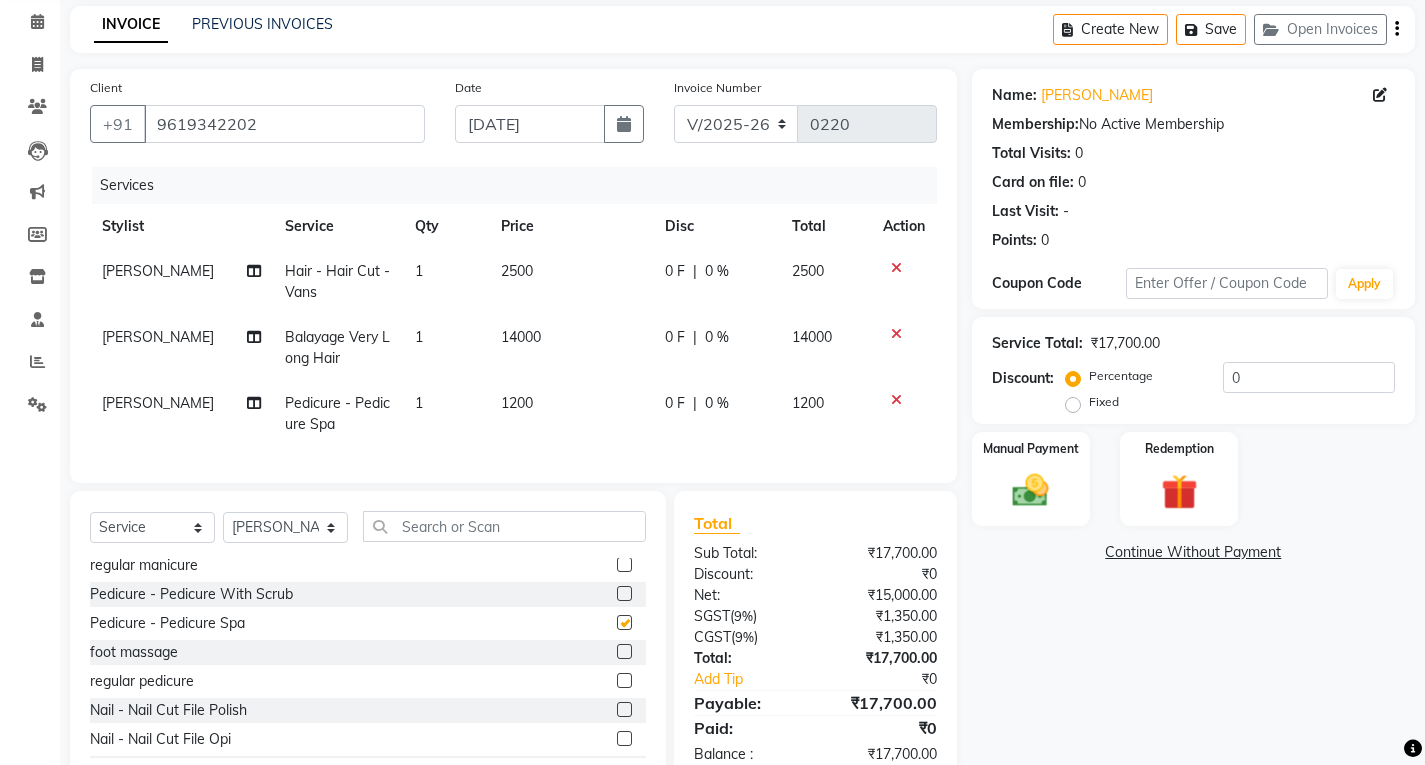 checkbox on "false" 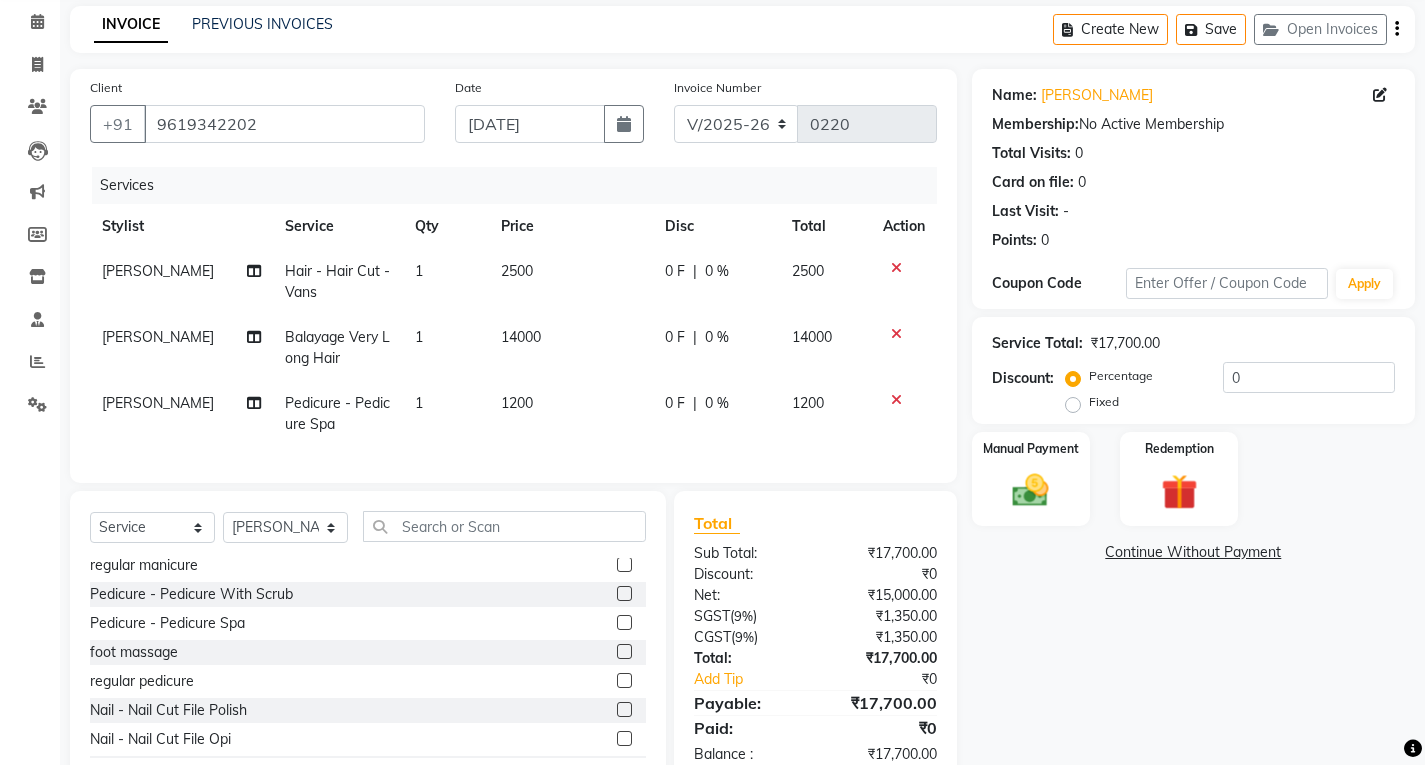 click 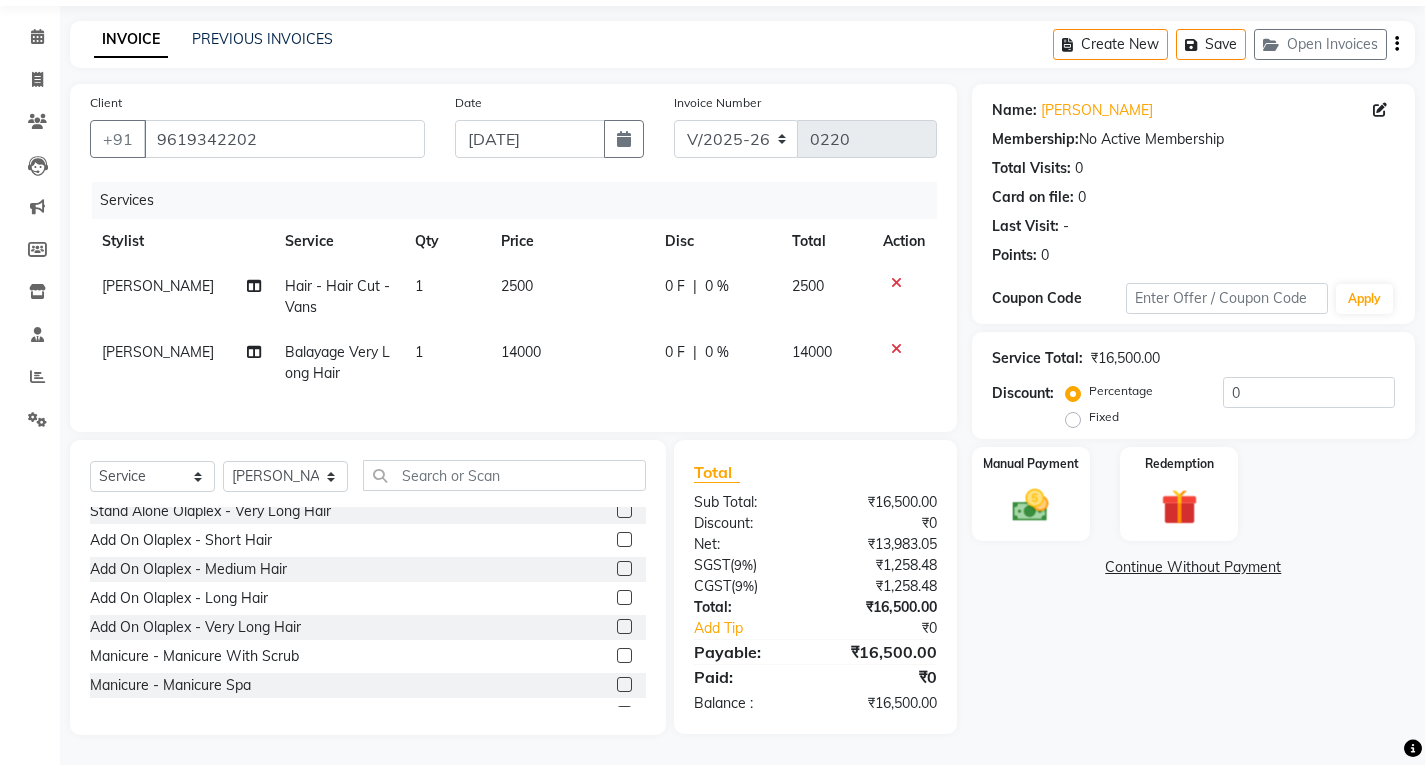 scroll, scrollTop: 1068, scrollLeft: 0, axis: vertical 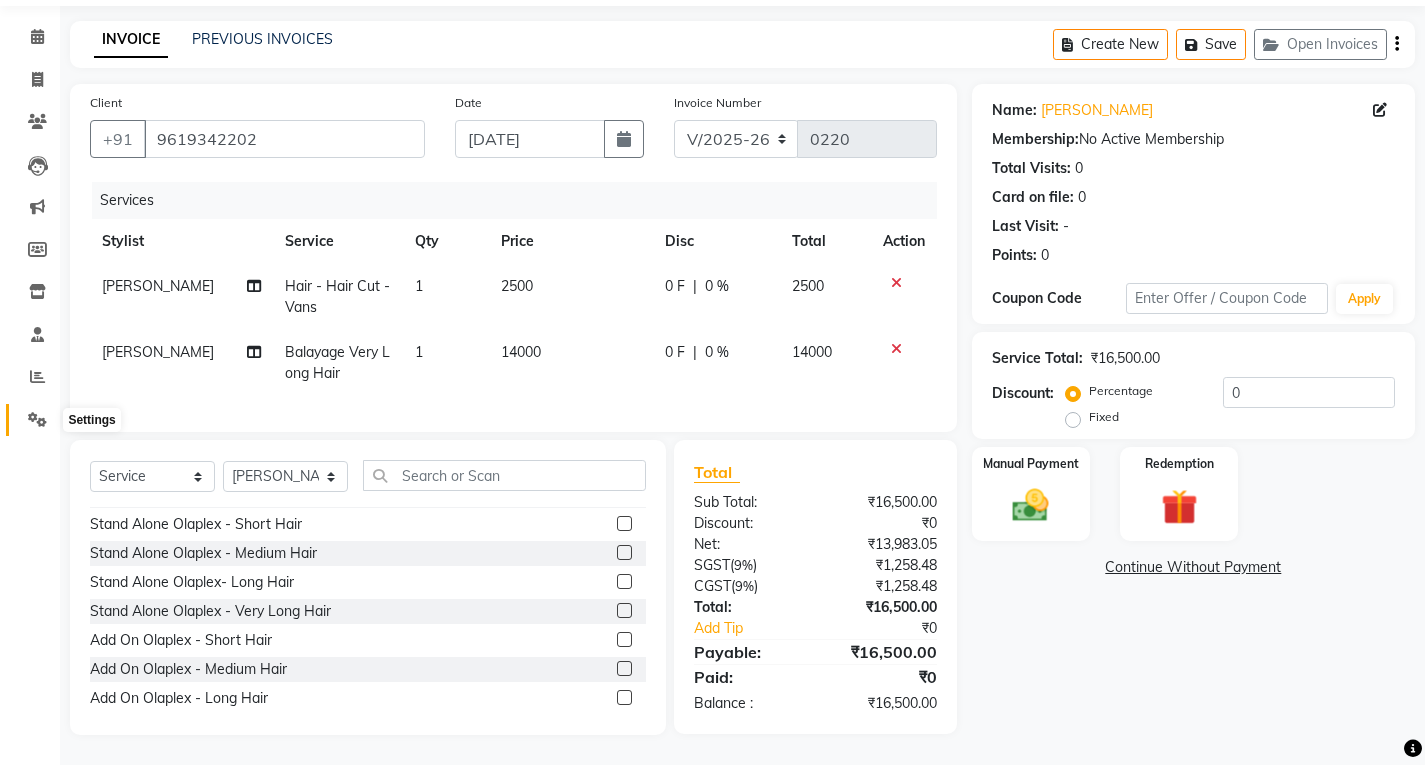 click 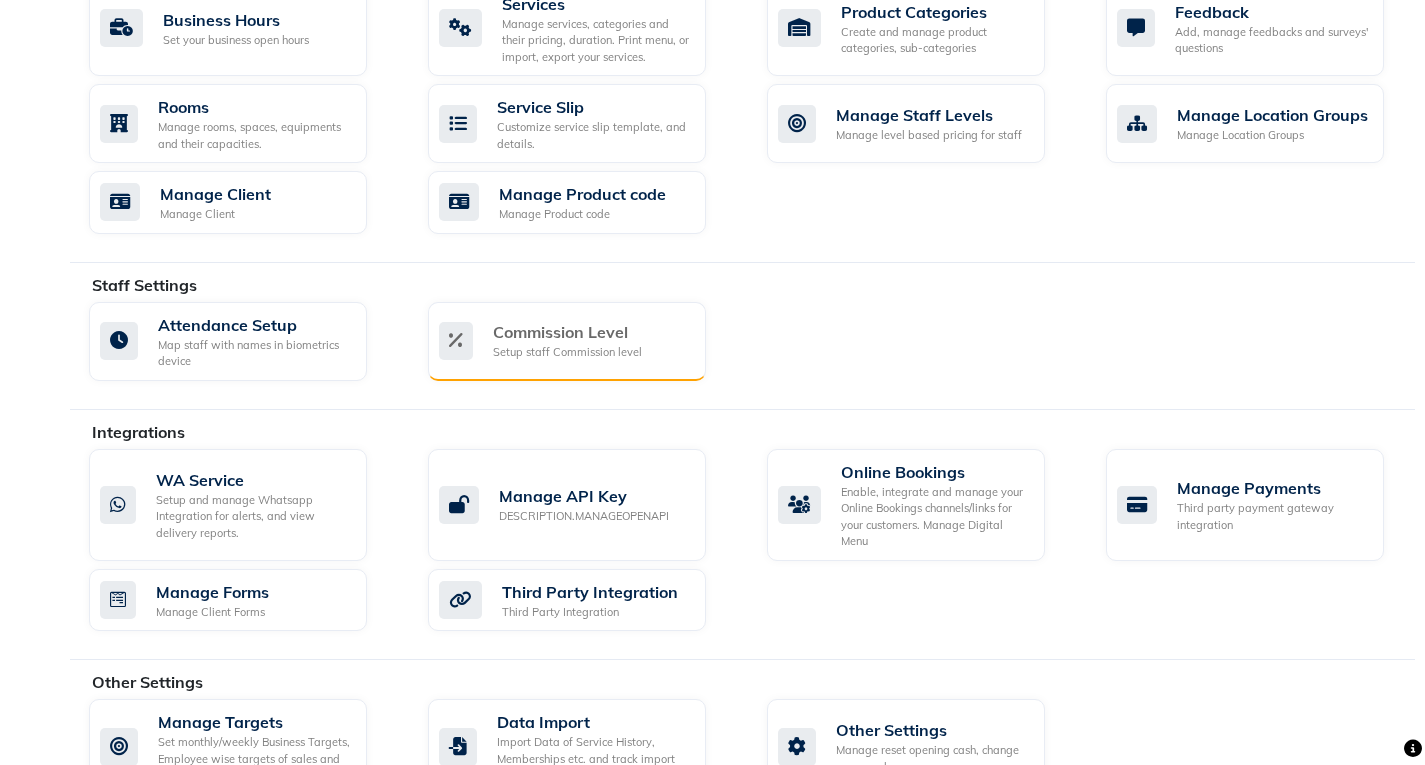 scroll, scrollTop: 803, scrollLeft: 0, axis: vertical 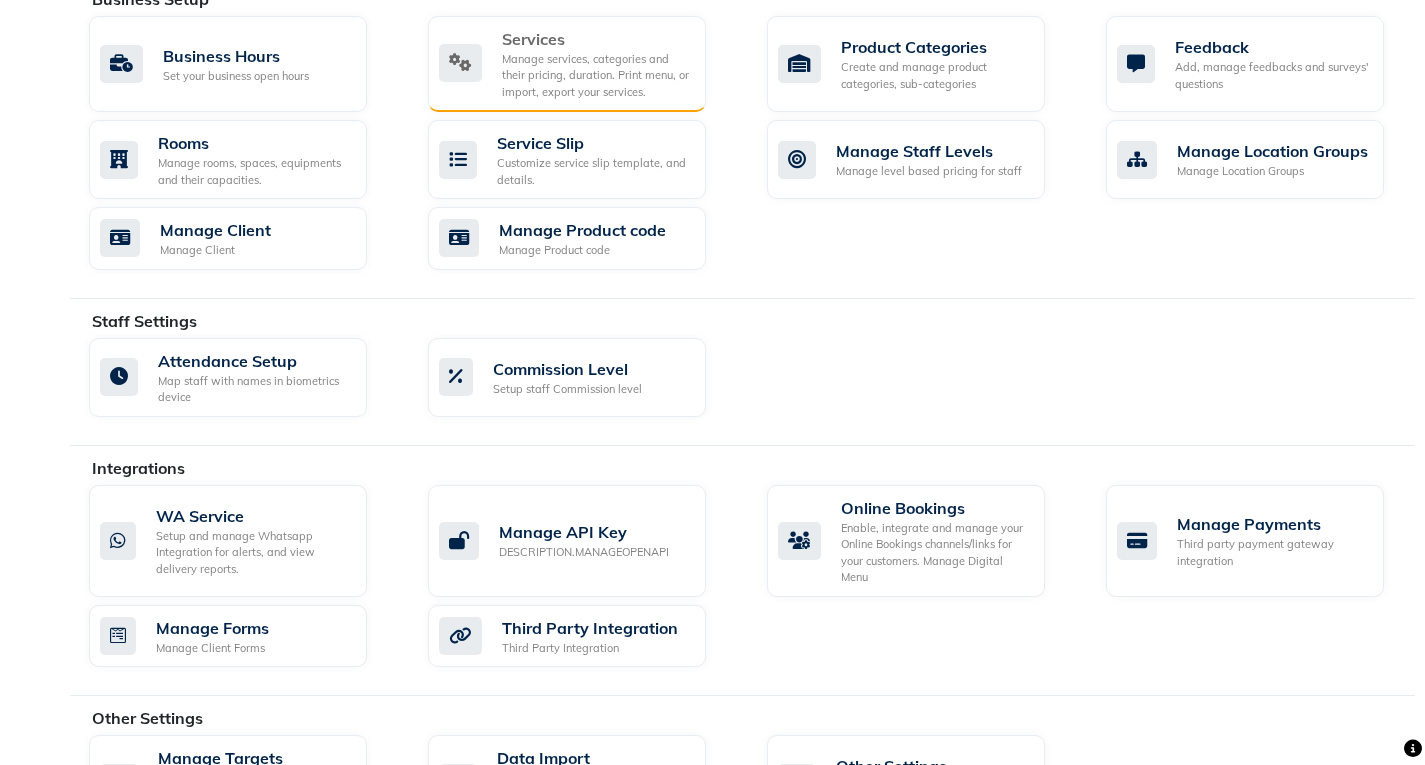 click on "Services" 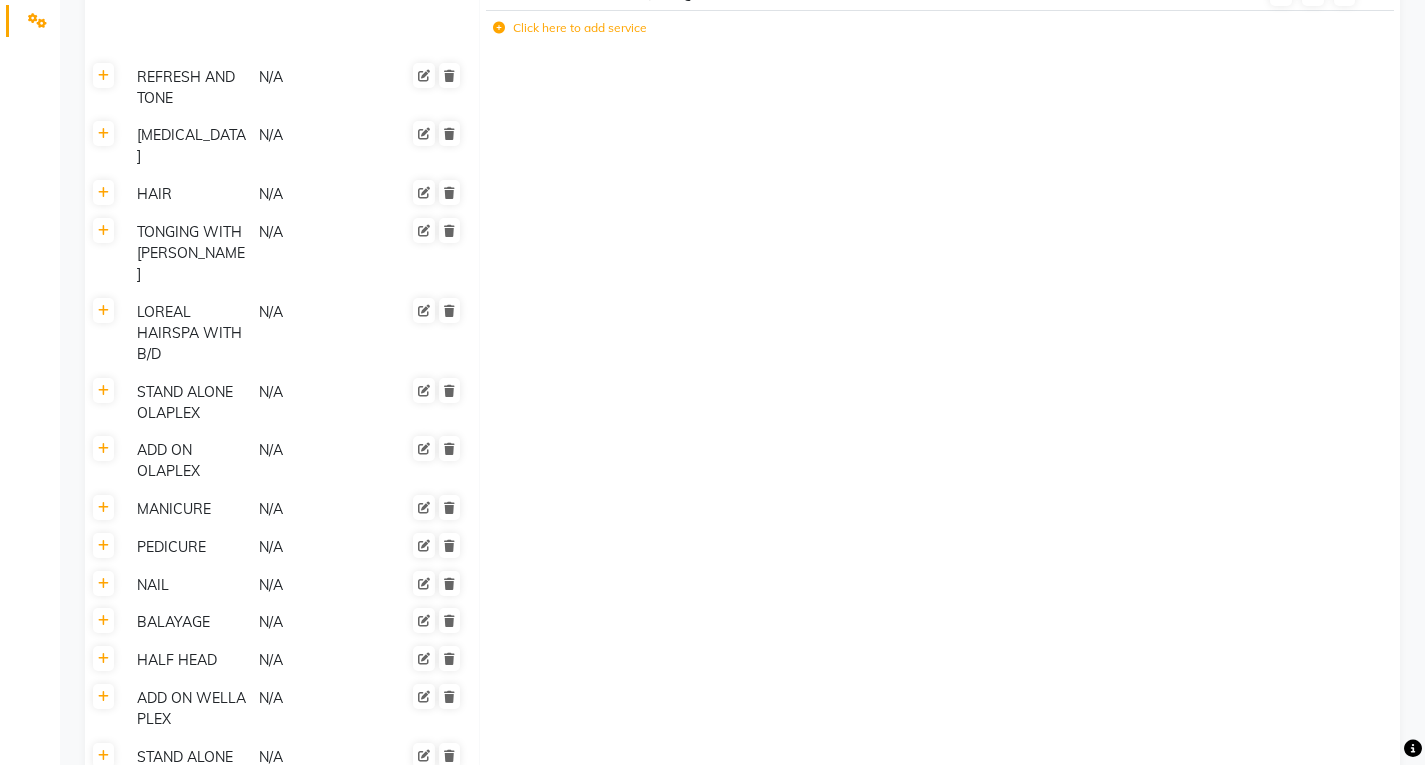 scroll, scrollTop: 500, scrollLeft: 0, axis: vertical 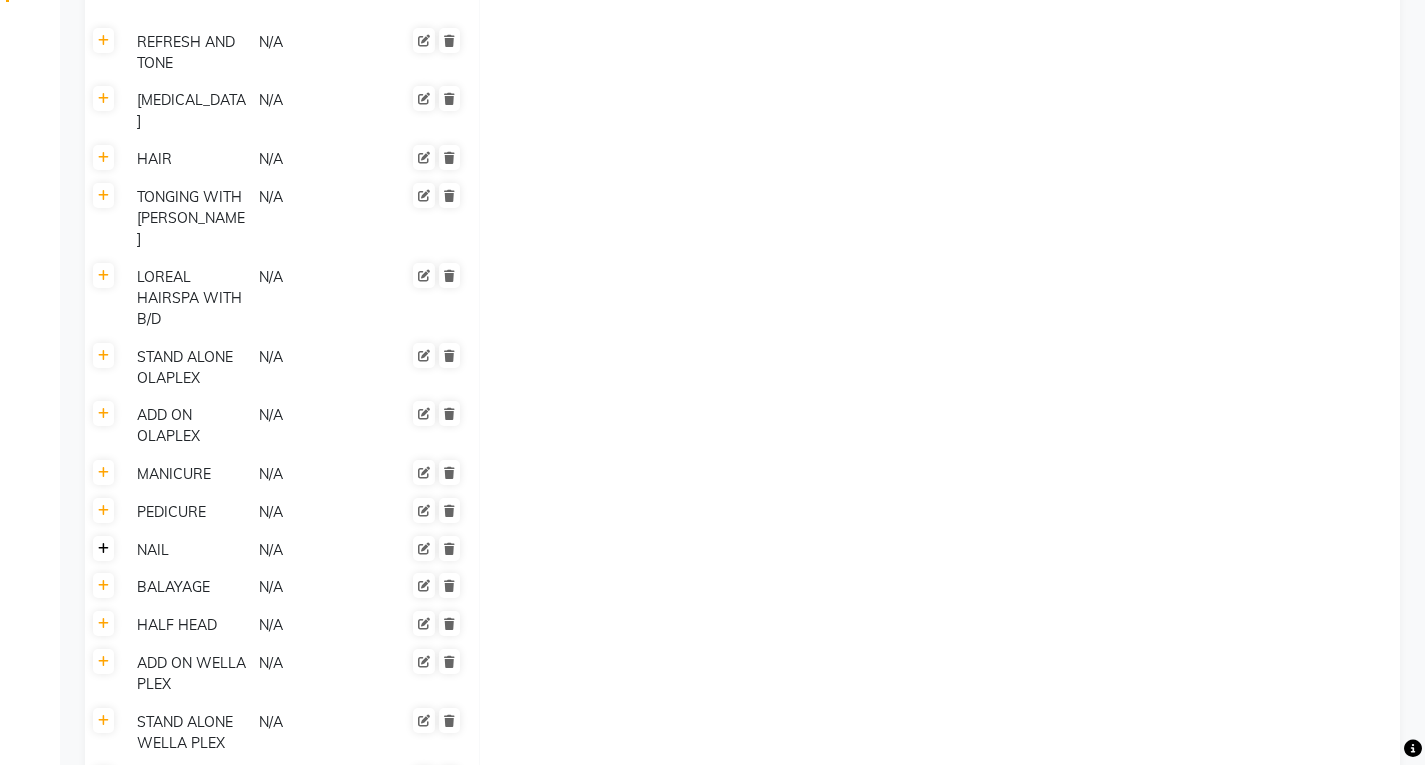 click 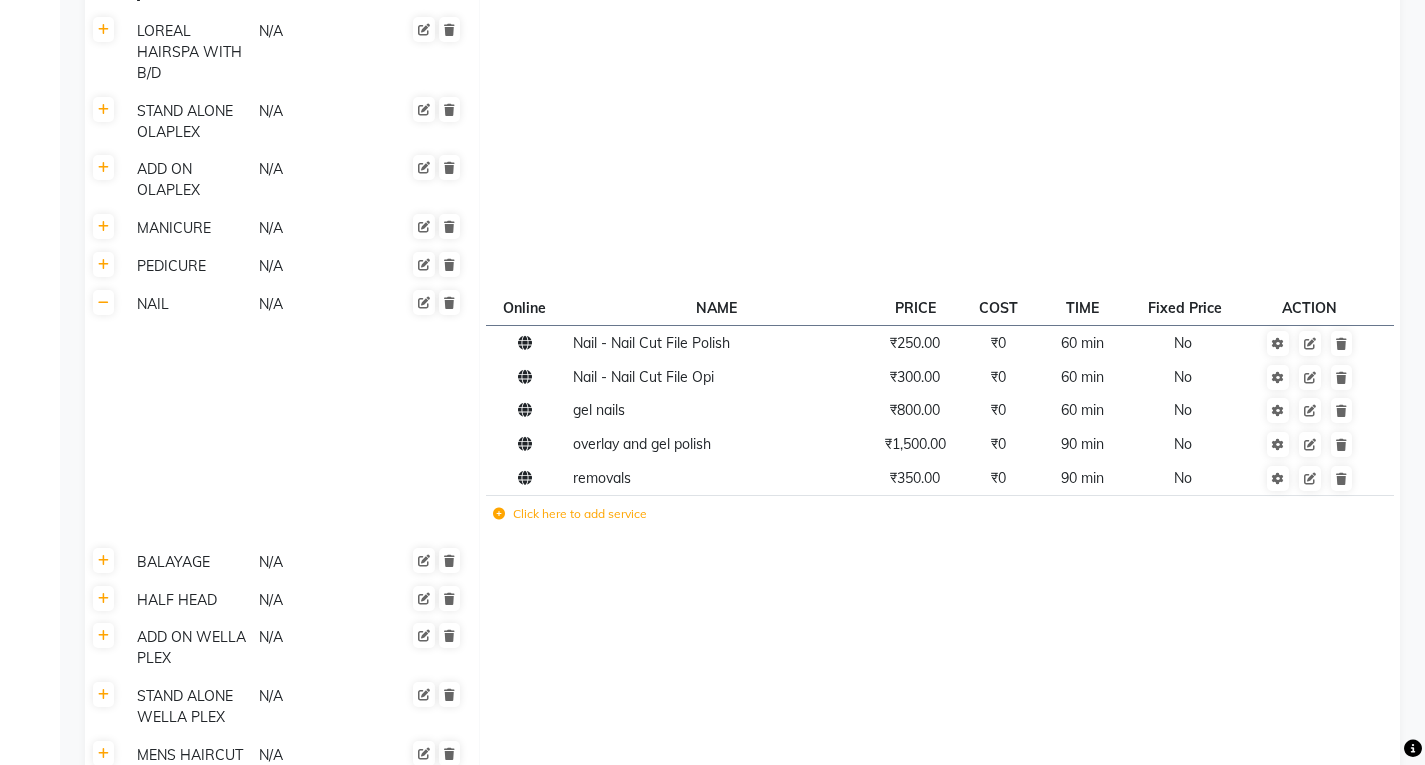 scroll, scrollTop: 800, scrollLeft: 0, axis: vertical 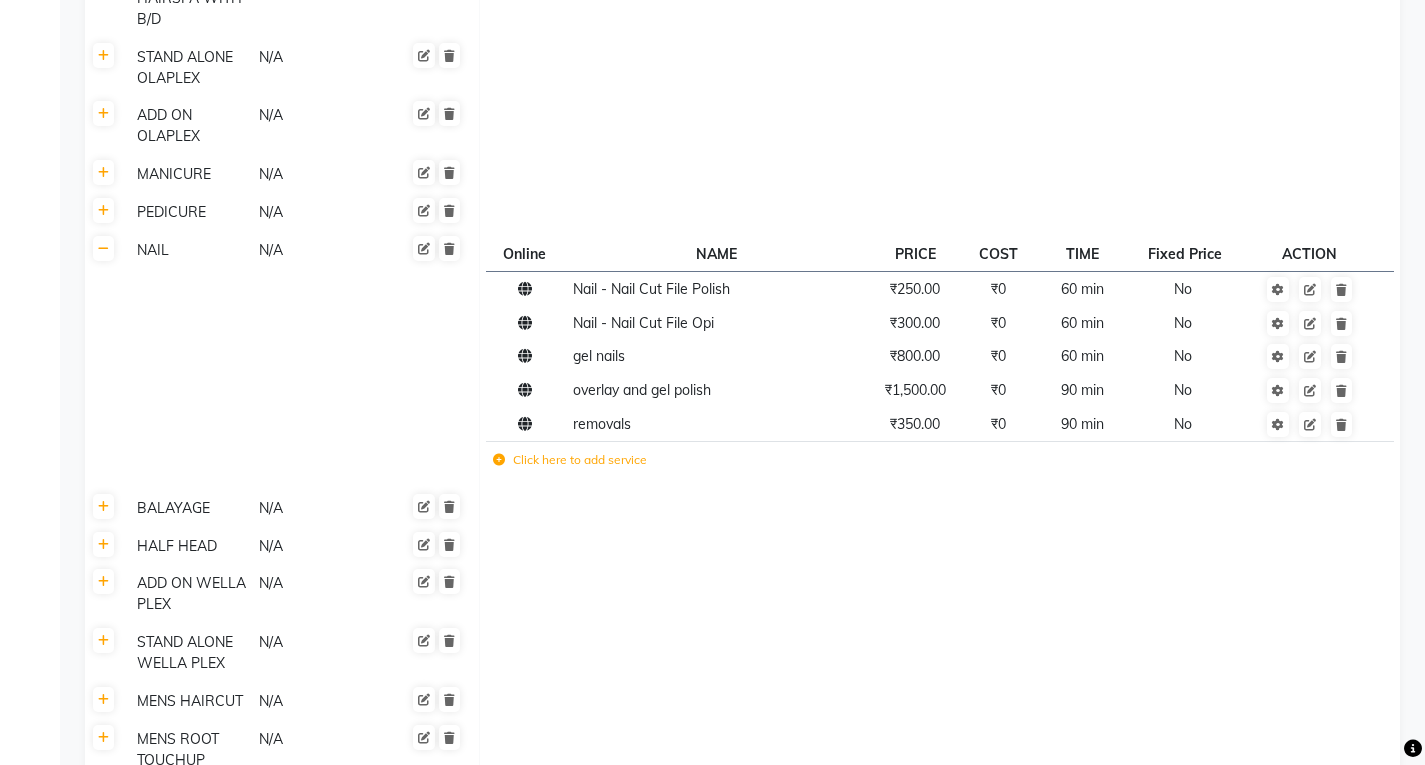click on "Click here to add service" 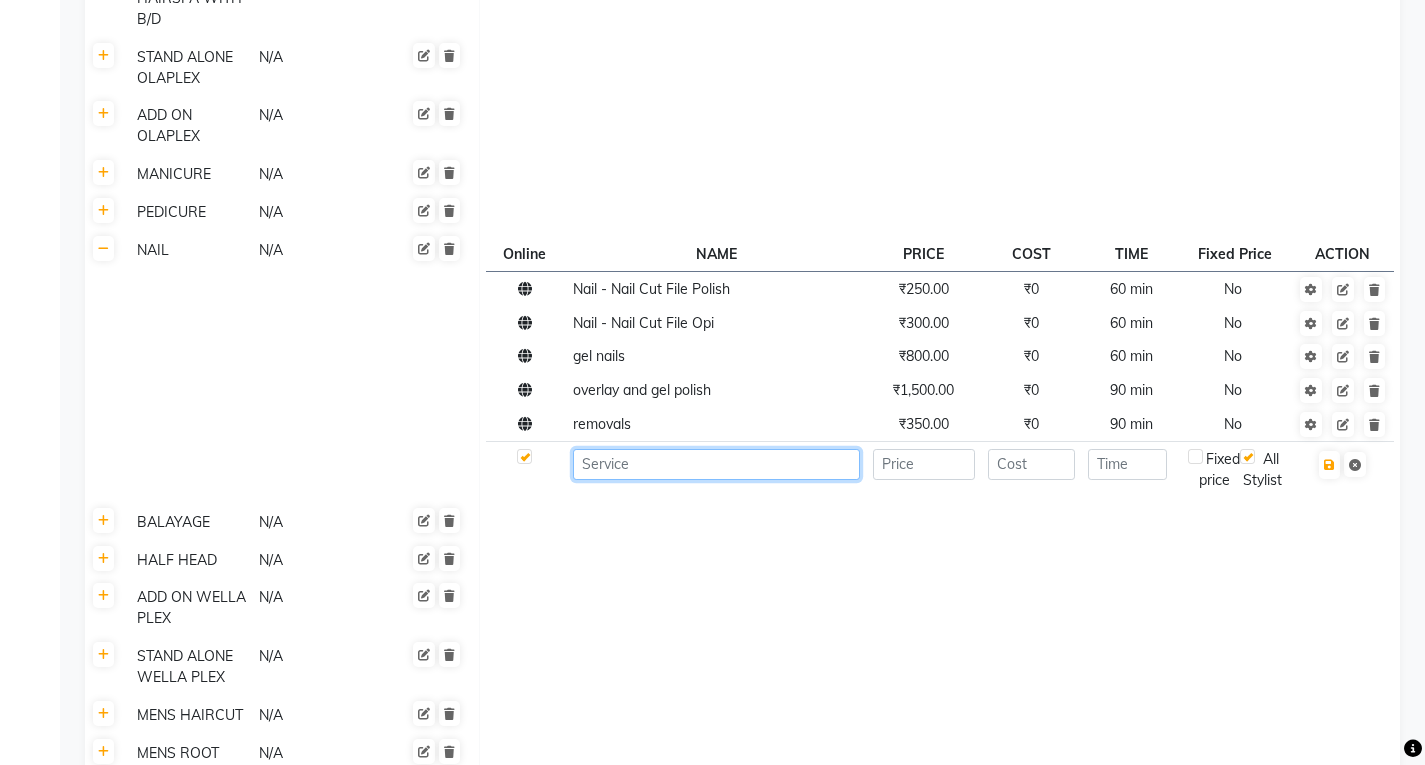 click 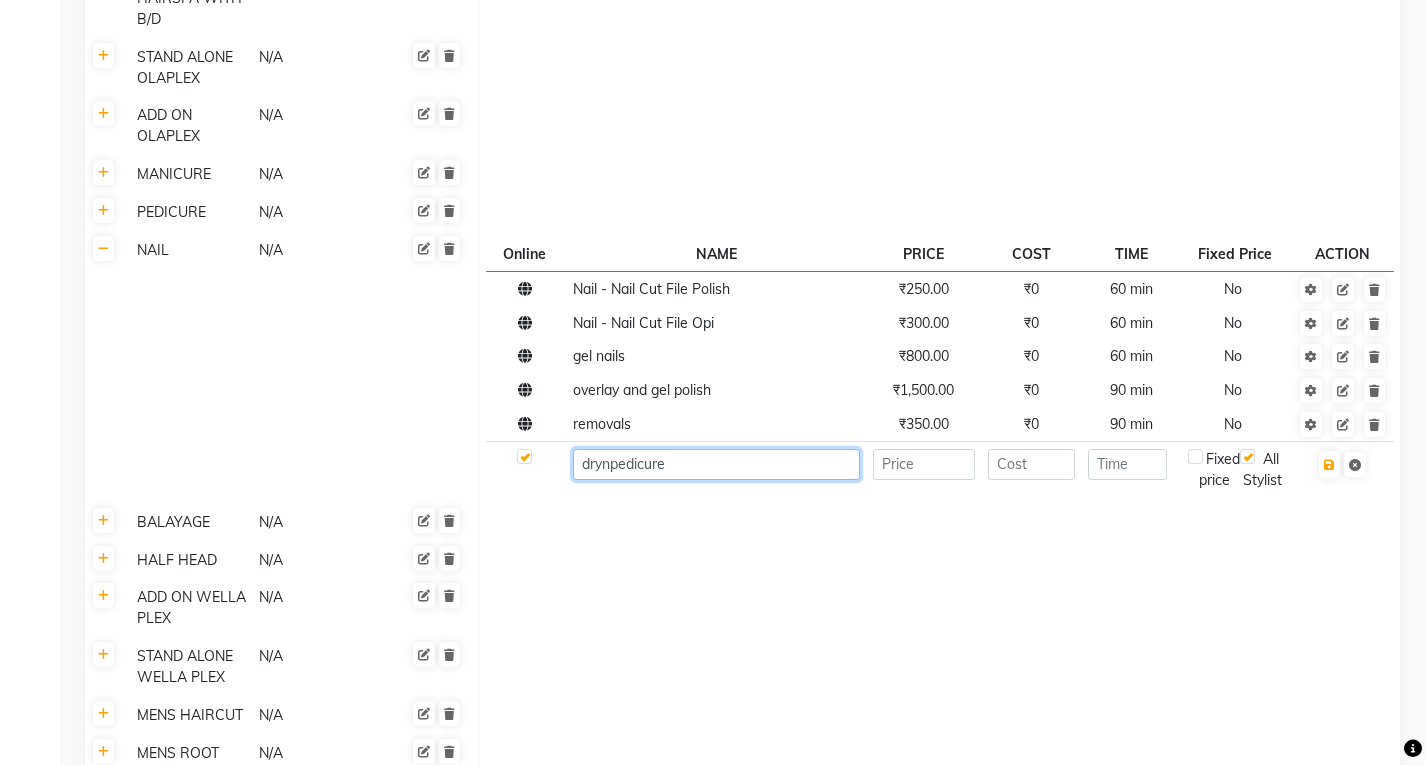 type on "drynpedicure" 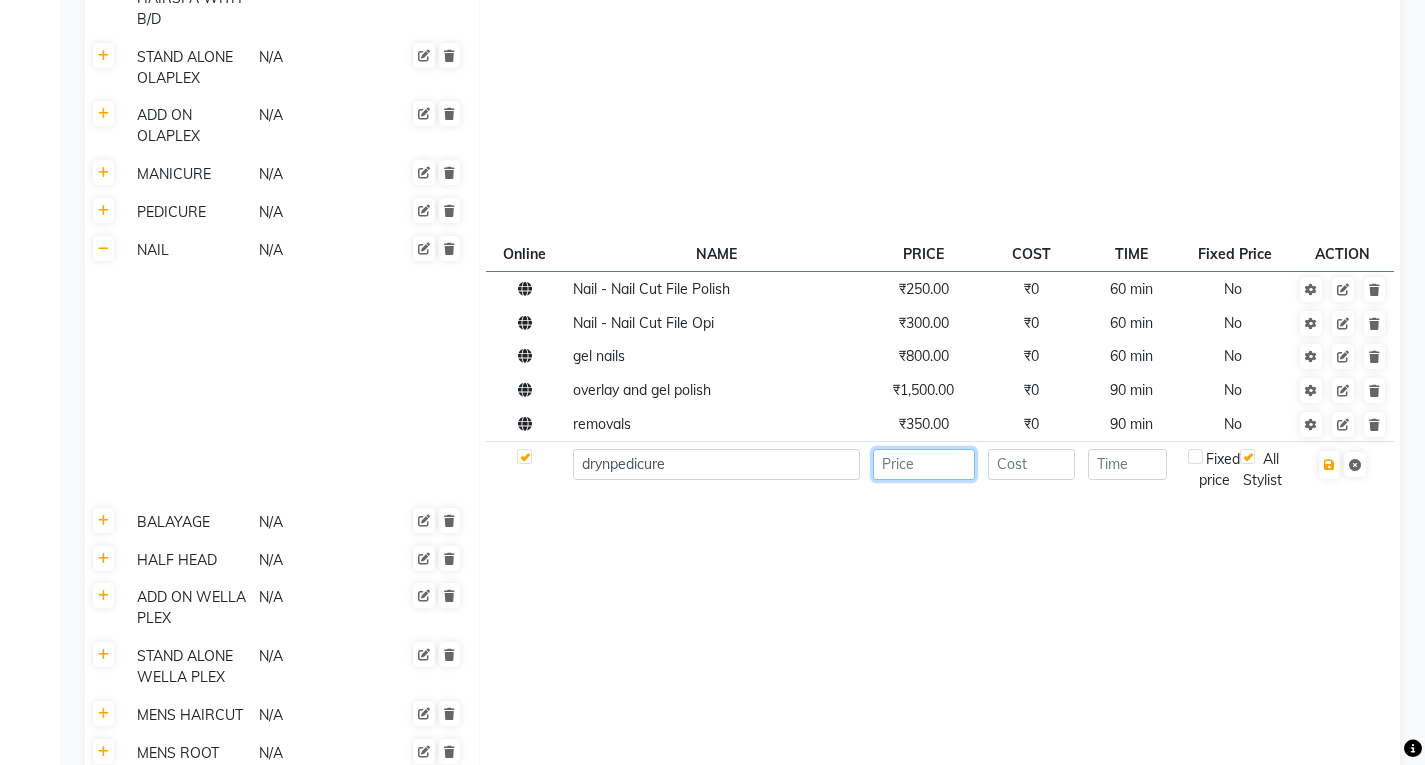 click 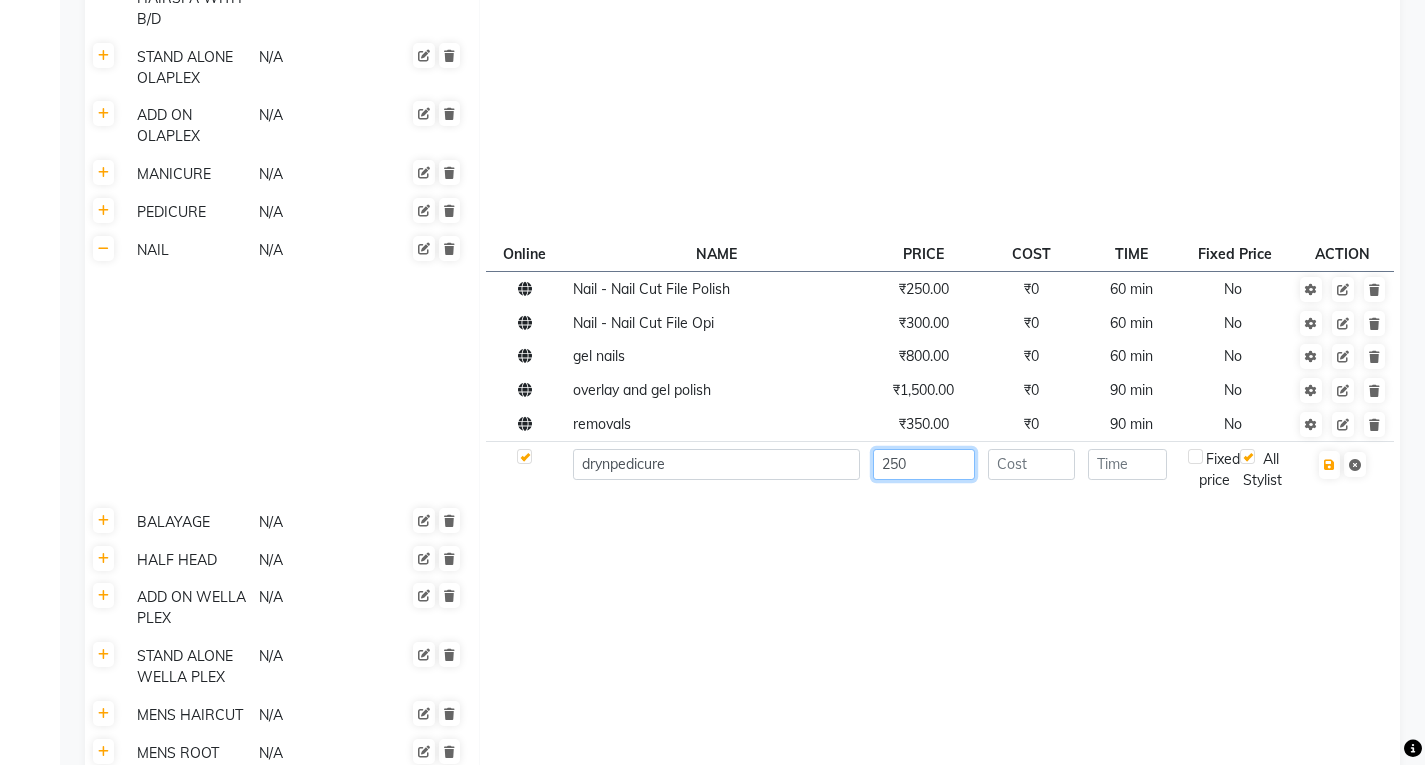 type on "250" 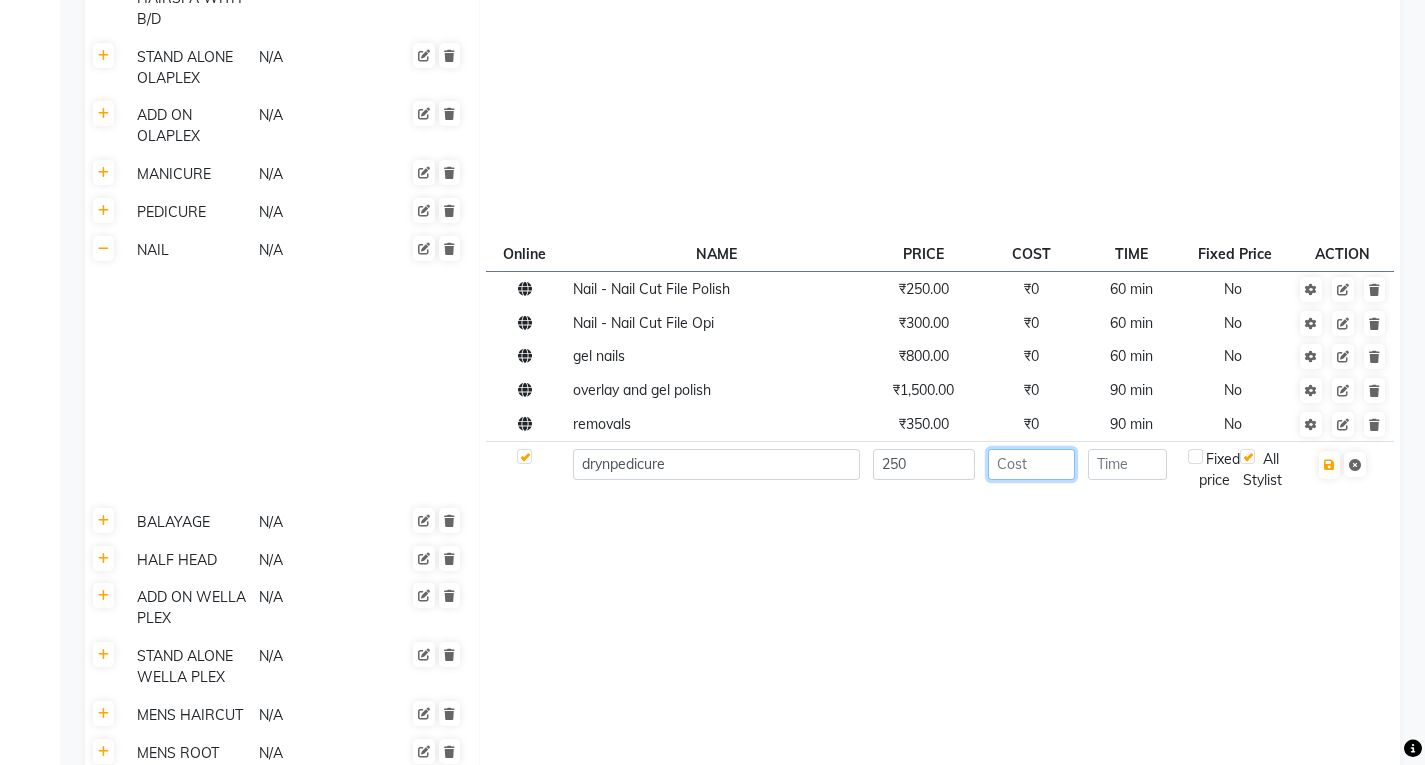 click 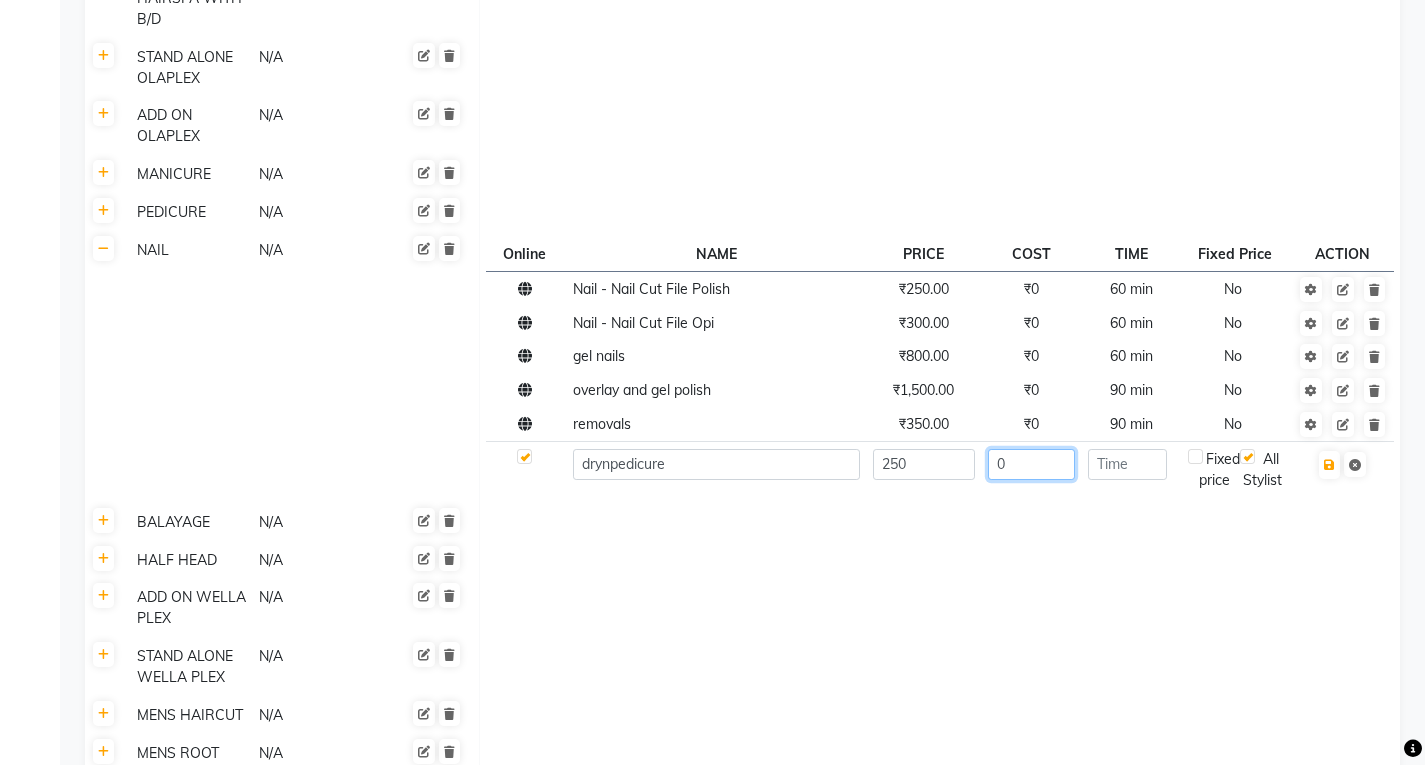type on "0" 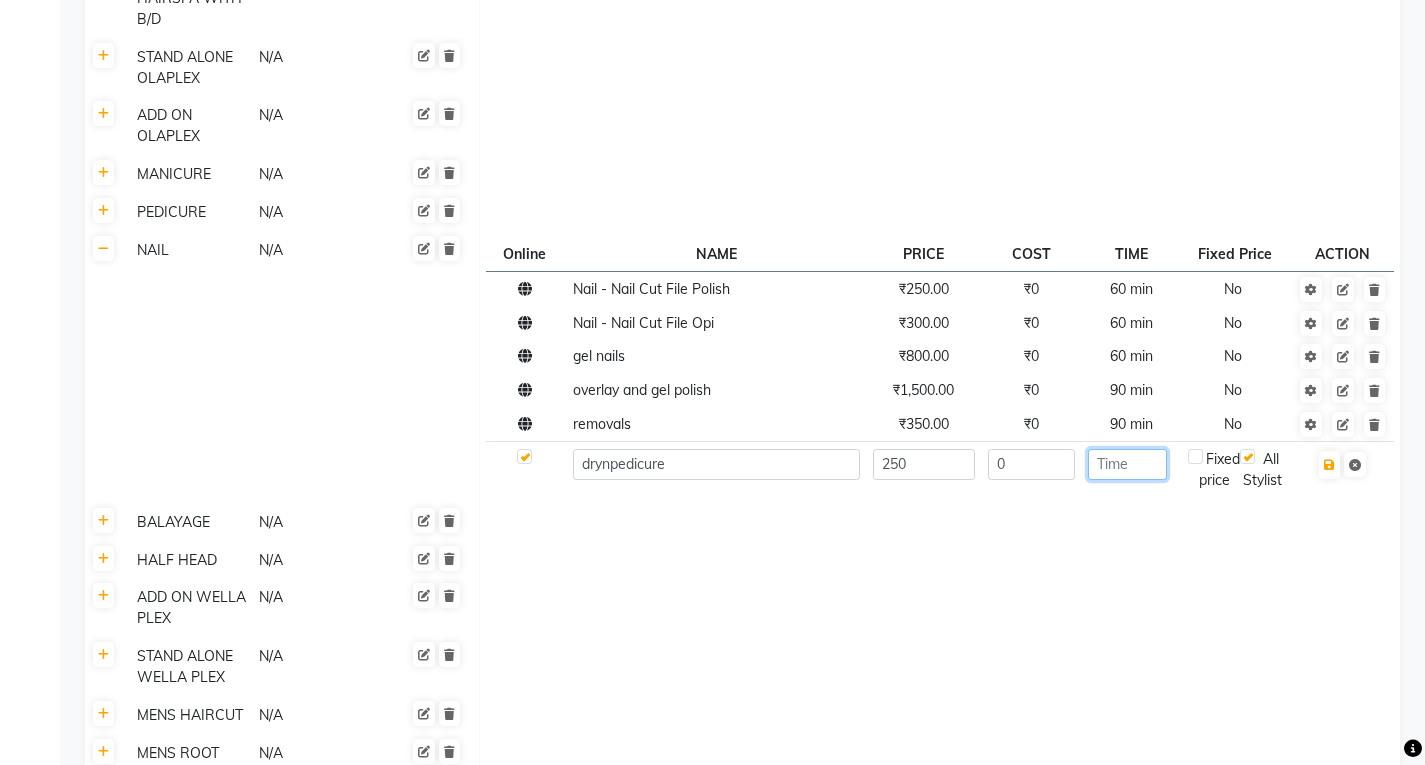 click 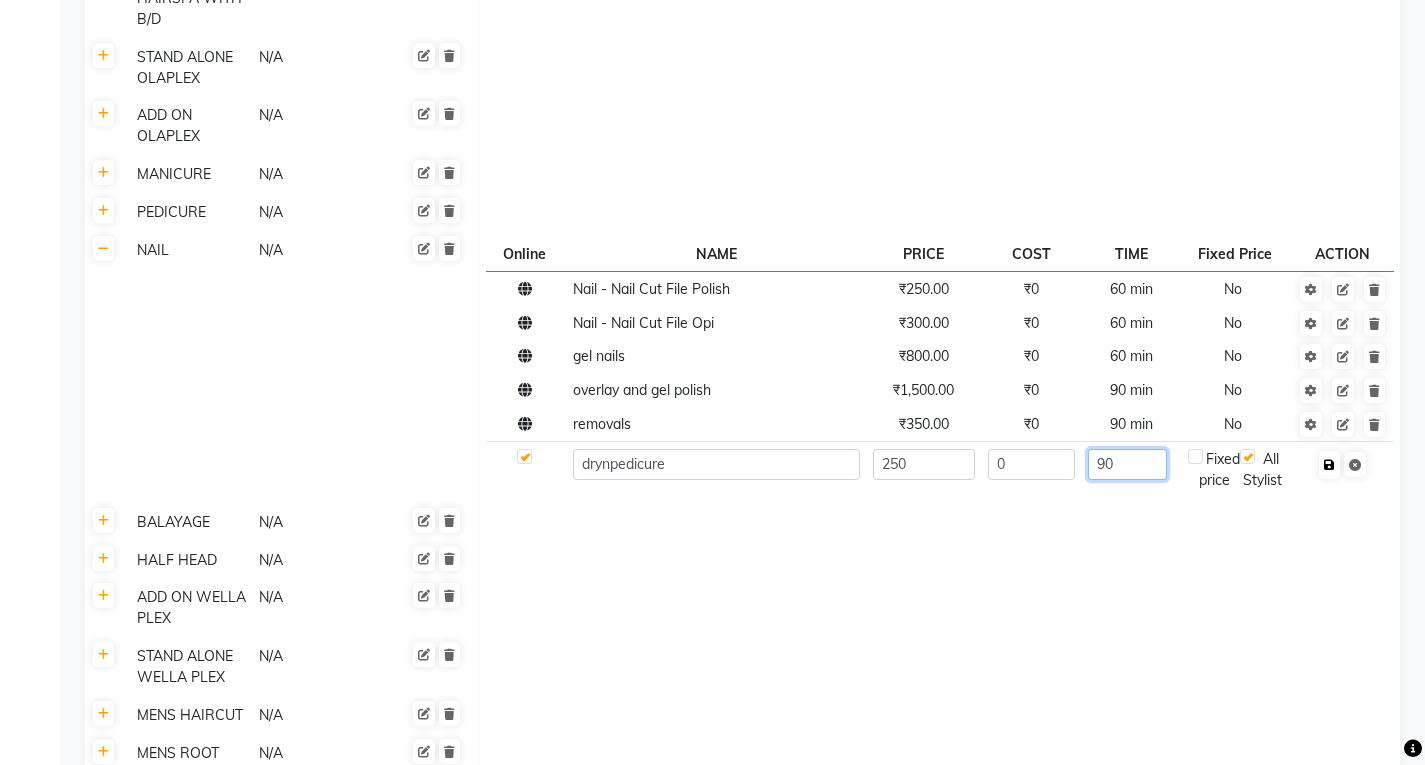 type on "90" 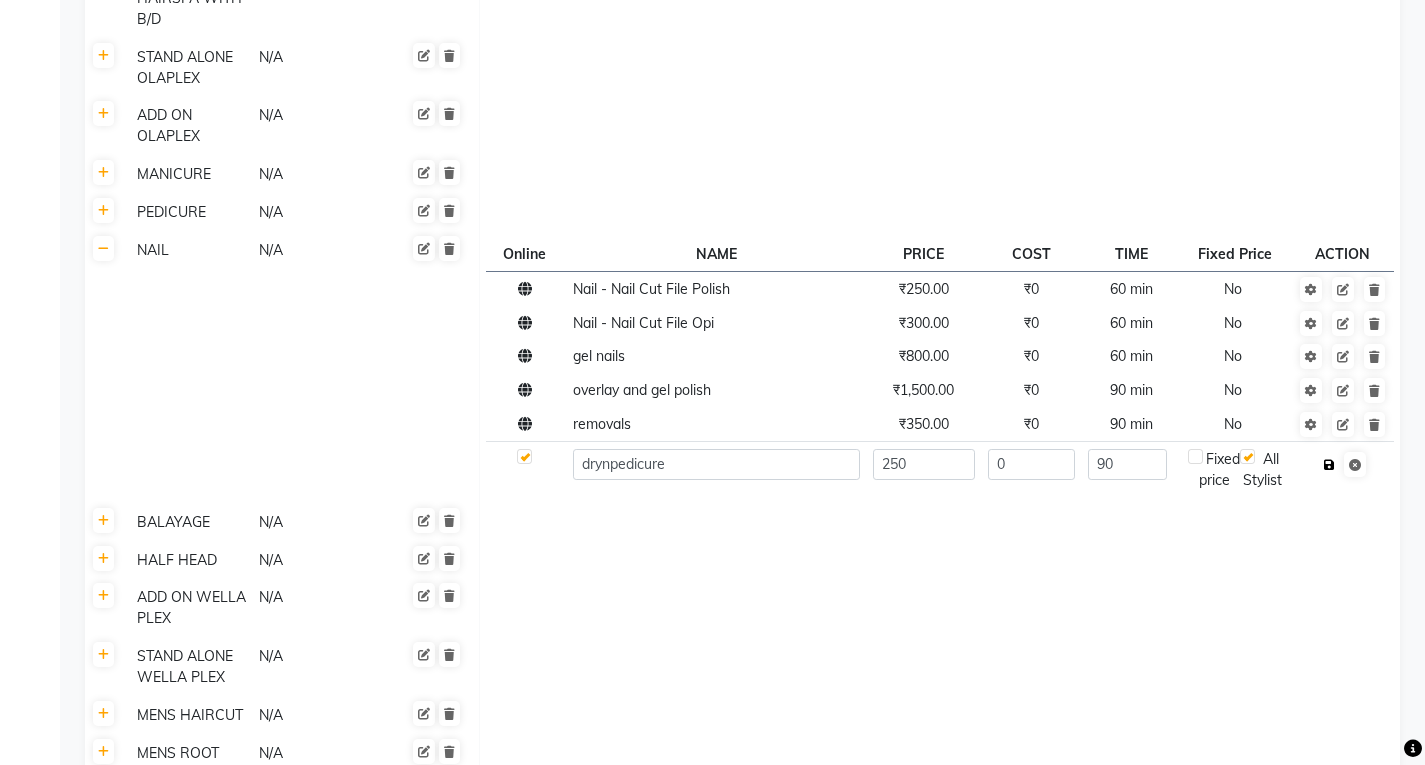 click at bounding box center [1329, 465] 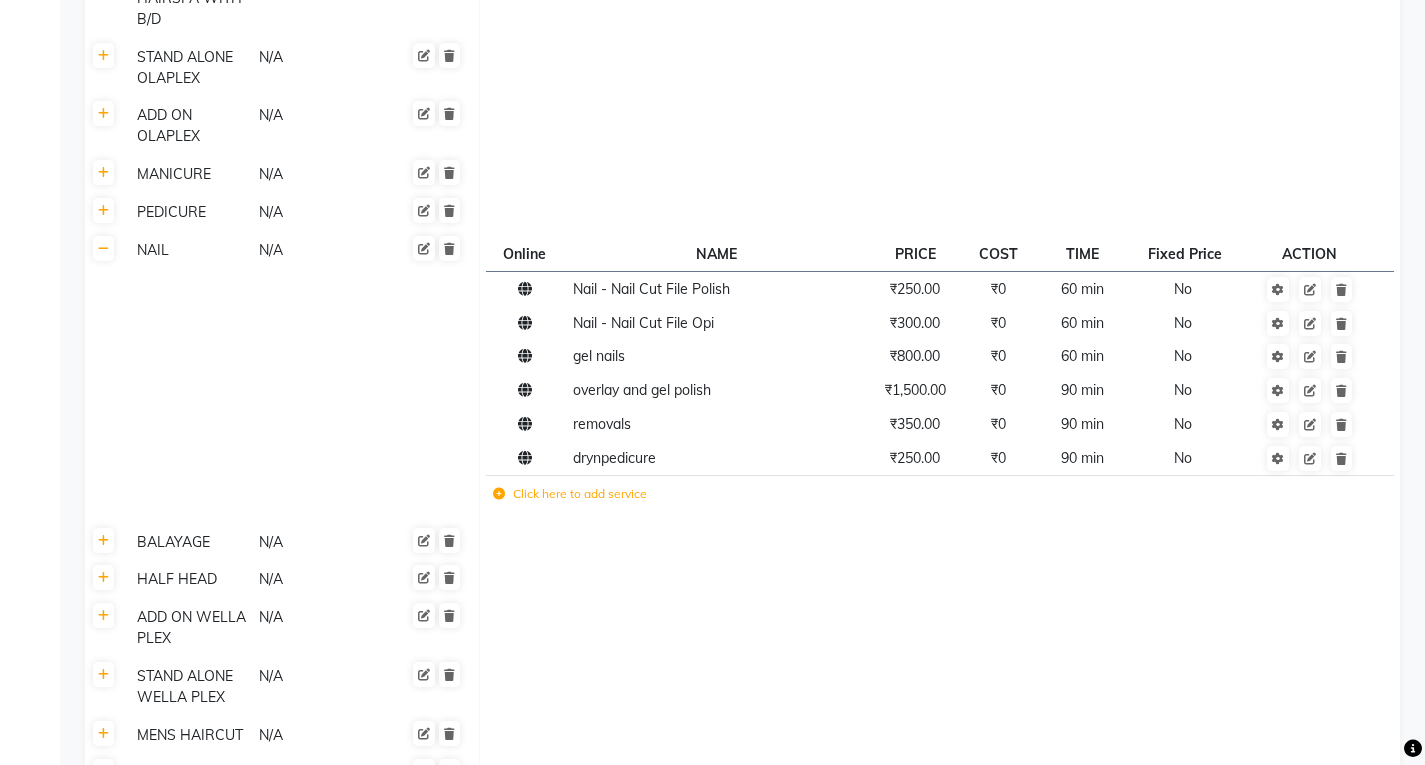 click on "Click here to add service" 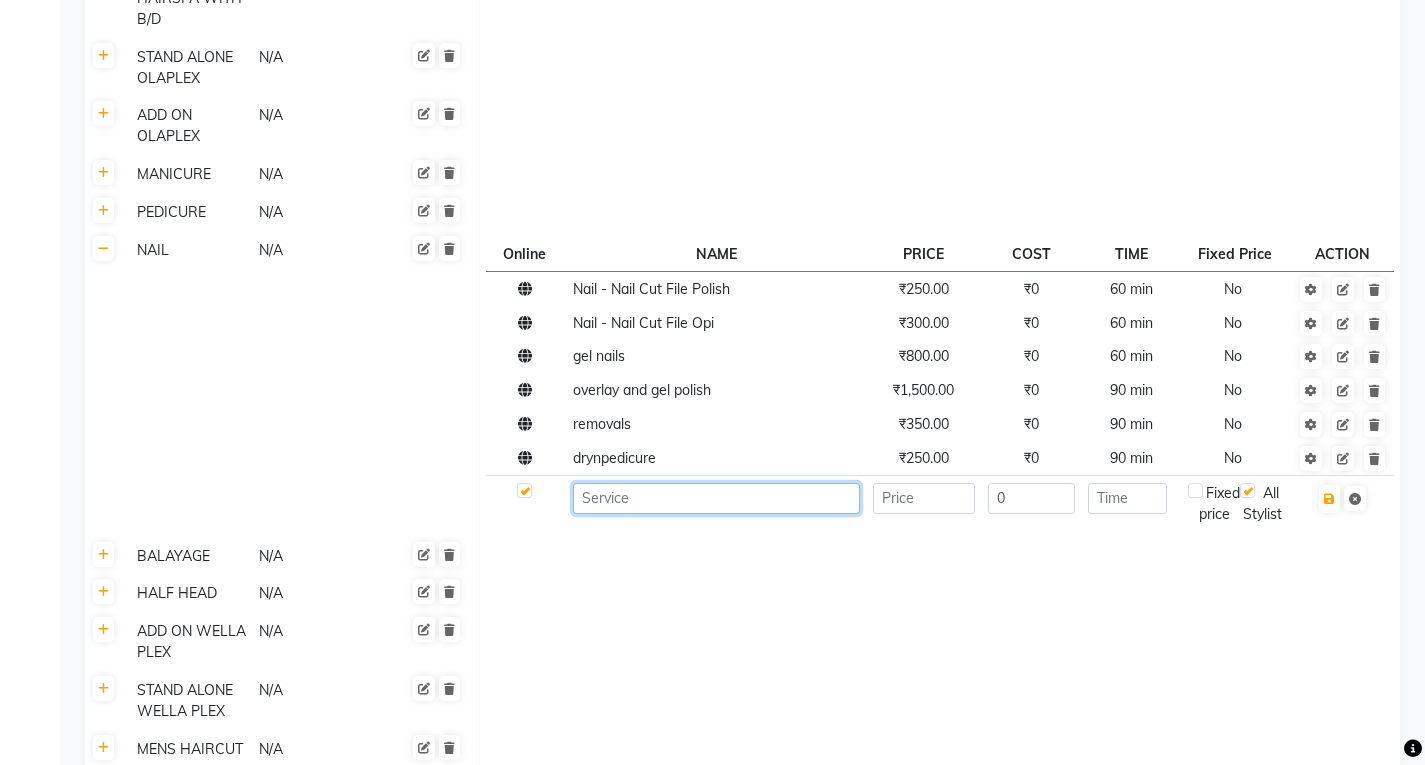 click 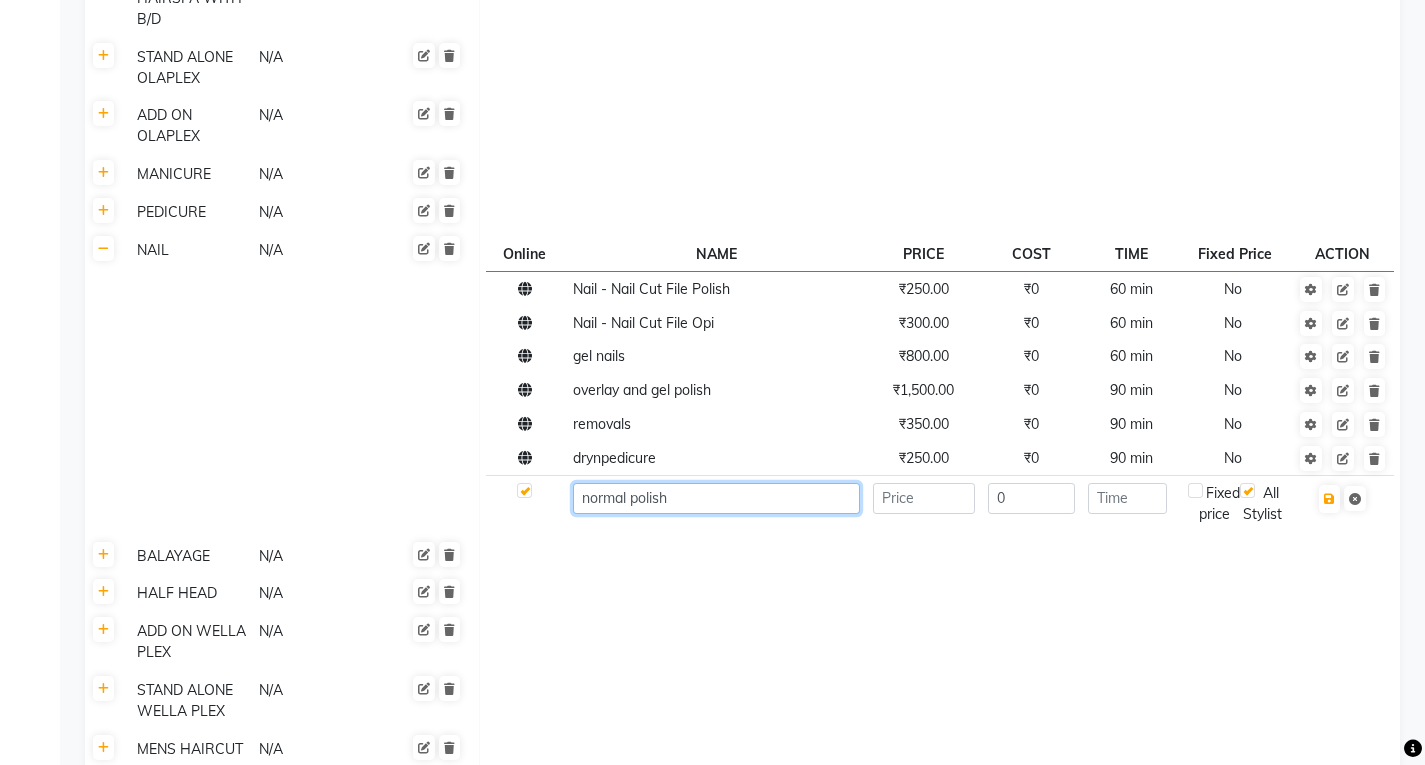 type on "normal polish" 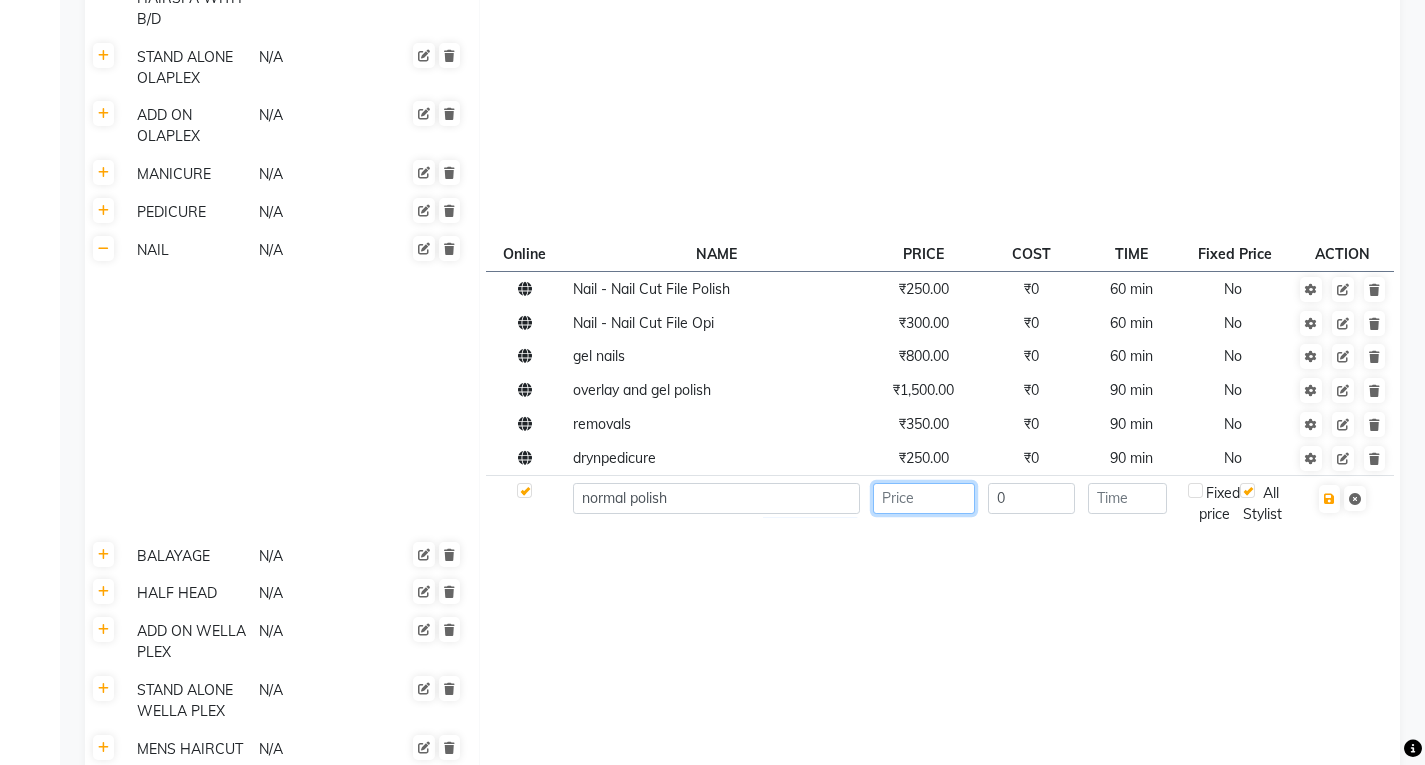 click 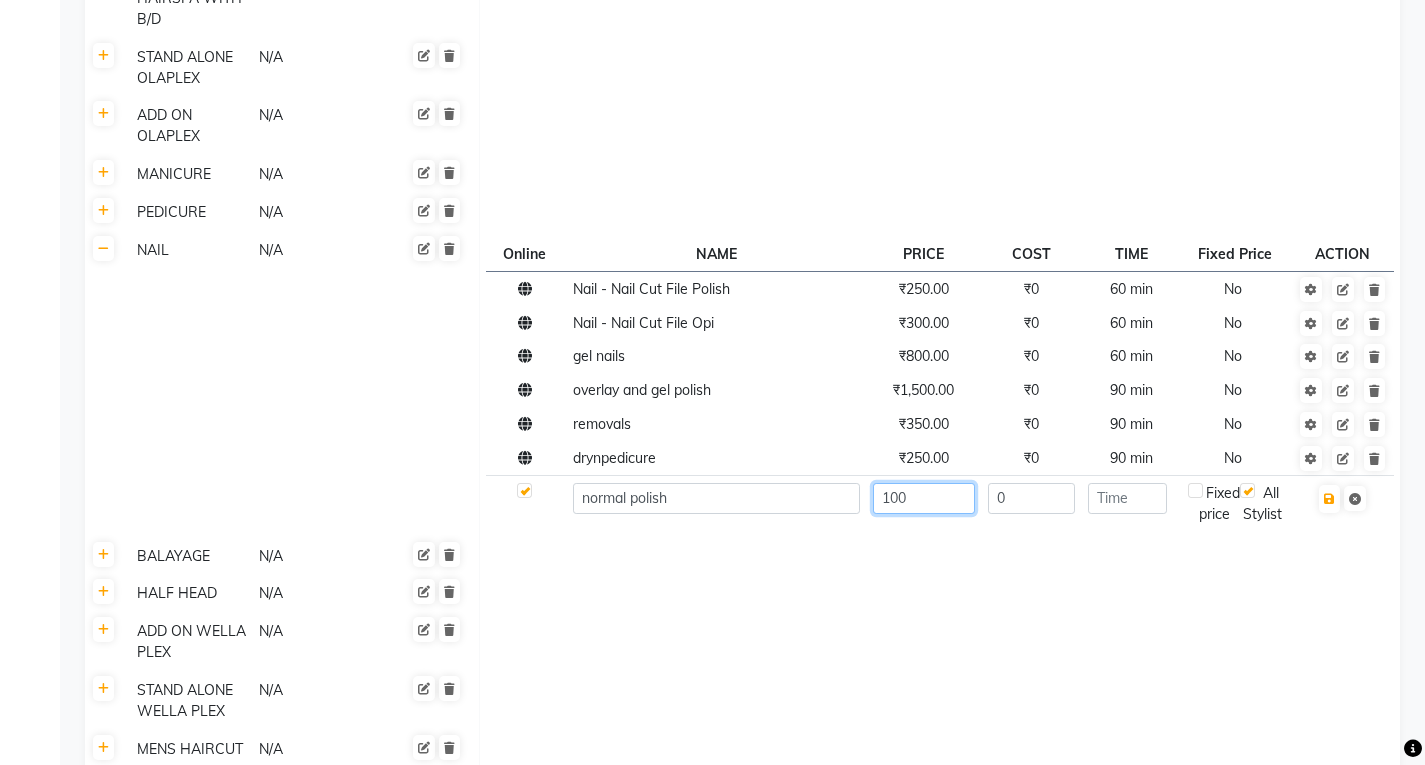 type on "100" 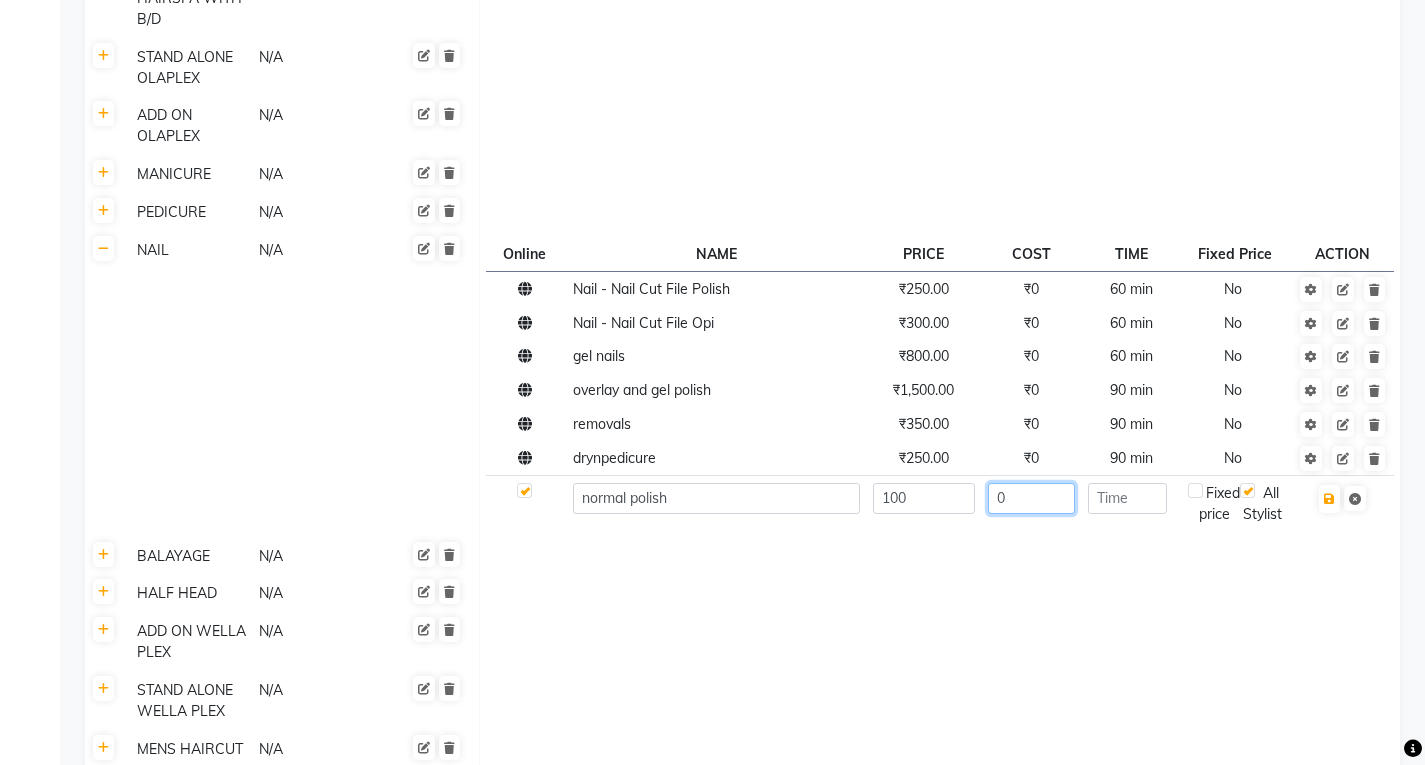 click on "0" 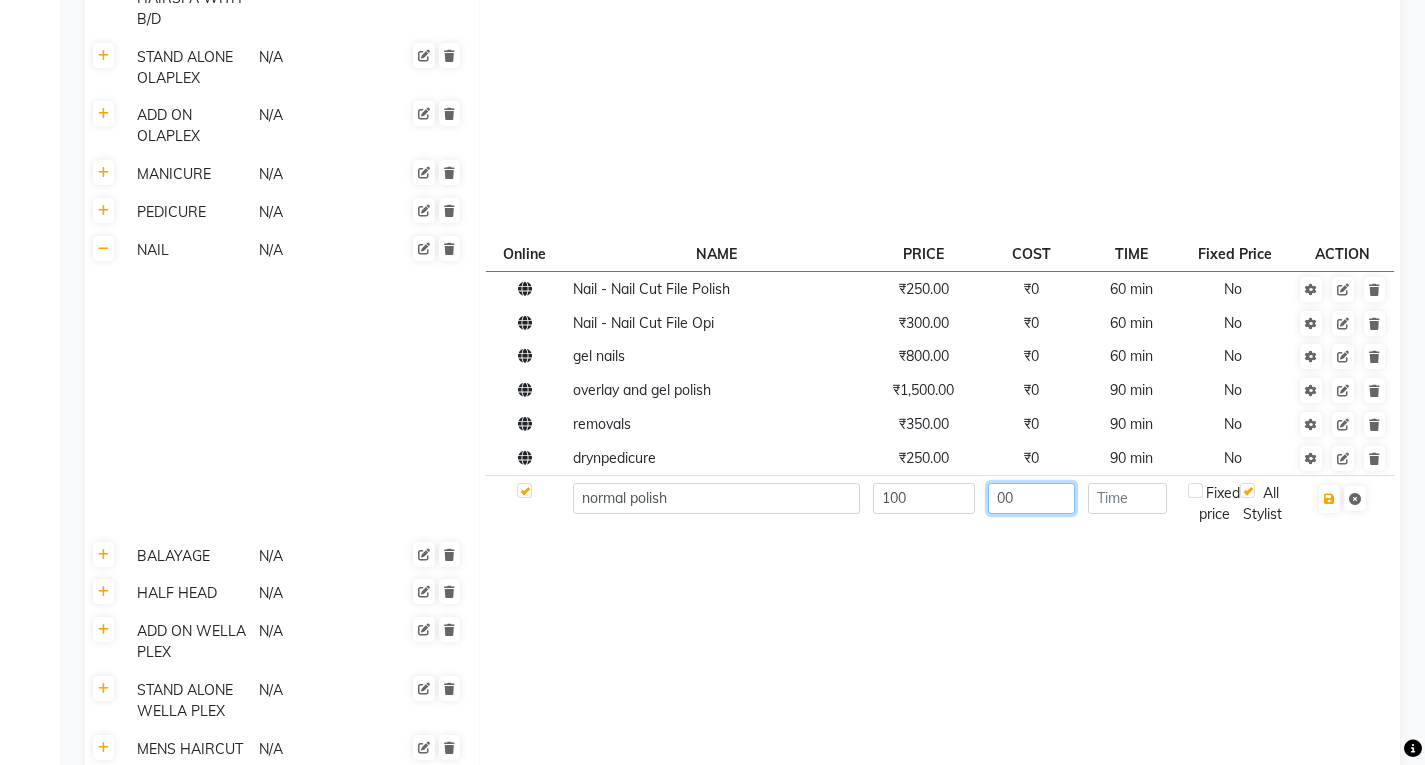 type on "00" 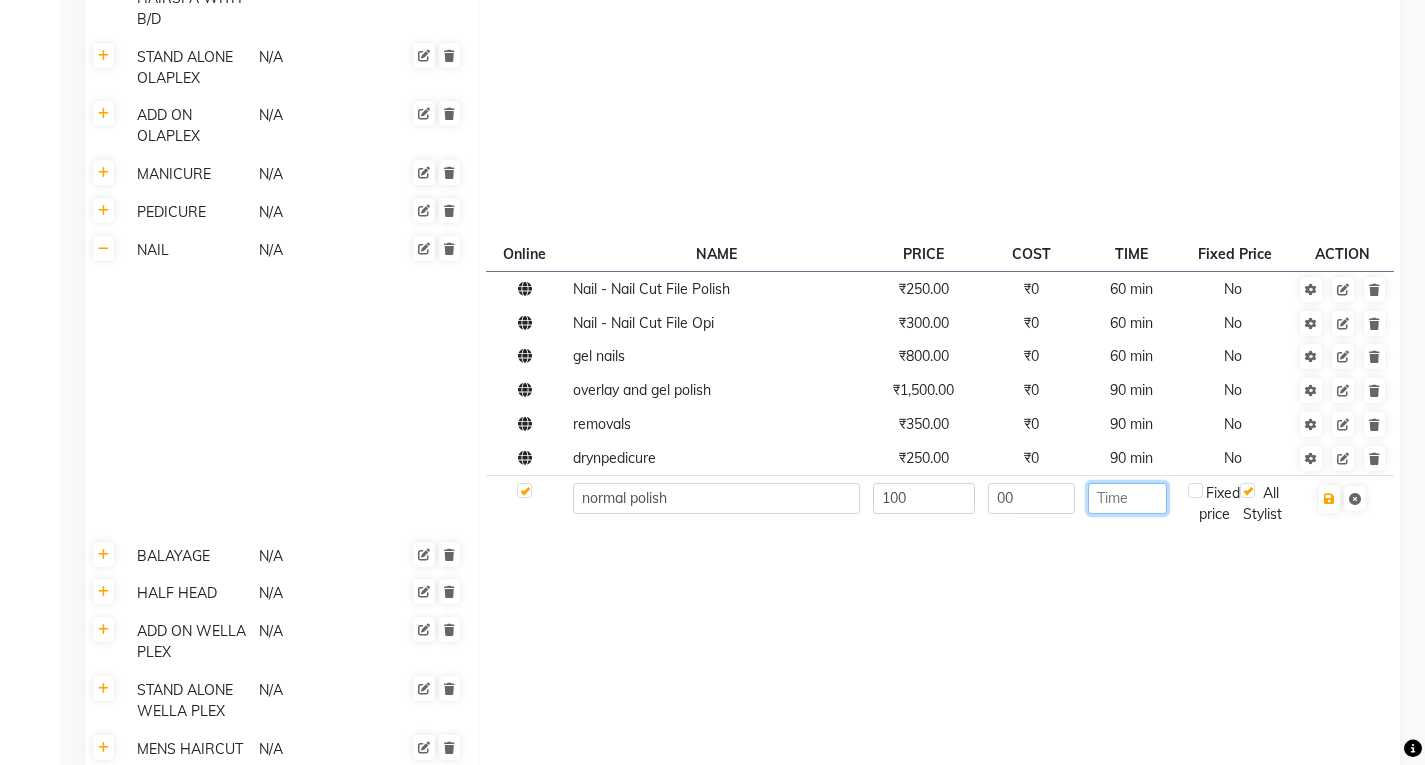 click 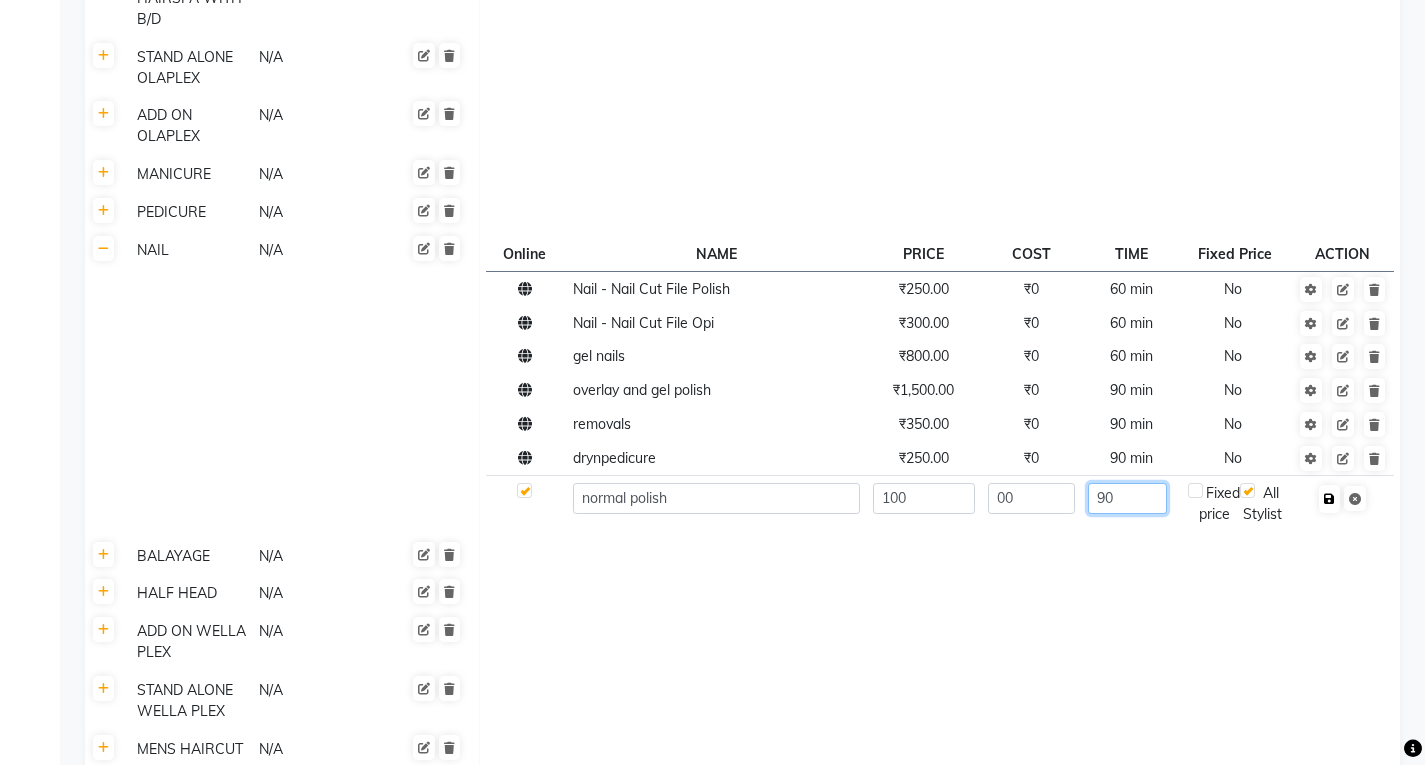 type on "90" 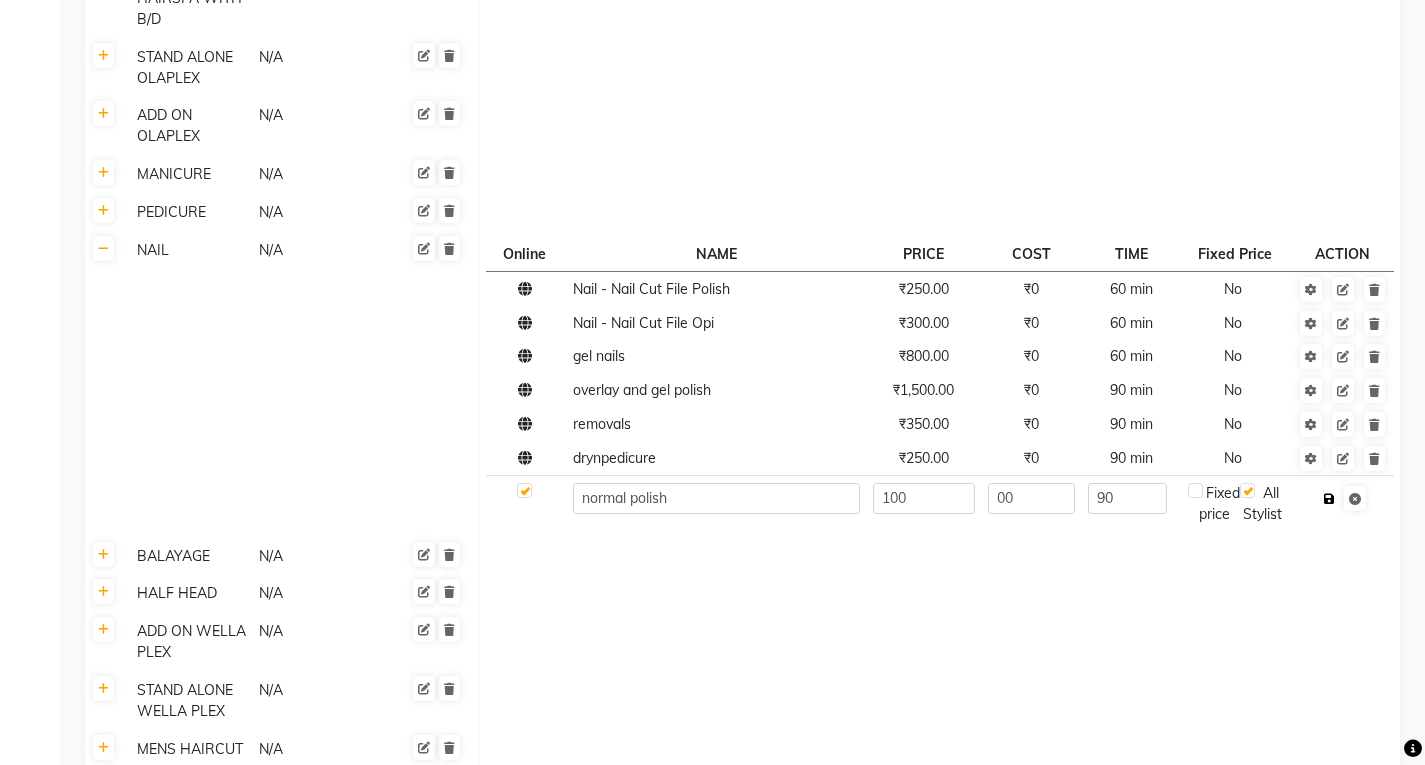 click at bounding box center (1329, 499) 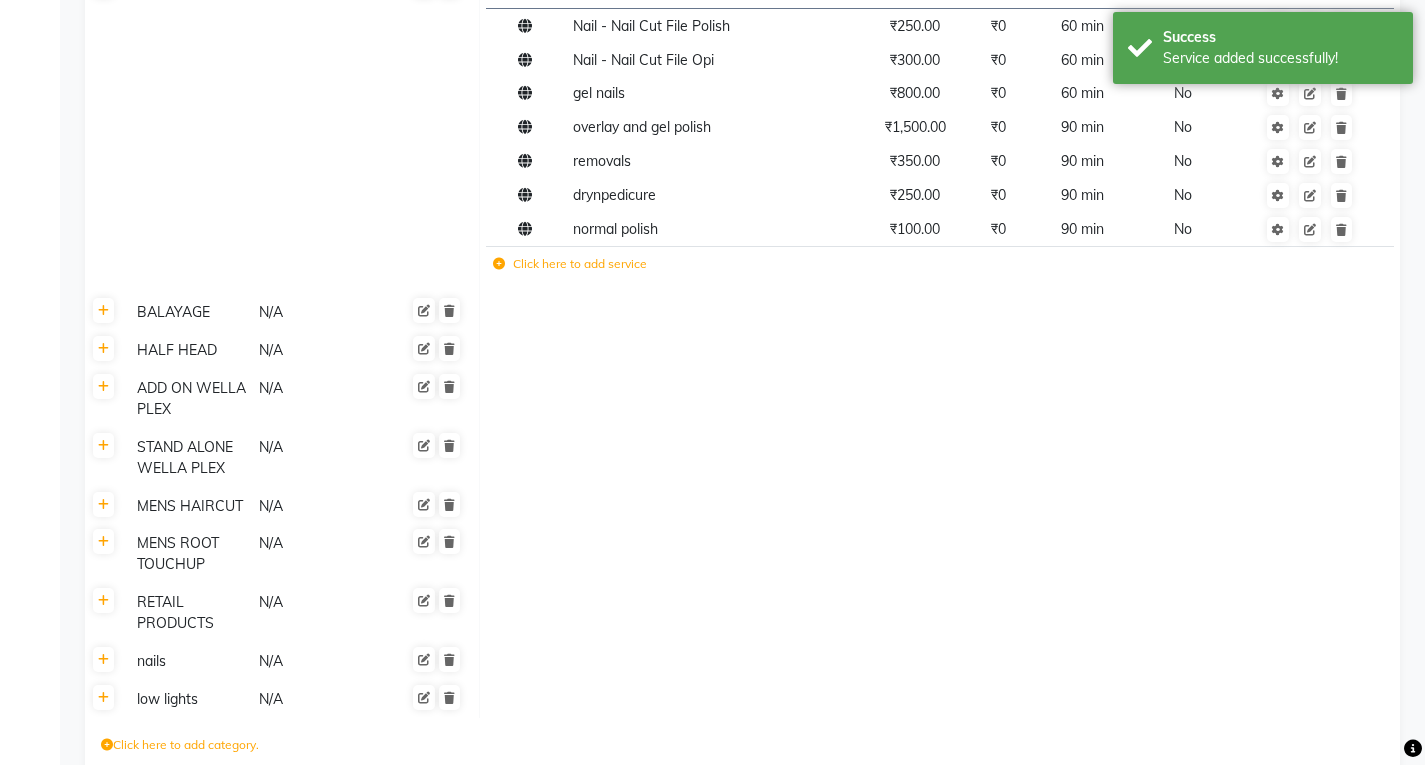 scroll, scrollTop: 1126, scrollLeft: 0, axis: vertical 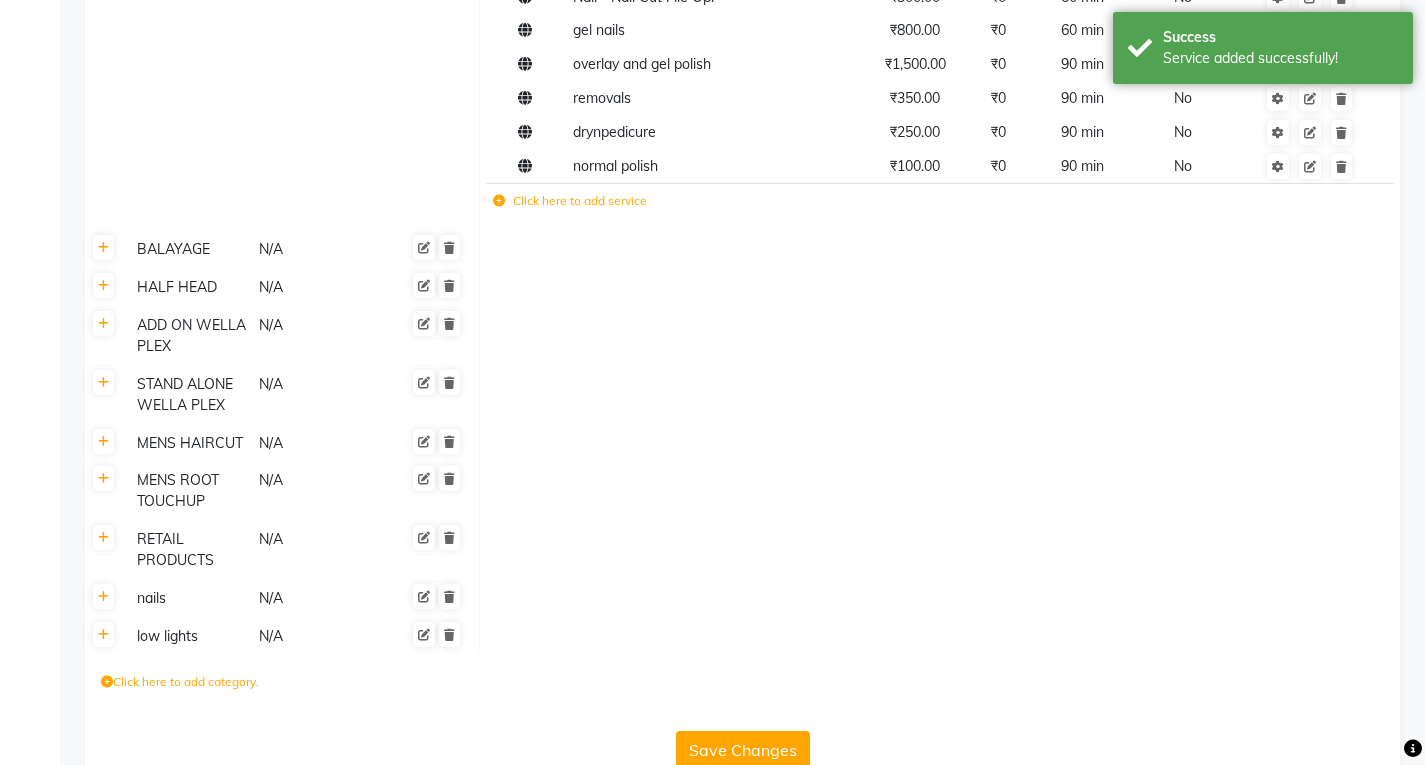 click on "Save Changes" 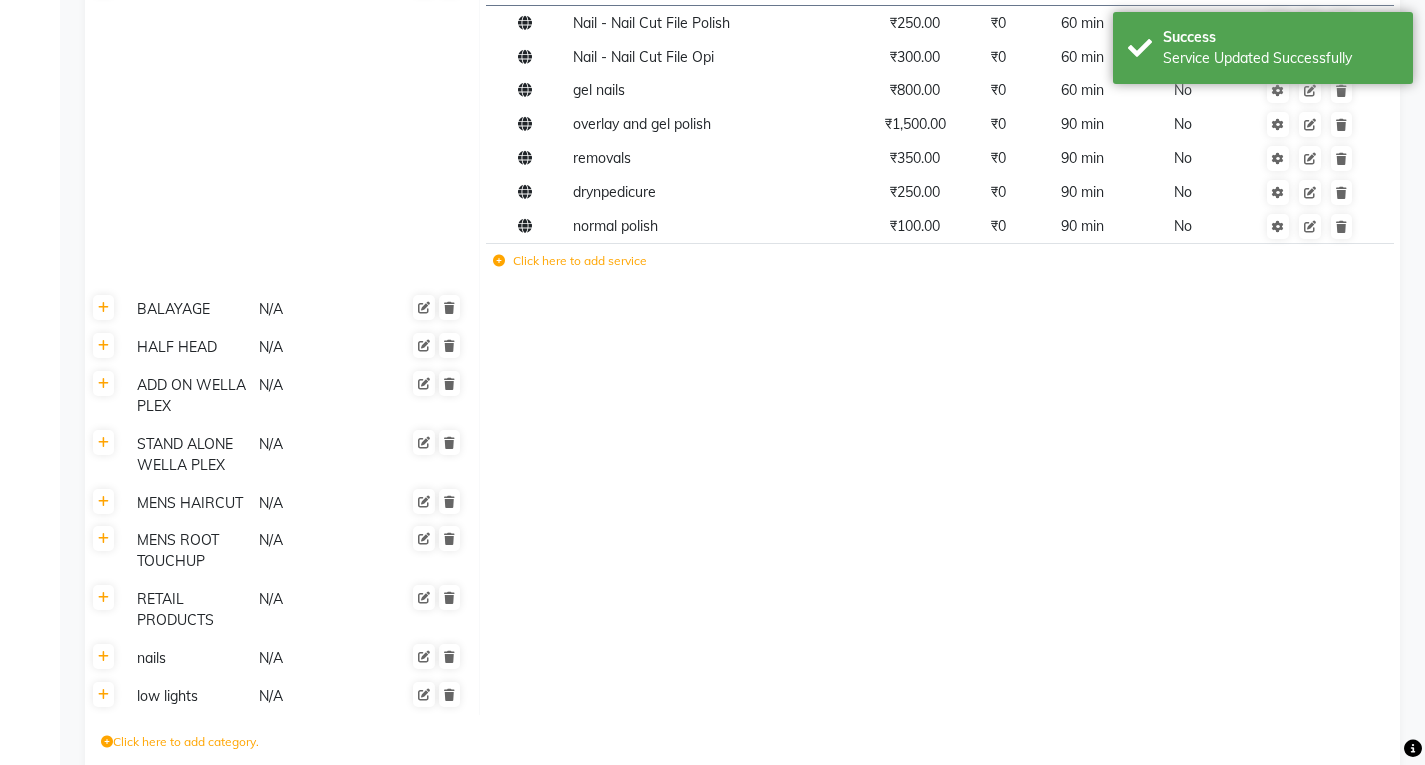 scroll, scrollTop: 1100, scrollLeft: 0, axis: vertical 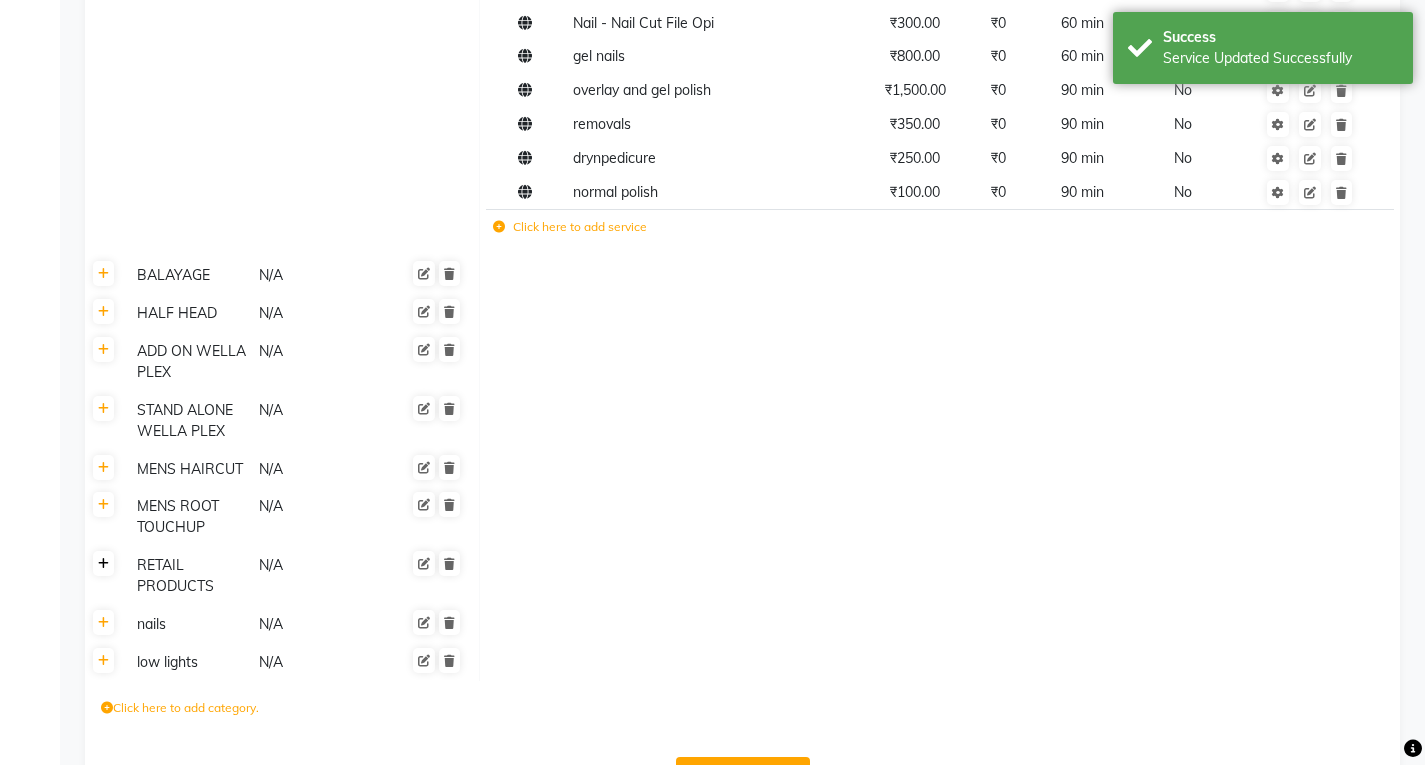 click 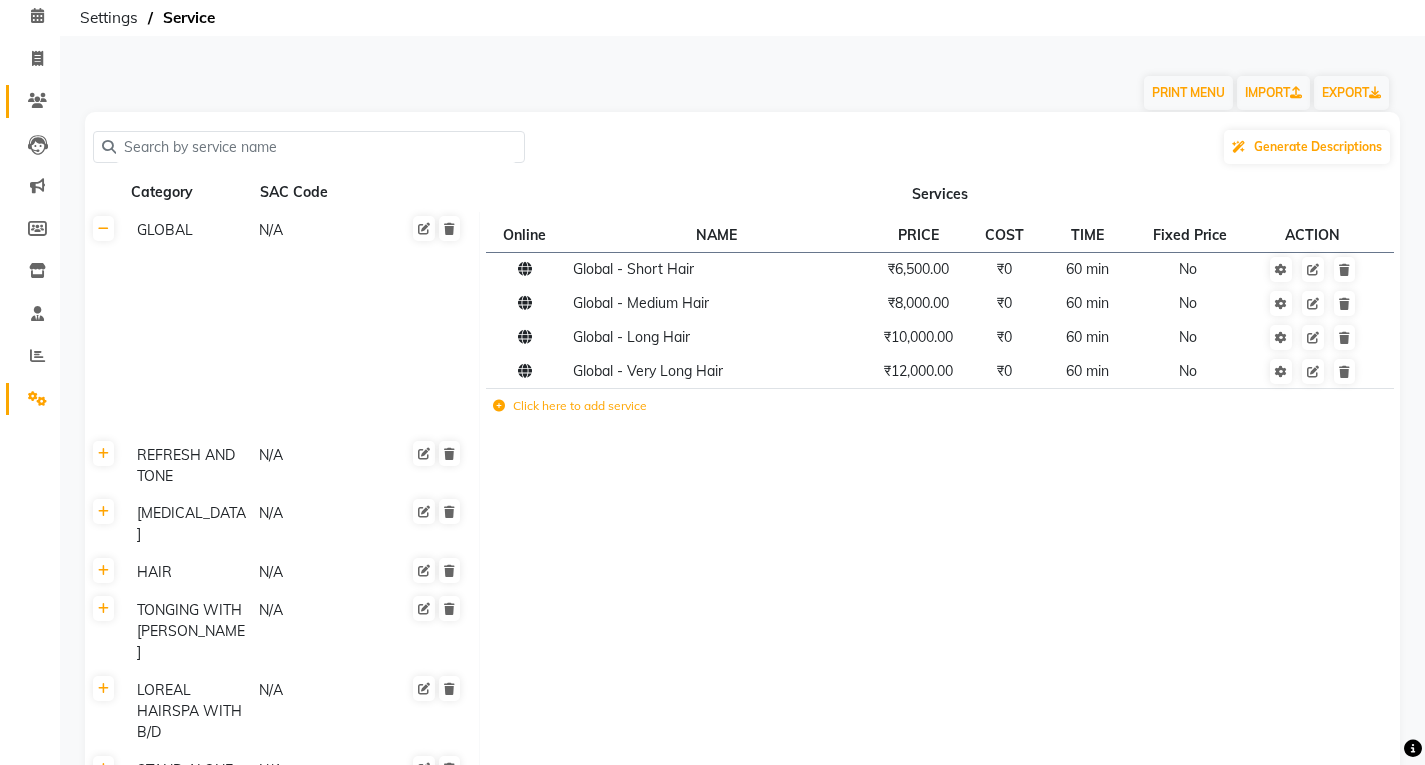scroll, scrollTop: 0, scrollLeft: 0, axis: both 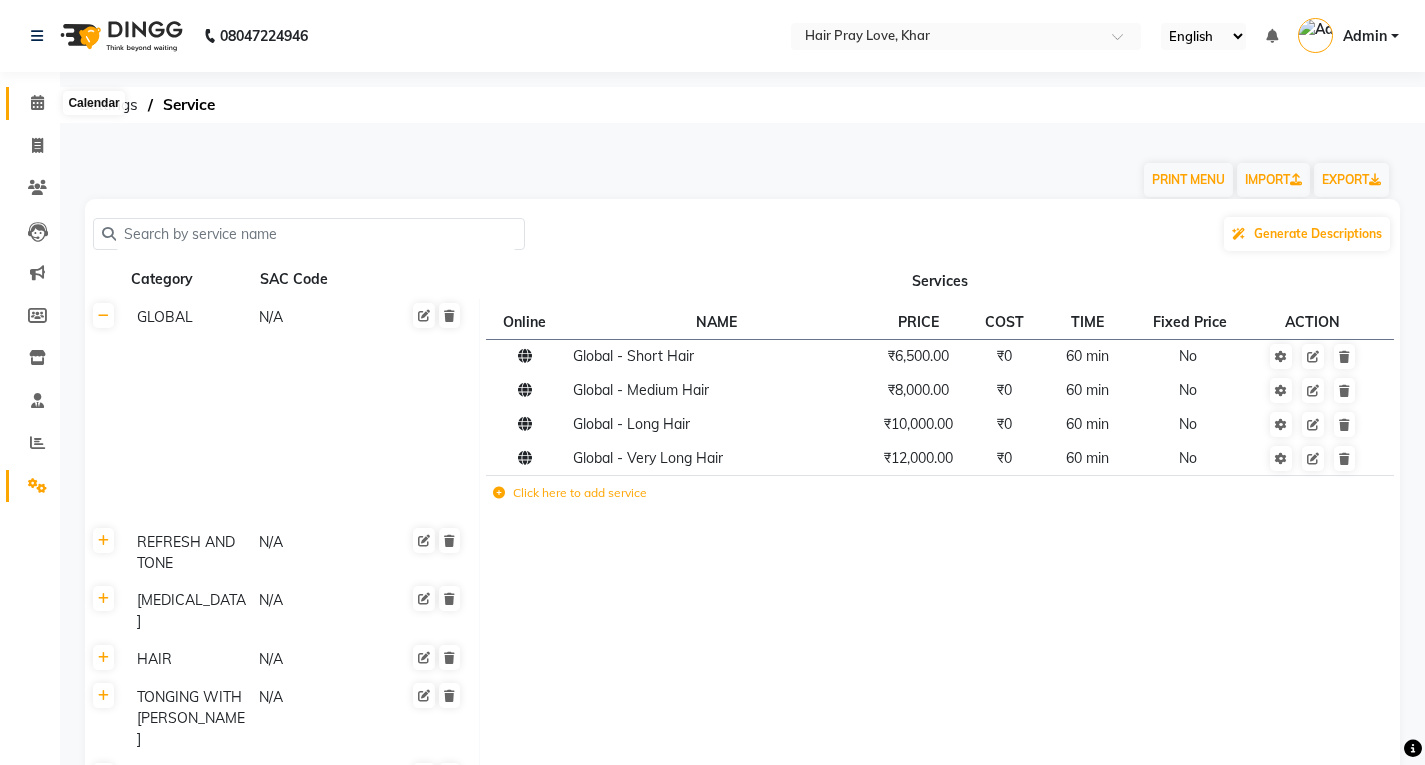 click 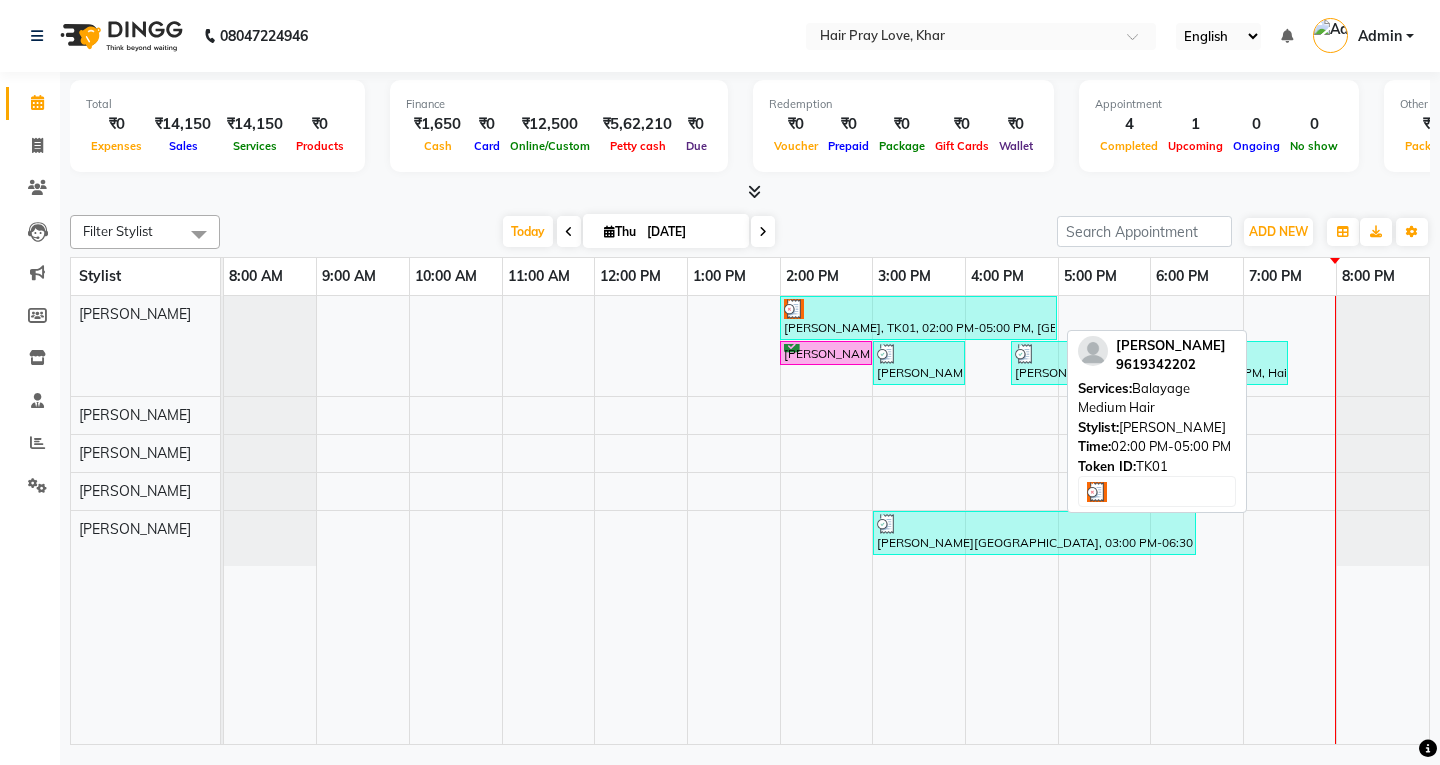 click at bounding box center (918, 309) 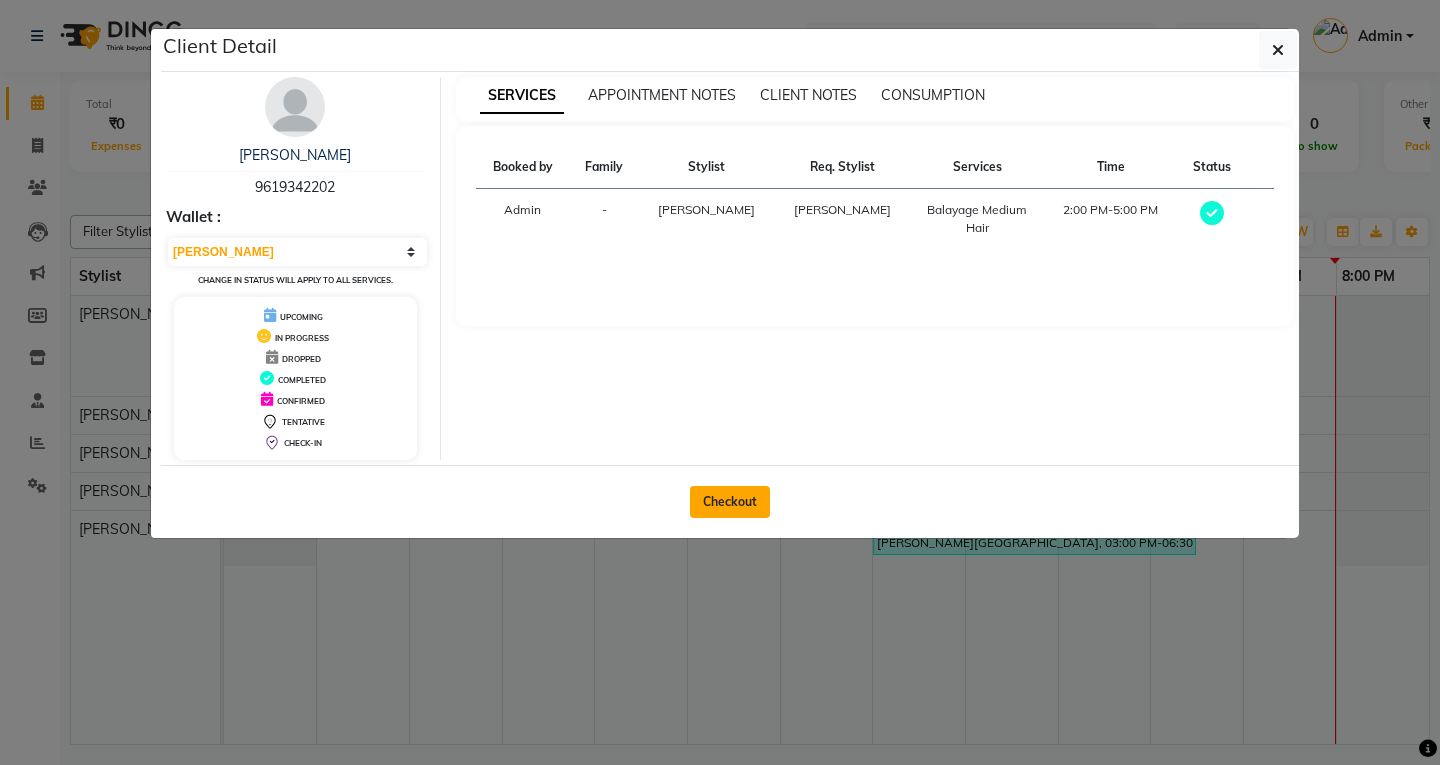 click on "Checkout" 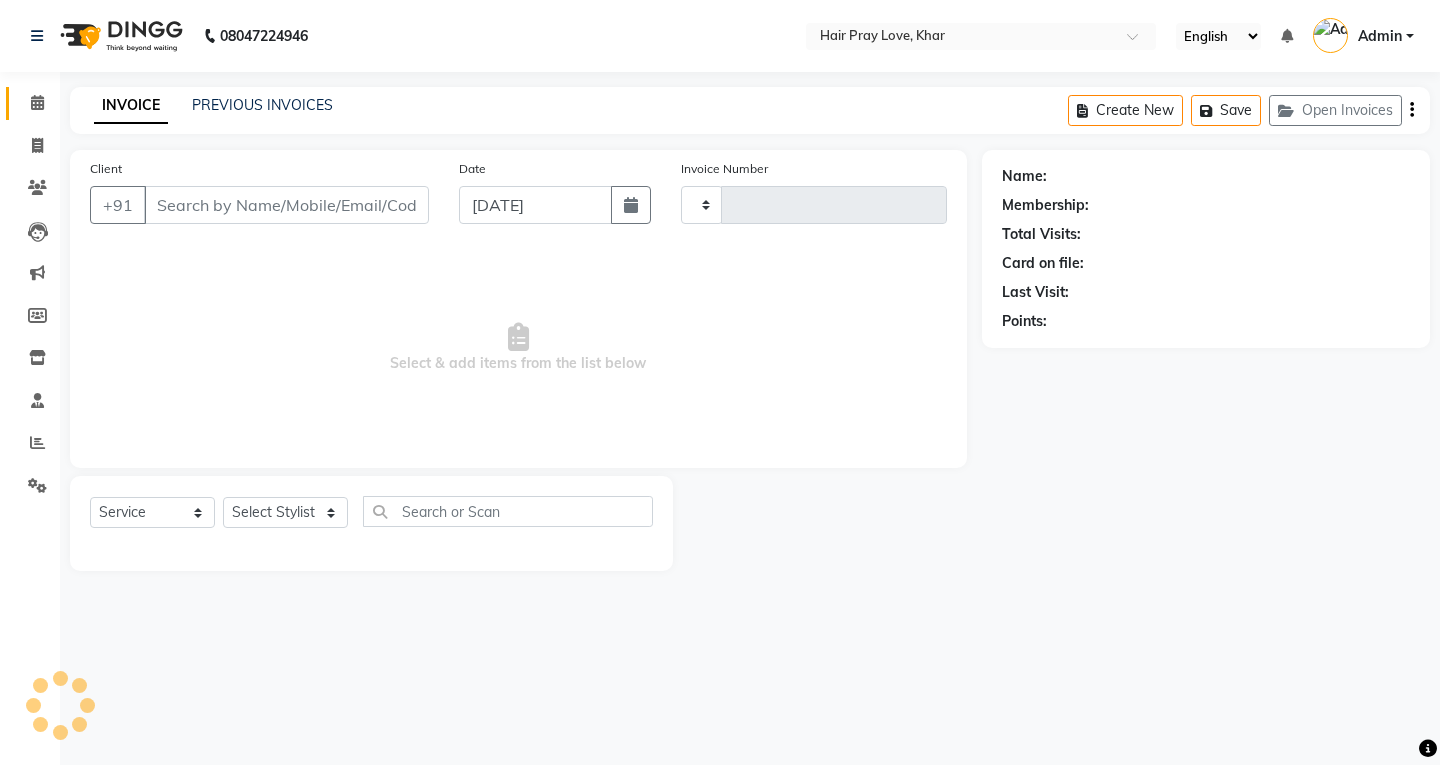 type on "0220" 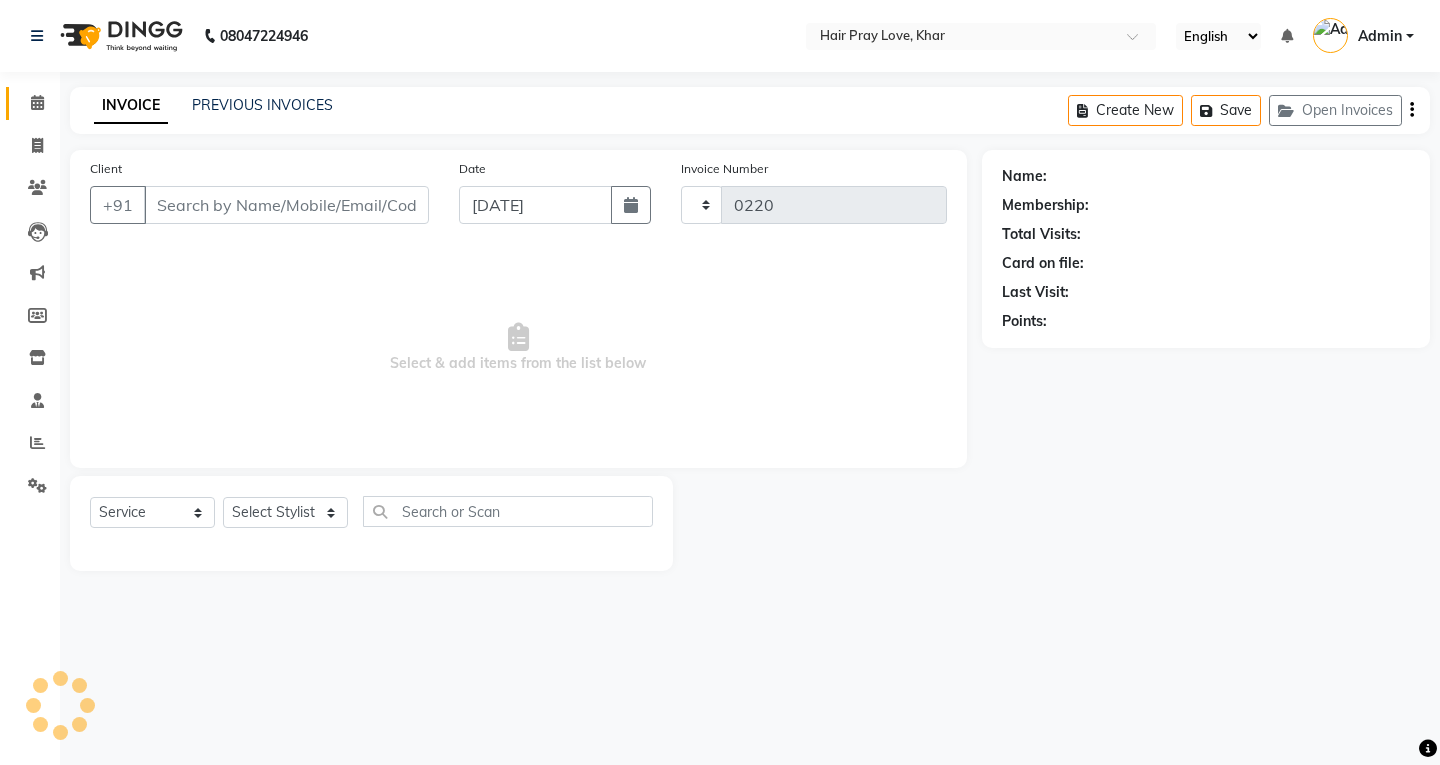 select on "6919" 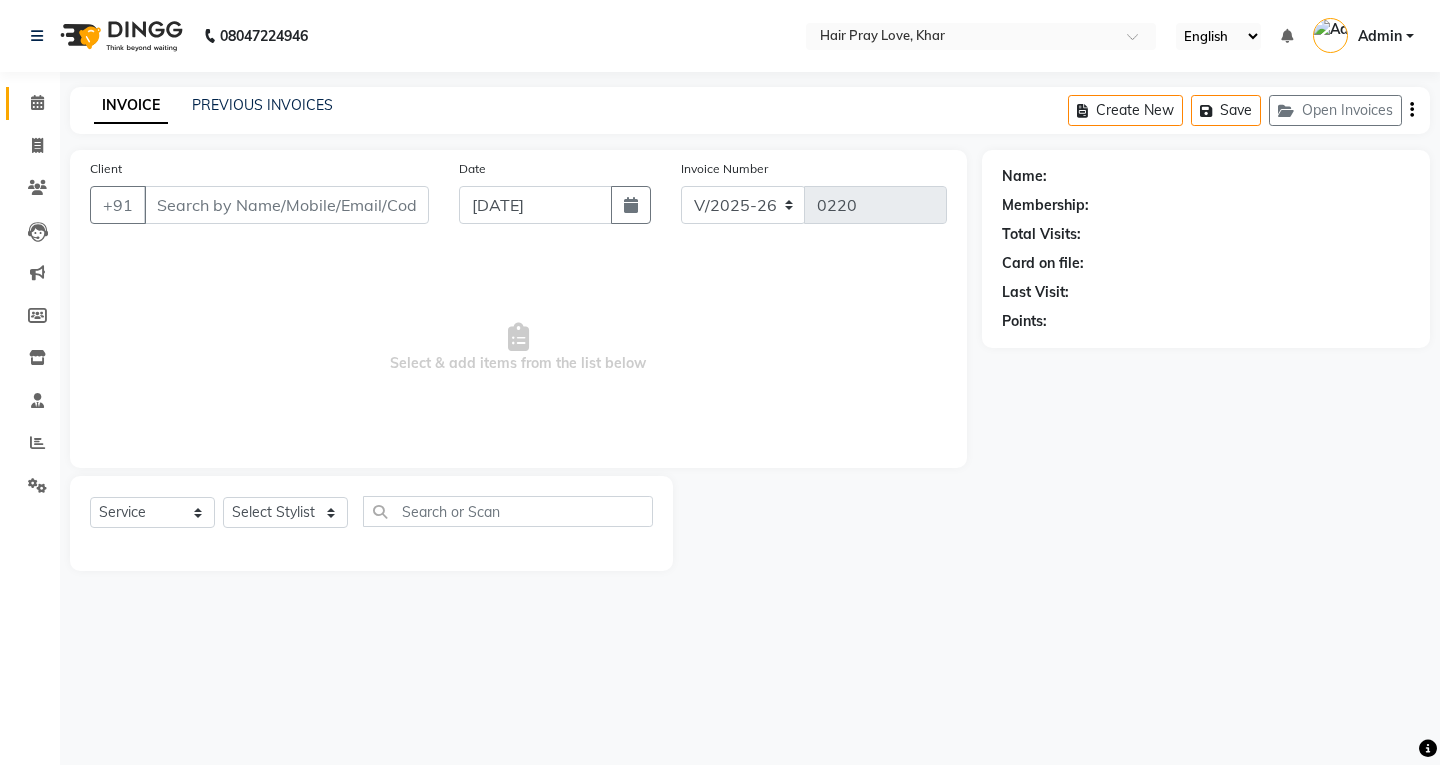 type on "9619342202" 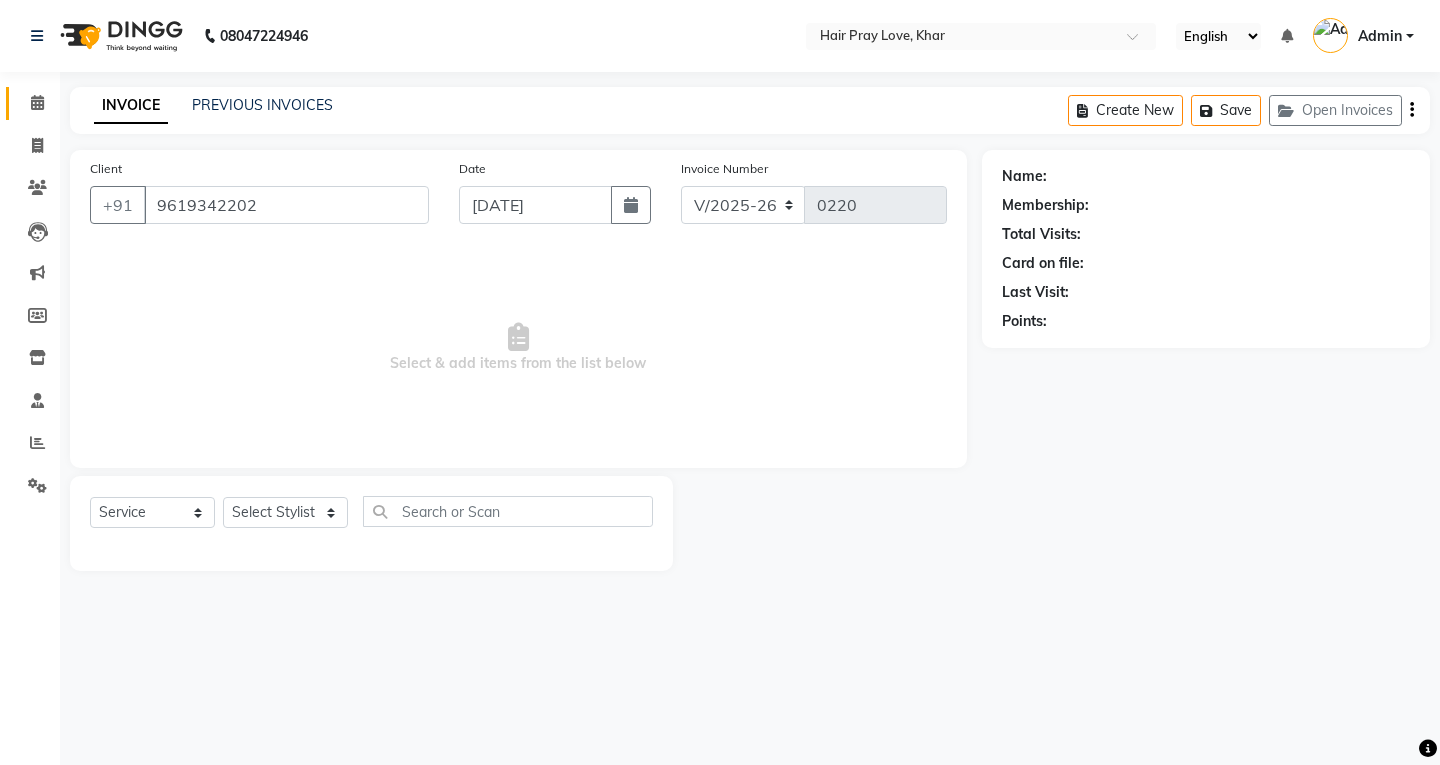 select on "54376" 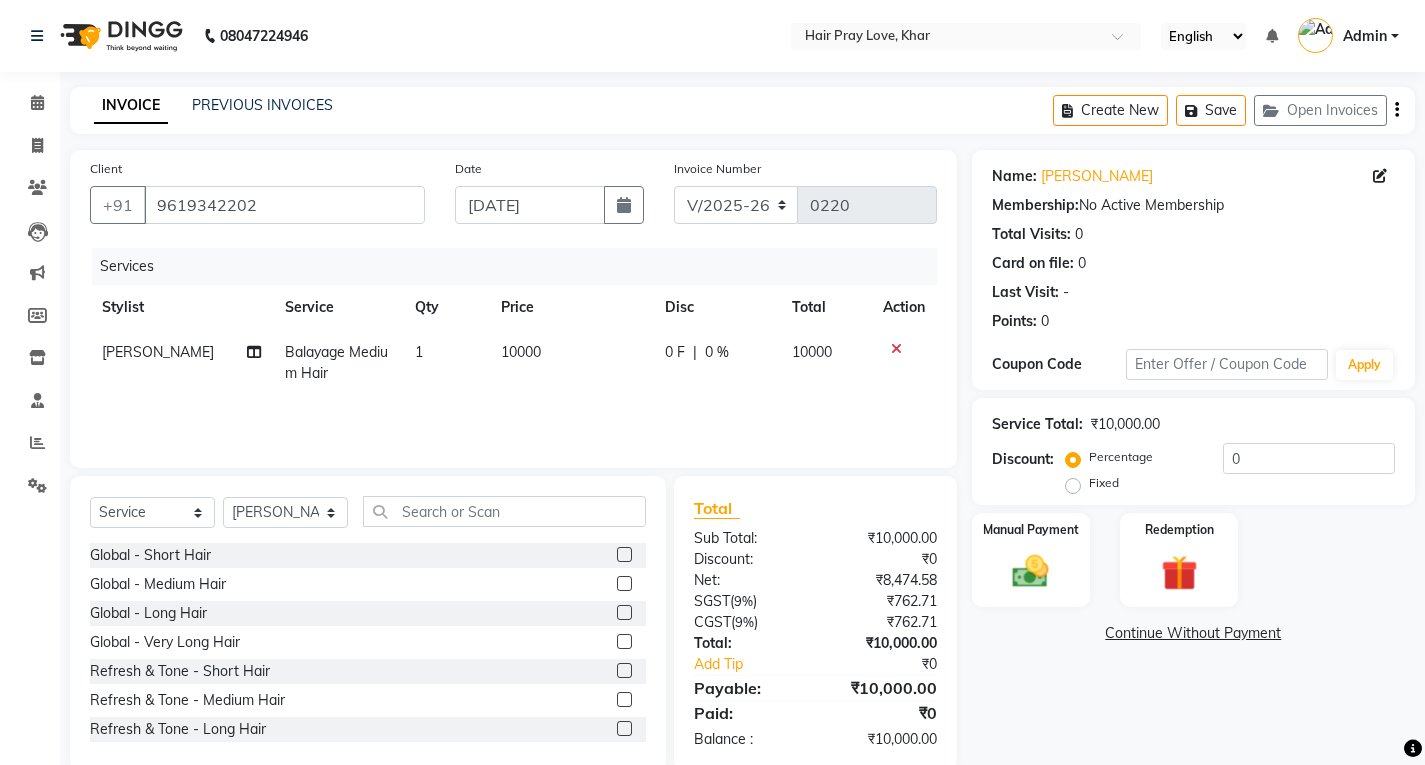 click 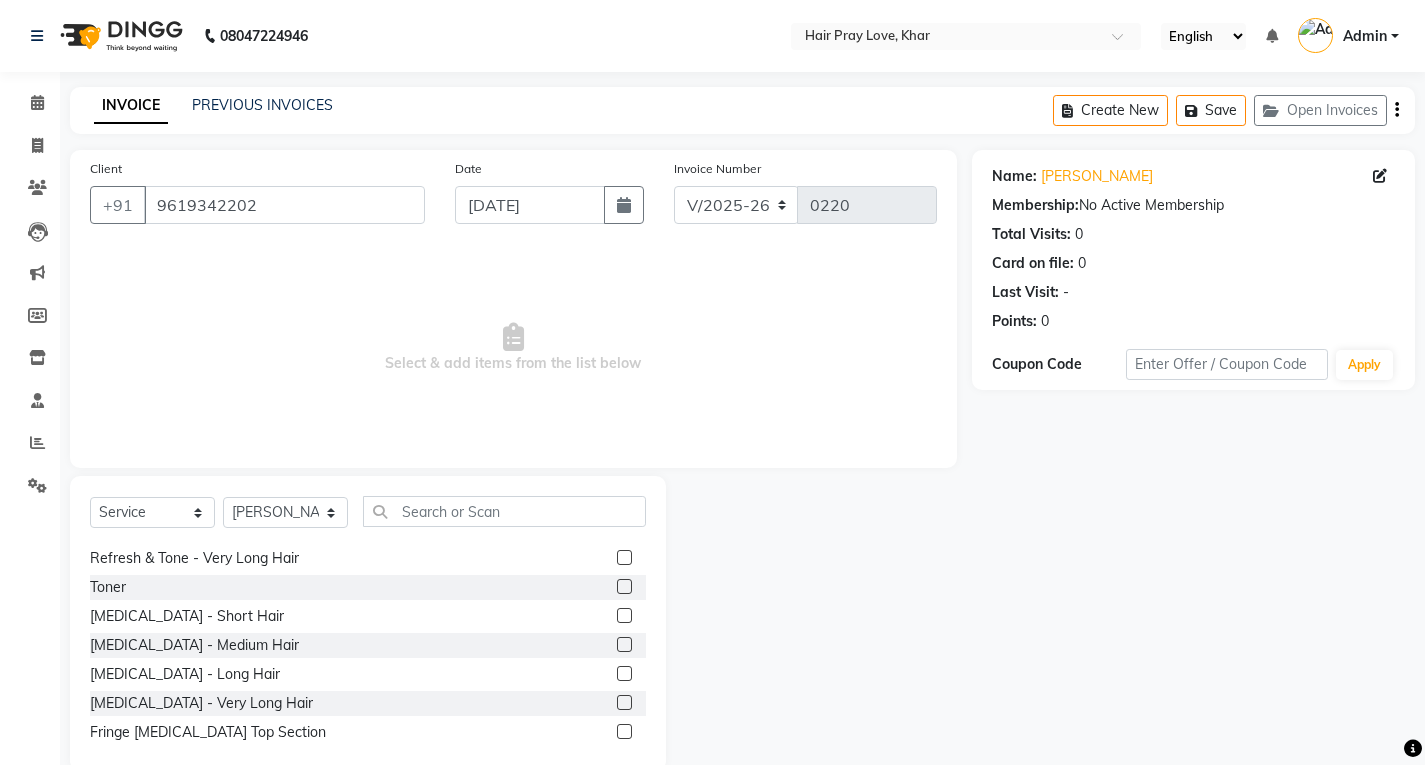 scroll, scrollTop: 300, scrollLeft: 0, axis: vertical 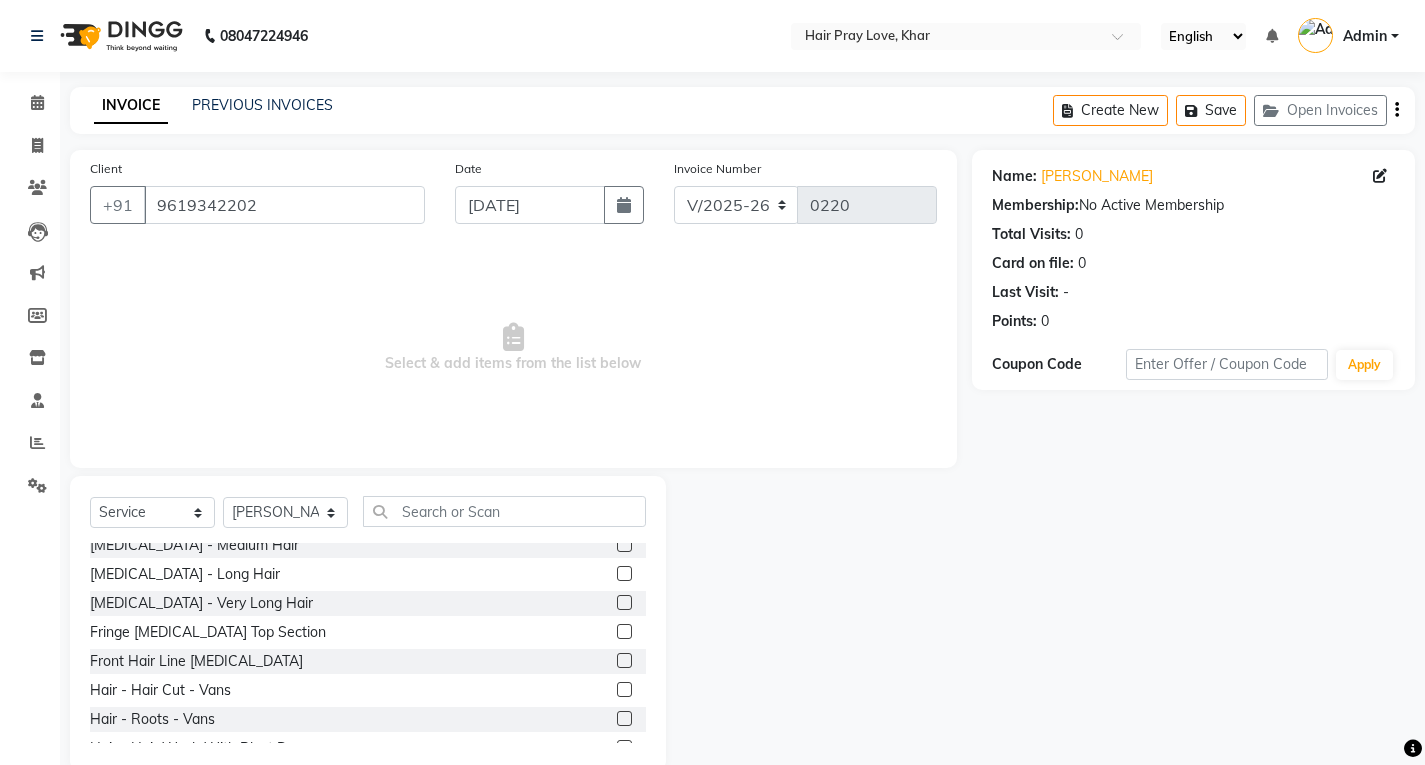 click on "Hair - Hair Cut - Vans" 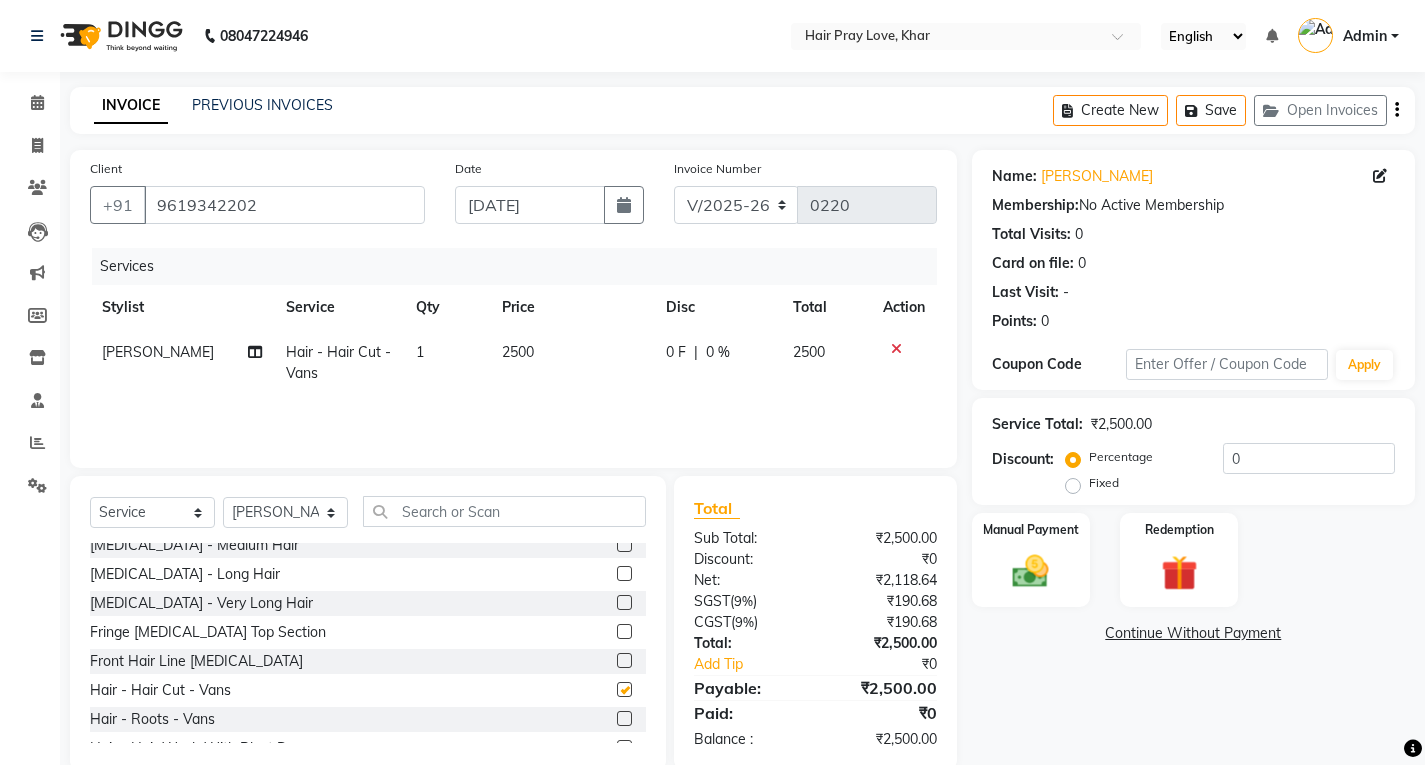 checkbox on "false" 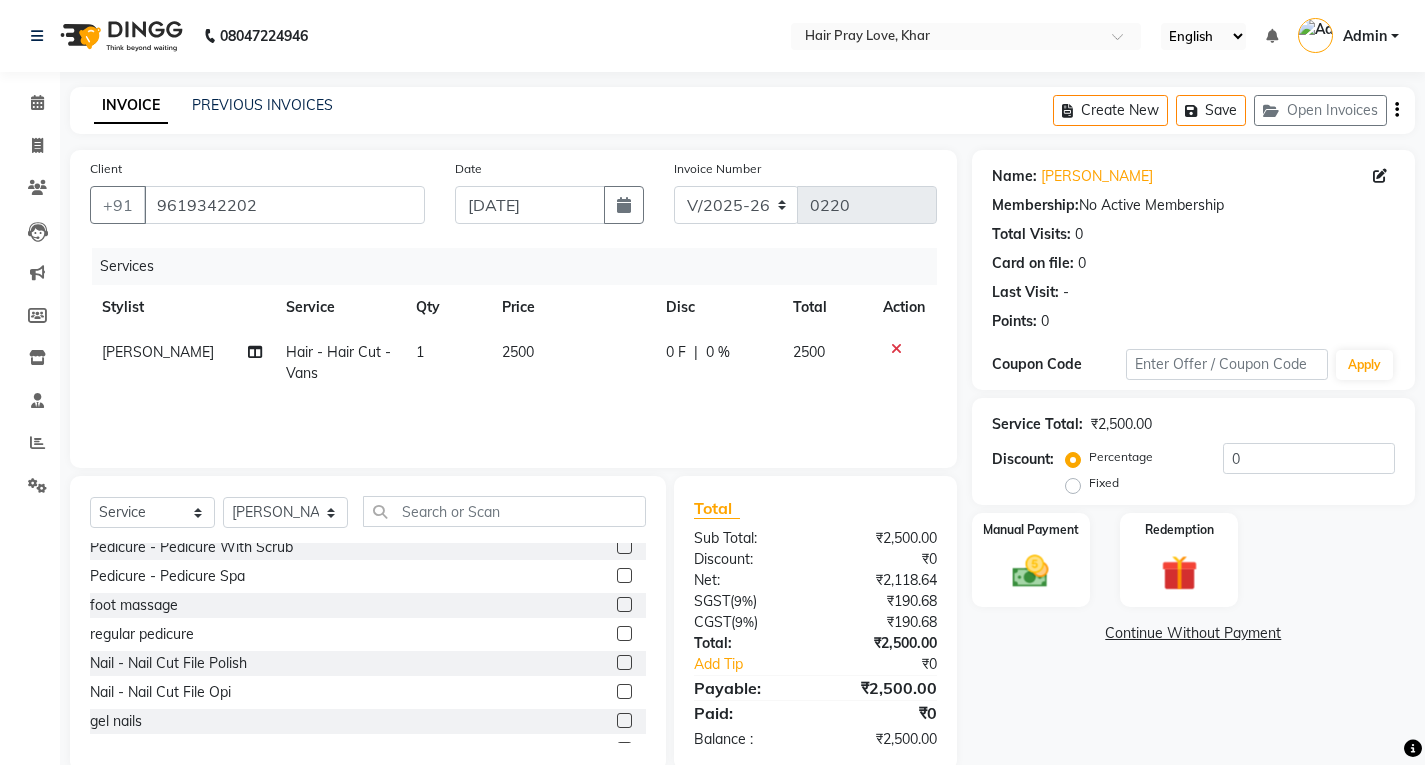 scroll, scrollTop: 1600, scrollLeft: 0, axis: vertical 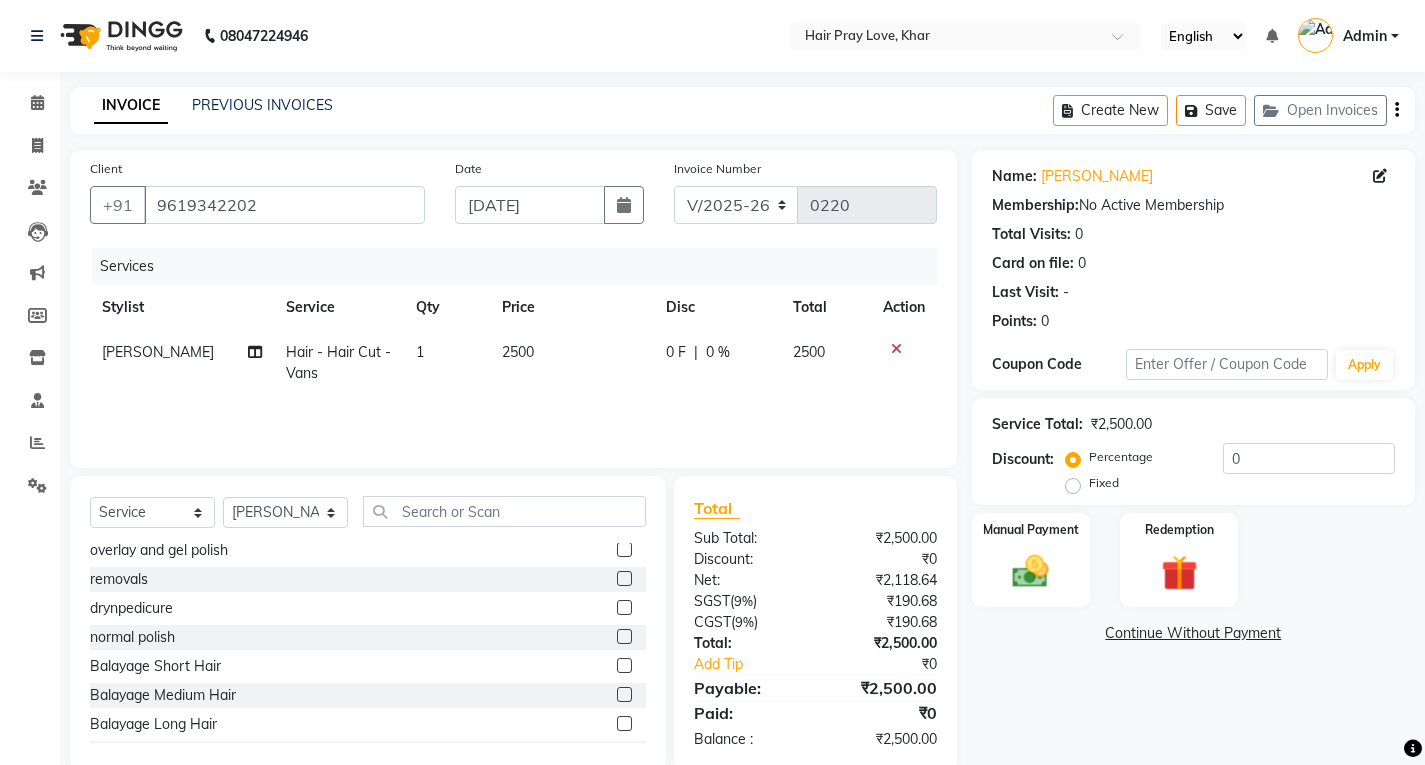click 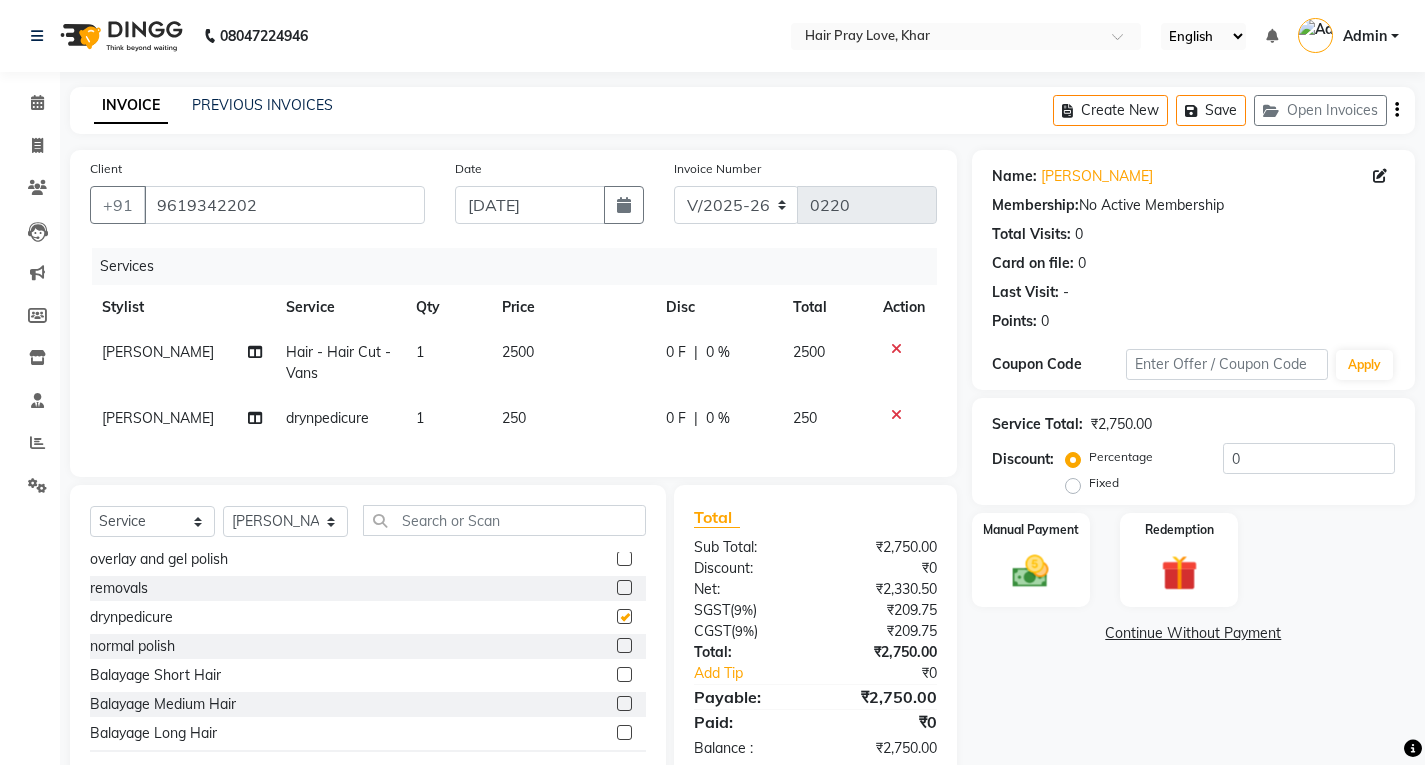 checkbox on "false" 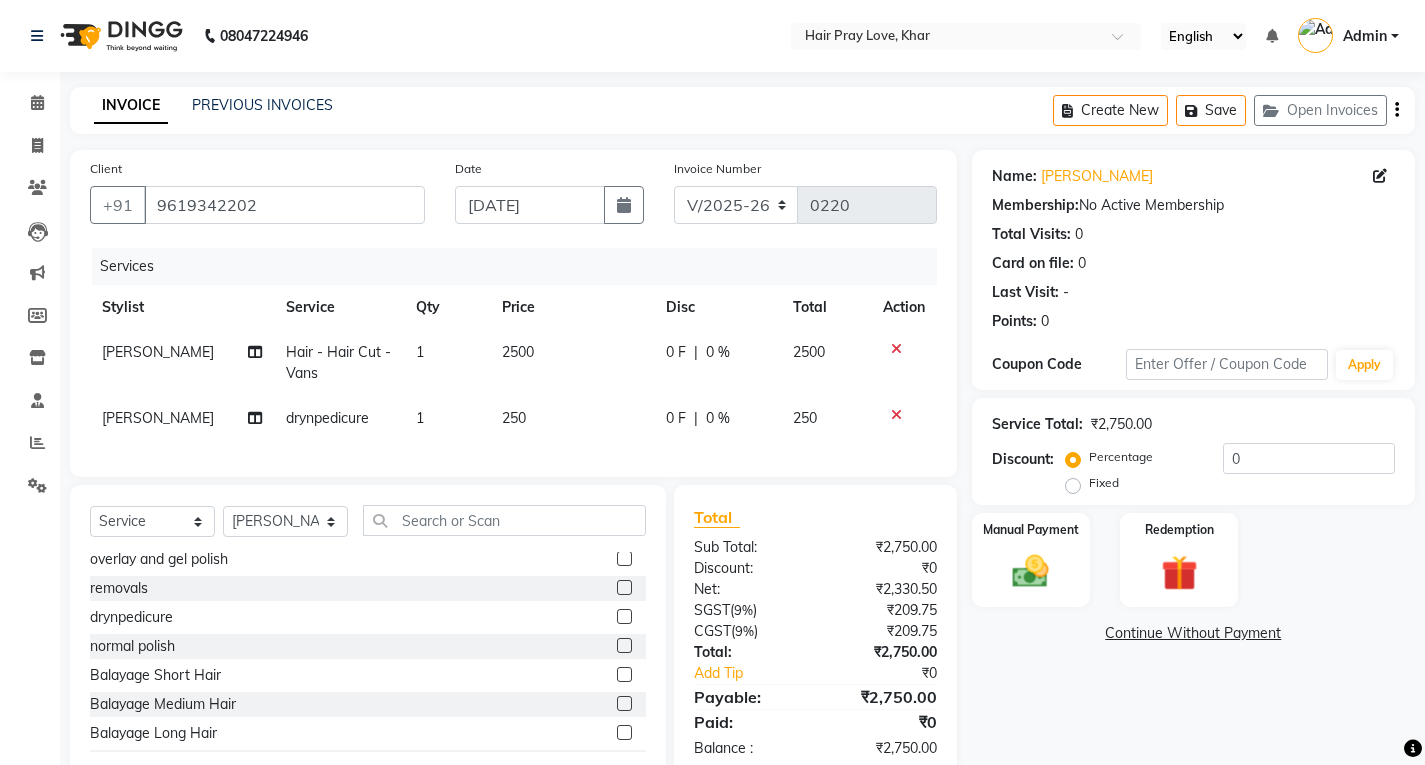 click on "Global - Short Hair  Global - Medium Hair  Global - Long Hair  Global - Very Long Hair  Refresh & Tone - Short Hair  Refresh & Tone - Medium Hair  Refresh & Tone - Long Hair  Refresh & Tone - Very Long Hair  Toner  [MEDICAL_DATA] - Short Hair  [MEDICAL_DATA] - Medium Hair  [MEDICAL_DATA] - Long Hair  [MEDICAL_DATA] - Very Long Hair  Fringe [MEDICAL_DATA] Top Section   Front Hair Line [MEDICAL_DATA]  Hair - Hair Cut - Vans  Hair - Roots - Vans  Hair - Hair Wash With Blast Dry  Hair - Hair Wash With Blow Dry Paddle  Hair - Hair Wash With Blow Dry Out Curl  Hair - Junior Level Roots - Women  Hair - Junior Level Roots - Men  Hair - Hairline Roots  hairwash with diffuse dry  haircut  hair styling  Tonging With Shampoo - Short Hair  Tonging With Shampoo - Medium Hair  Tonging With Shampoo - Long Hair  Tonging With Shampoo - Very Long Hair  Loreal Hair Spa With B/D - Short Hair  Loreal Hair Spa With B/D - Medium Hair  Loreal Hair Spa With B/D - Long Hair  SEBASTIAN HAIR SPA WITH B/D  [PERSON_NAME] HAIR SPA WITH B/D  SEBASTIAN HAIR SPA WITH B/D  SEBASTIAN HAIR SPA WITH B/D" 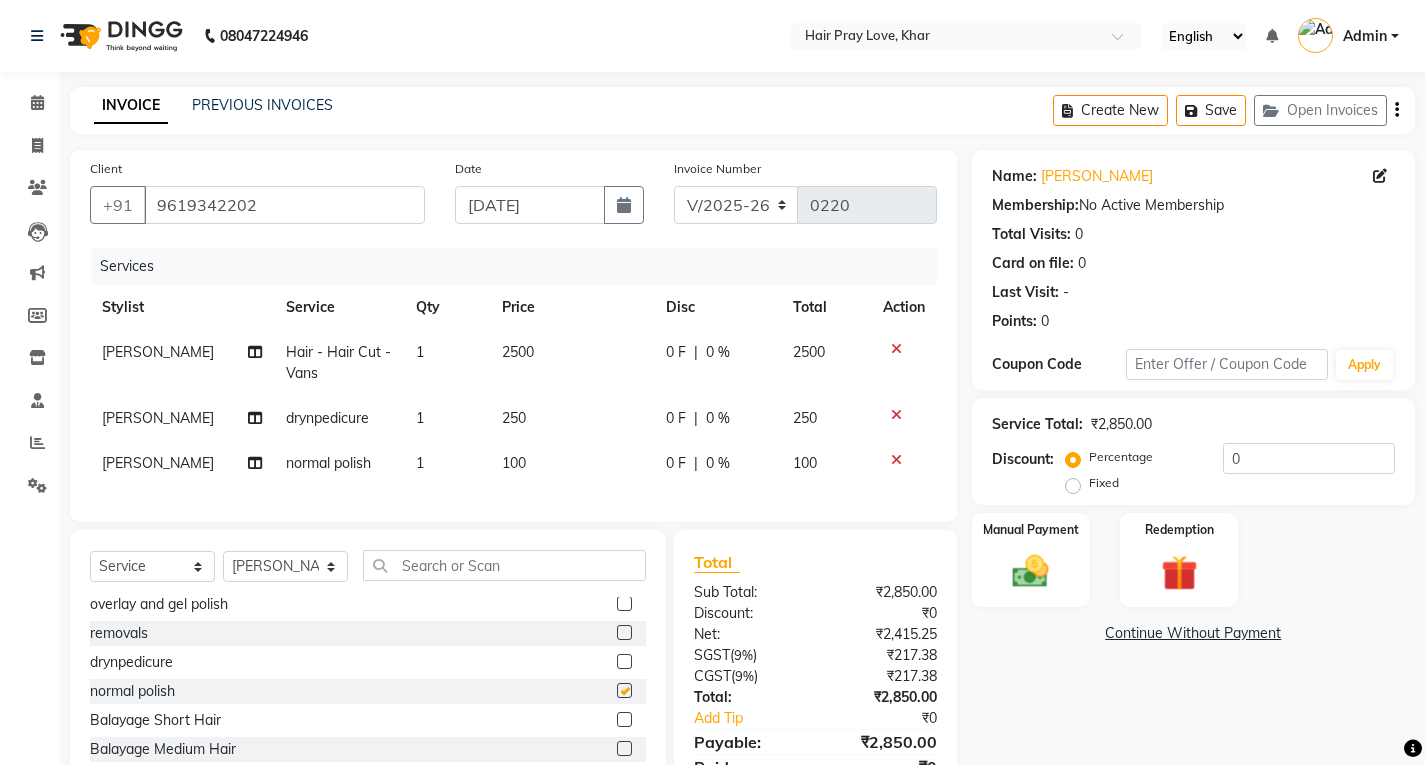 checkbox on "false" 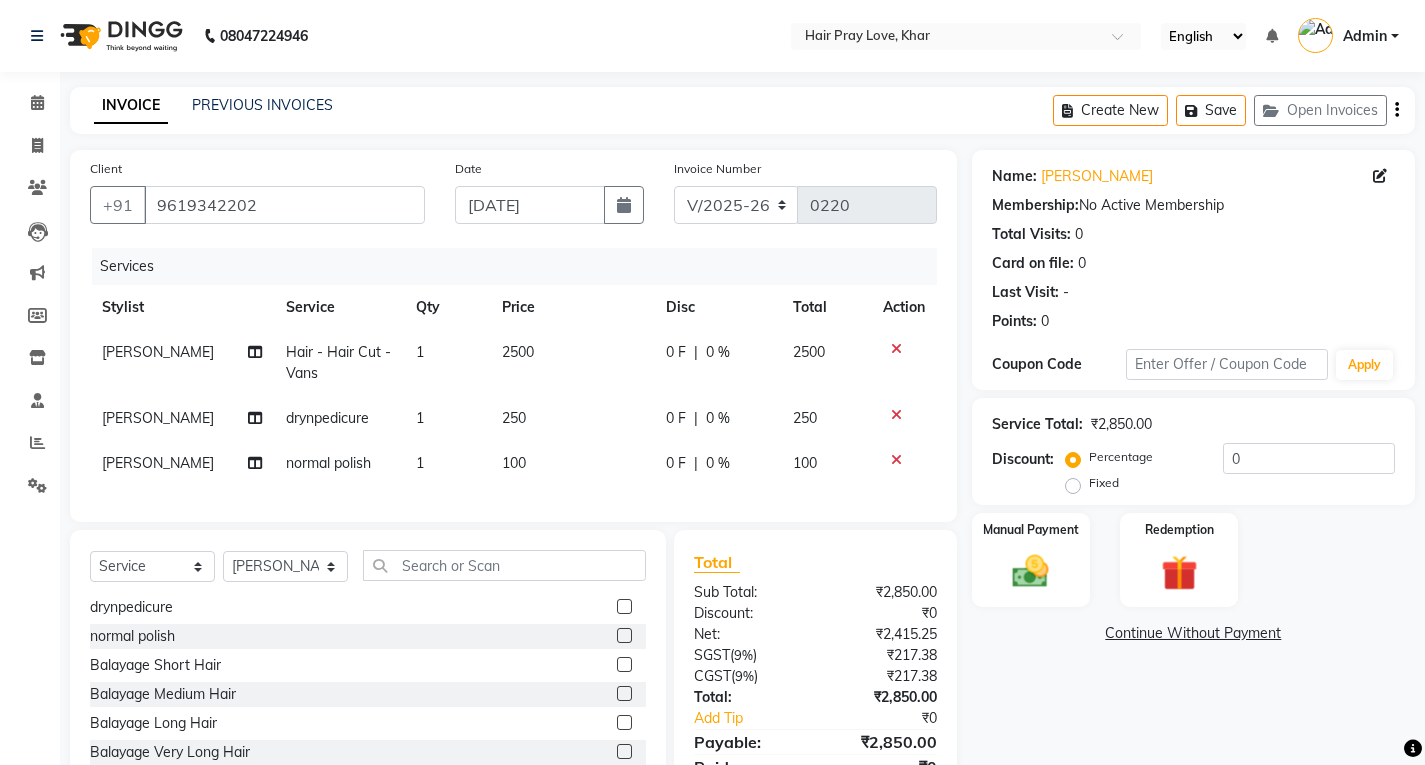 scroll, scrollTop: 1700, scrollLeft: 0, axis: vertical 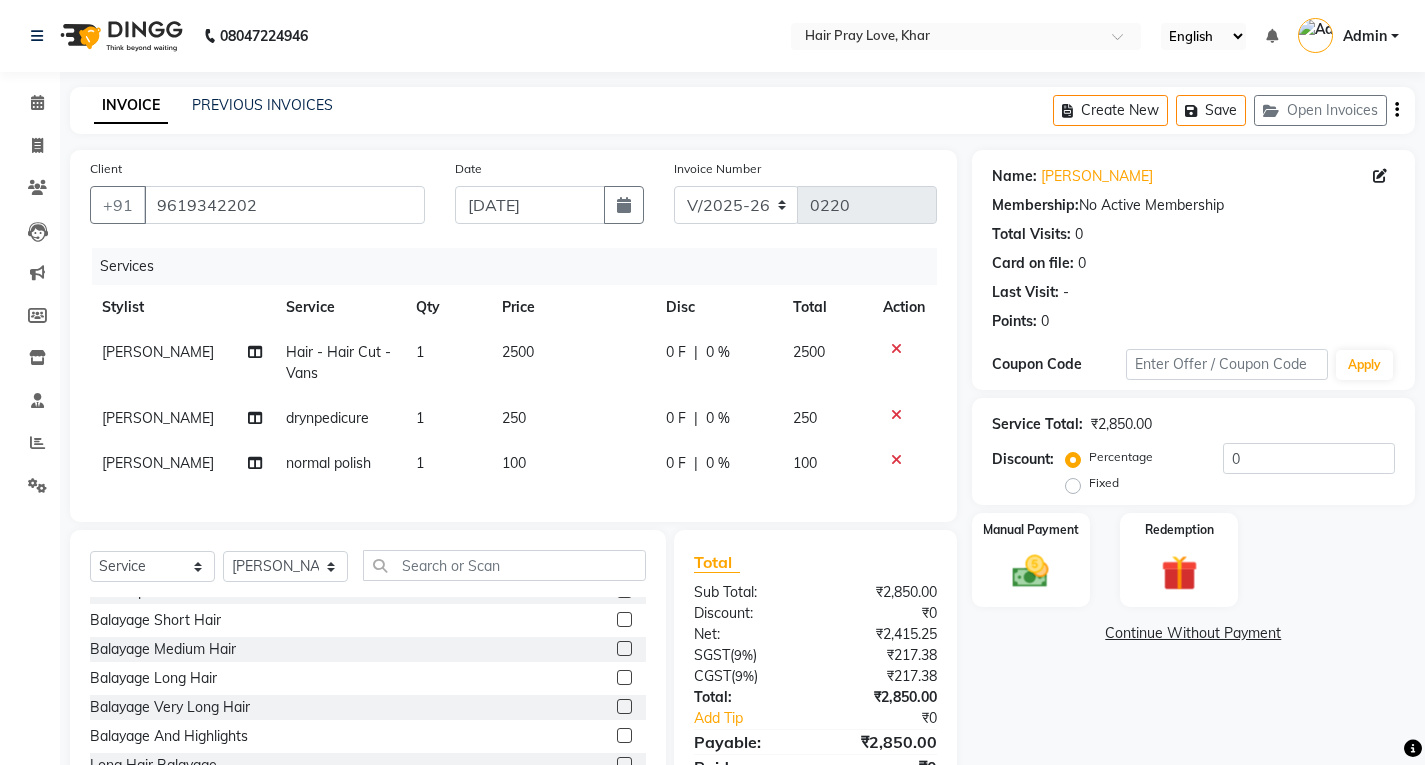 click 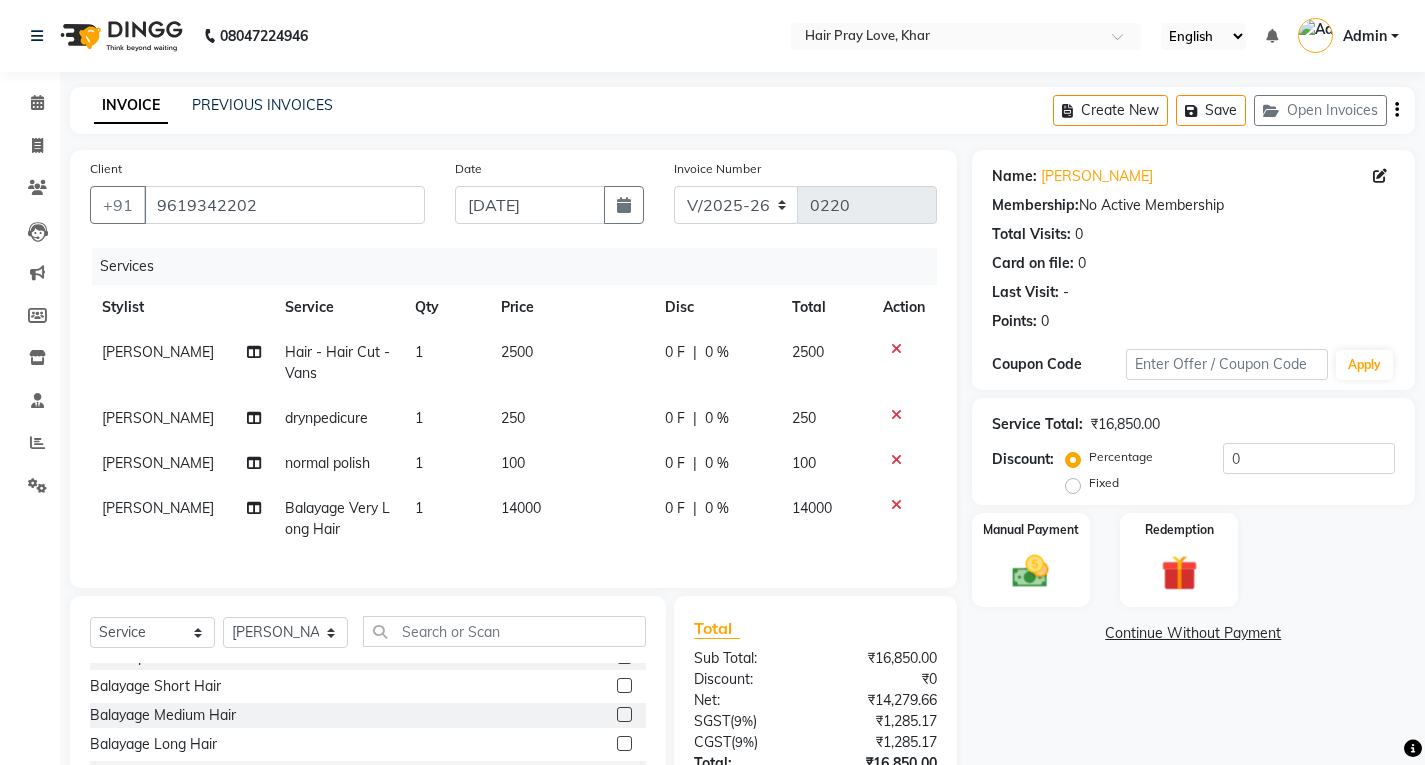 checkbox on "false" 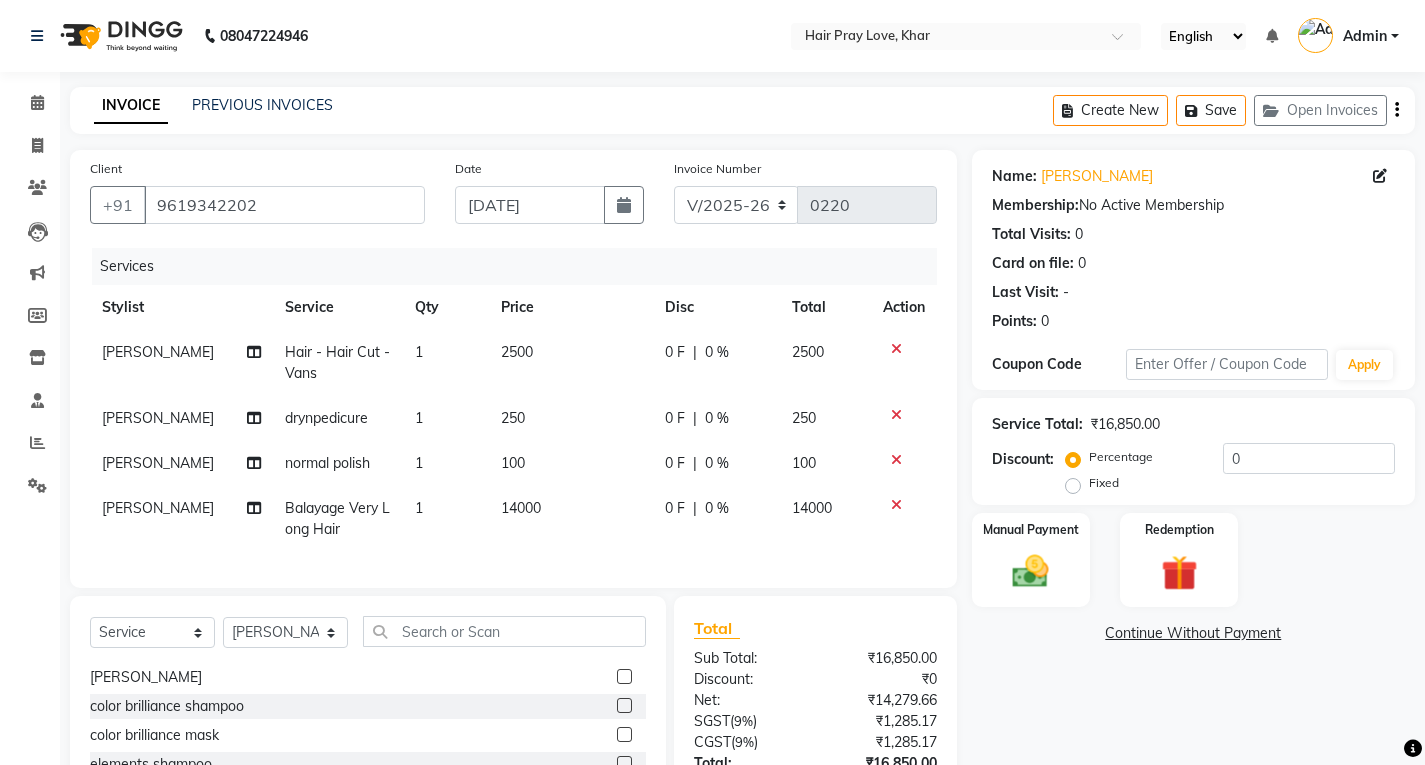 scroll, scrollTop: 2526, scrollLeft: 0, axis: vertical 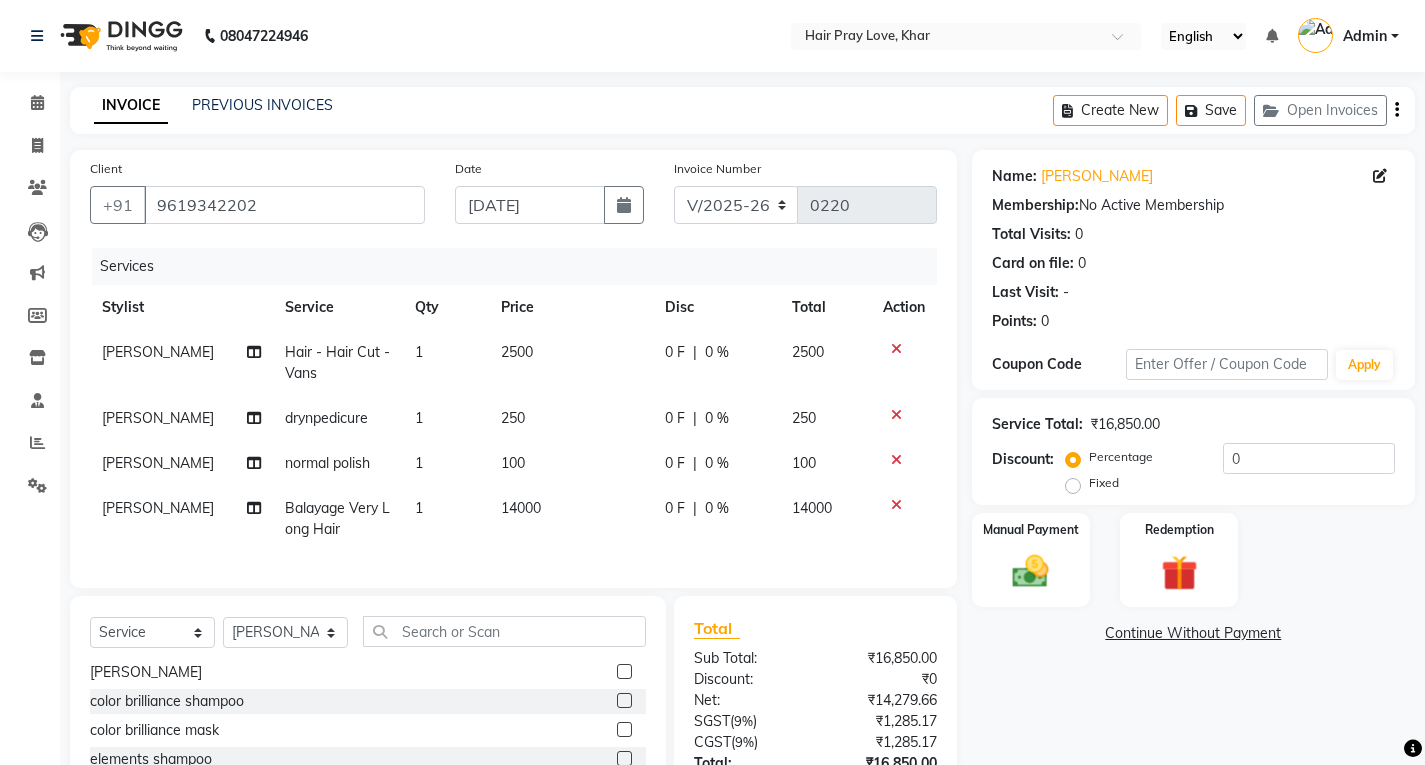 click 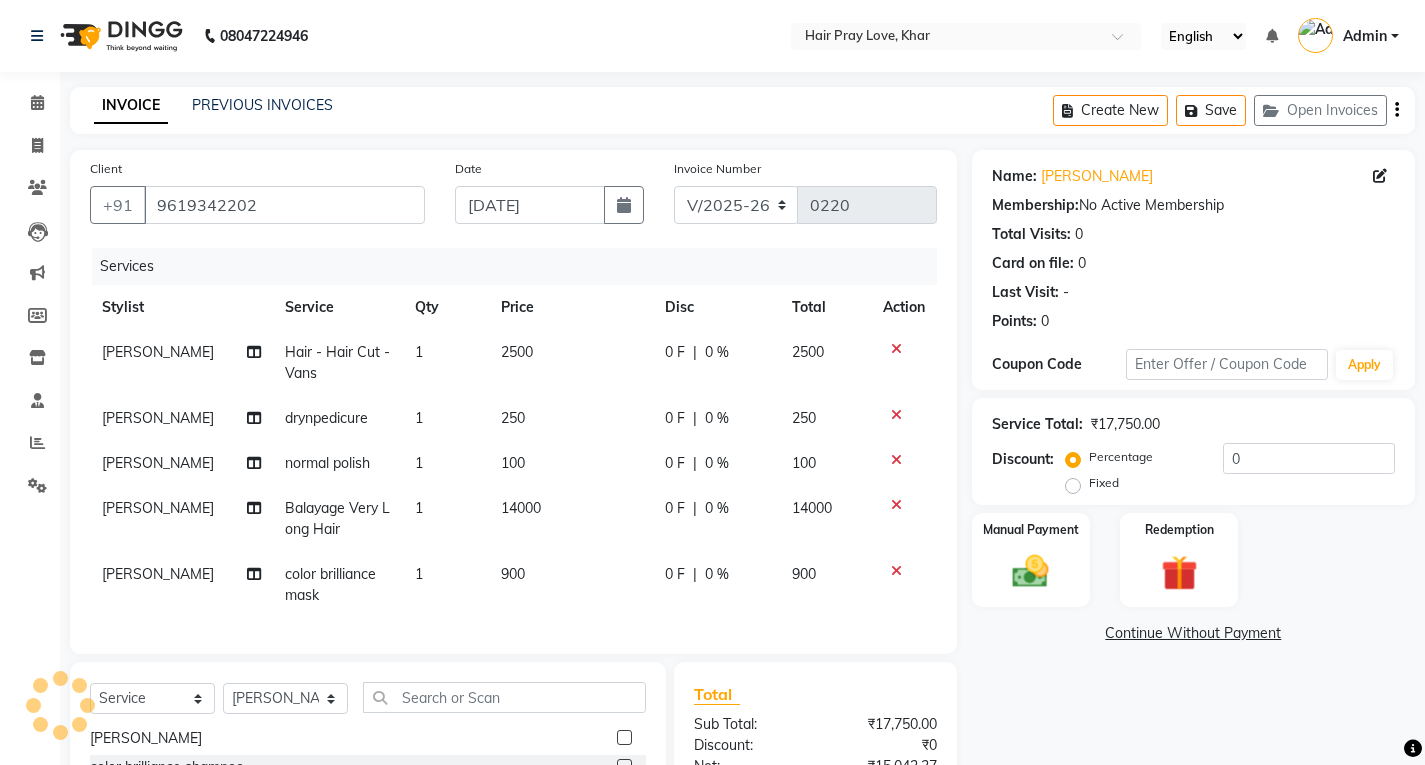 checkbox on "false" 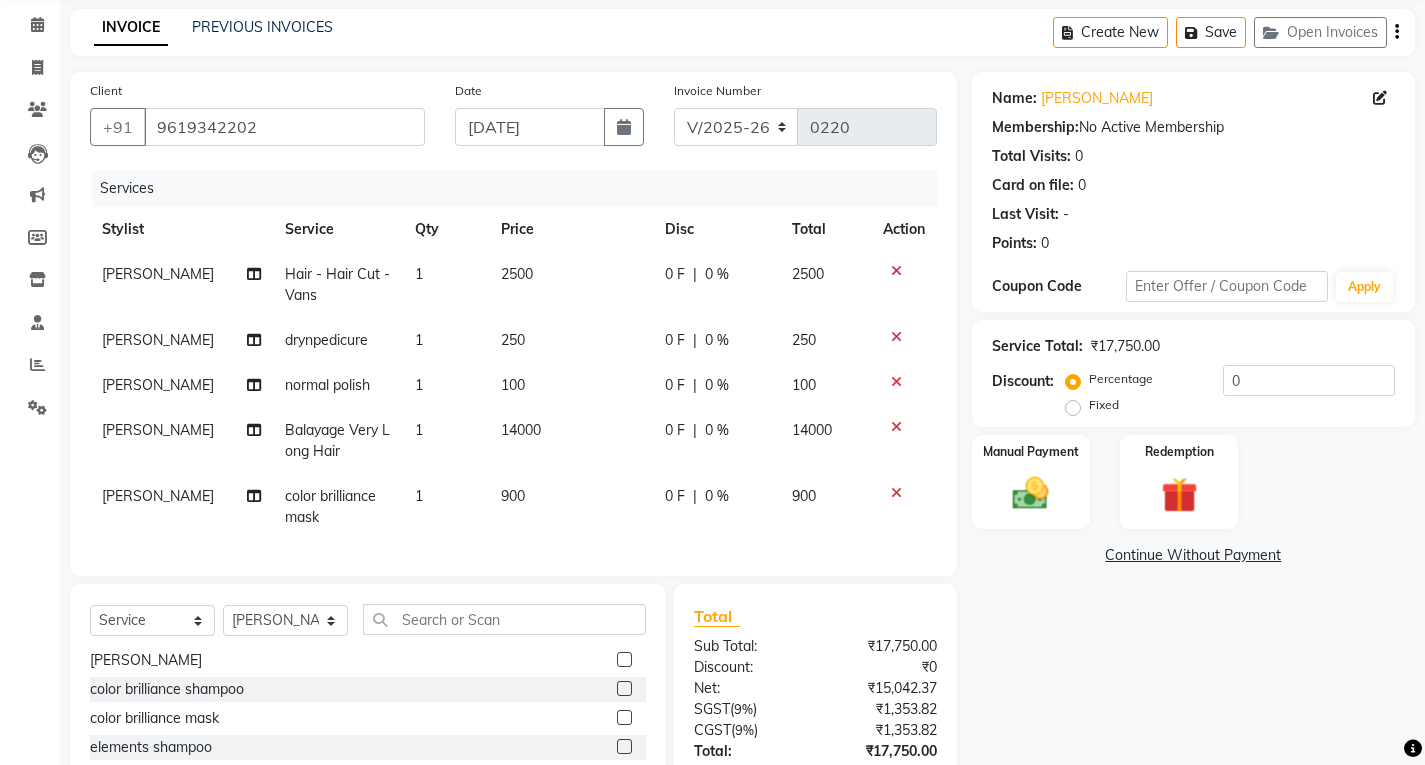 scroll, scrollTop: 237, scrollLeft: 0, axis: vertical 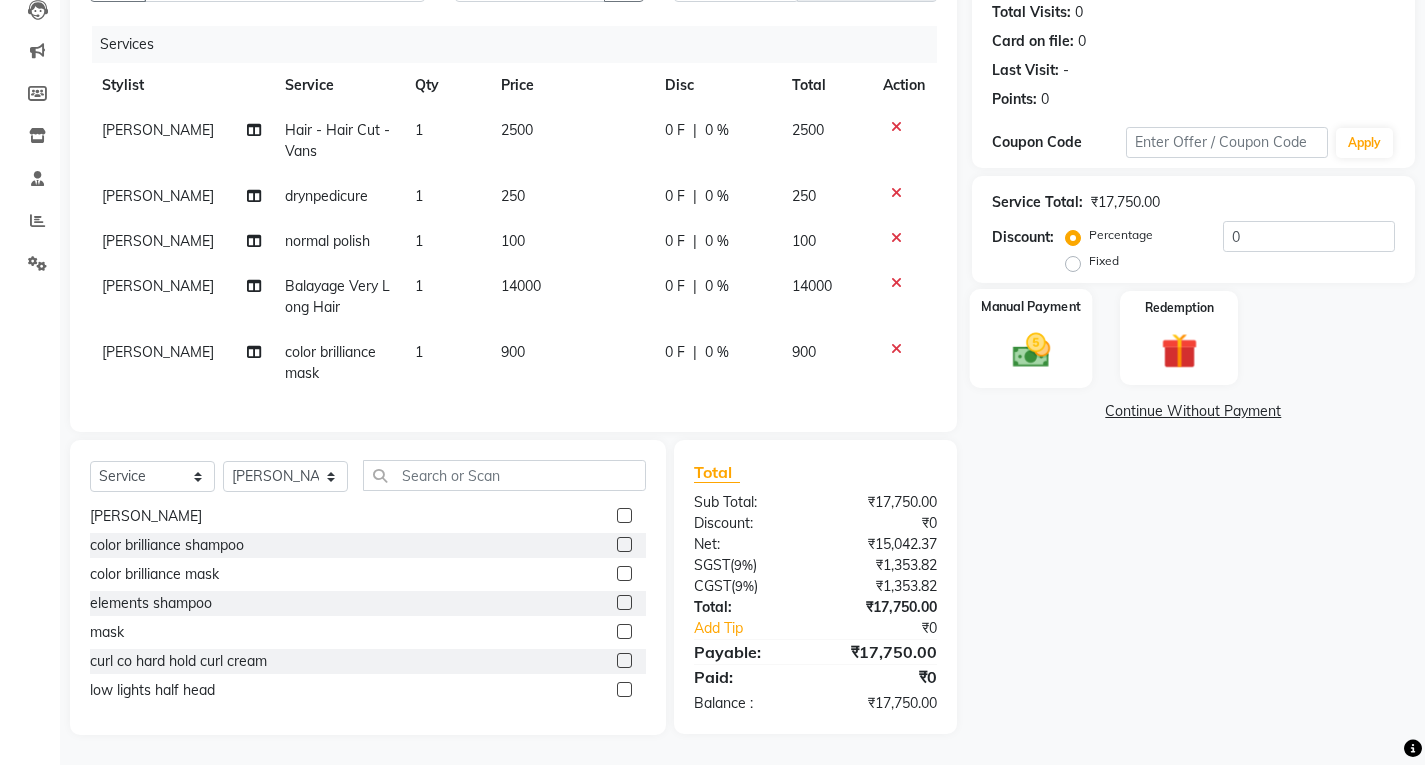 click on "Manual Payment" 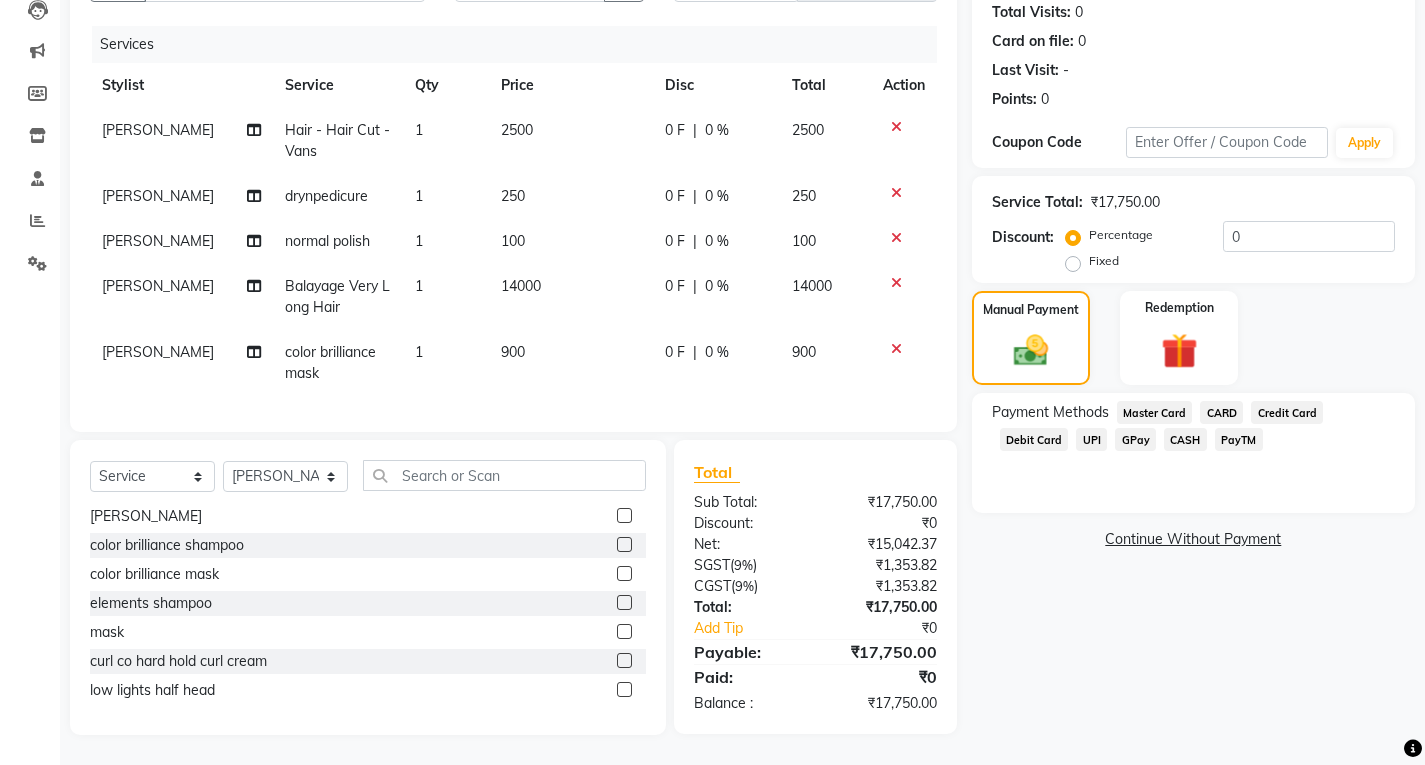 click on "CASH" 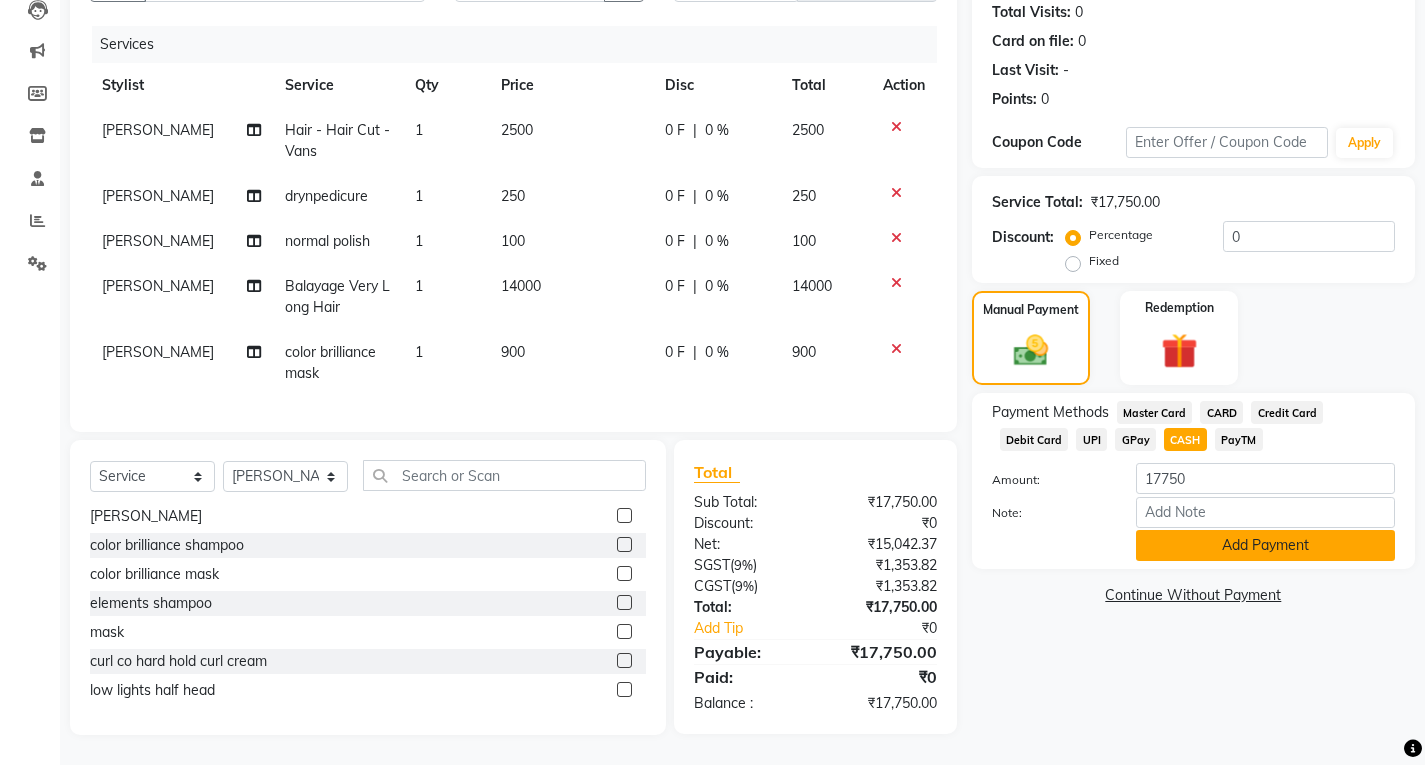 click on "Add Payment" 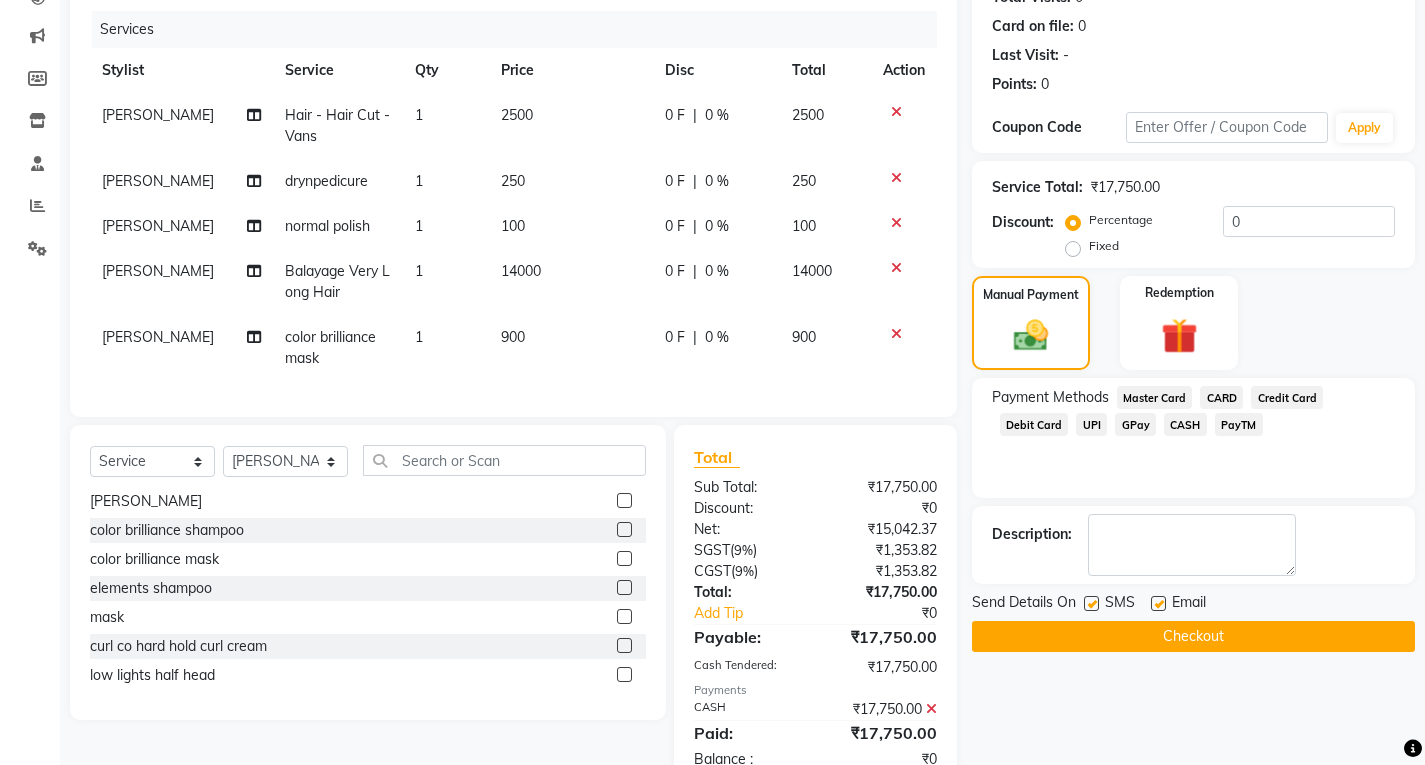 scroll, scrollTop: 307, scrollLeft: 0, axis: vertical 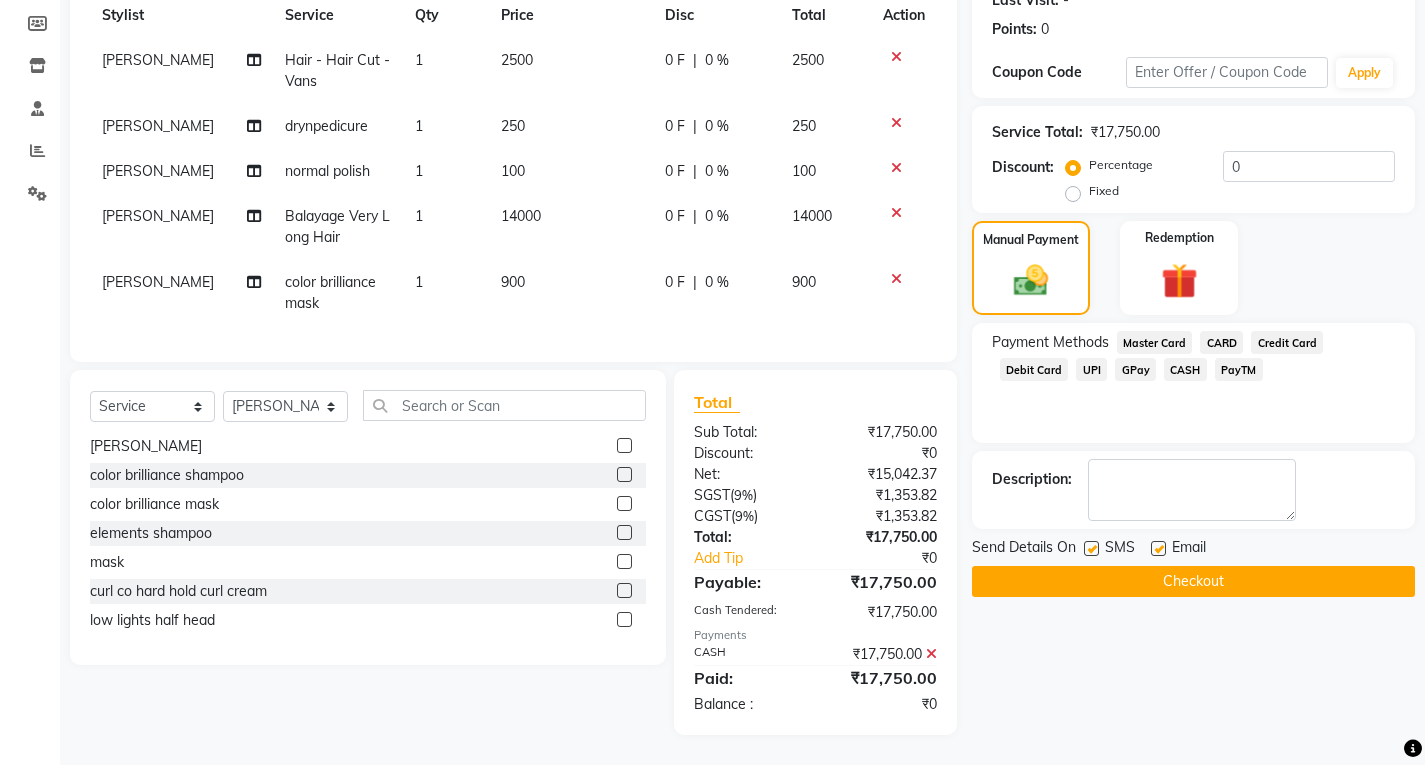 click on "Checkout" 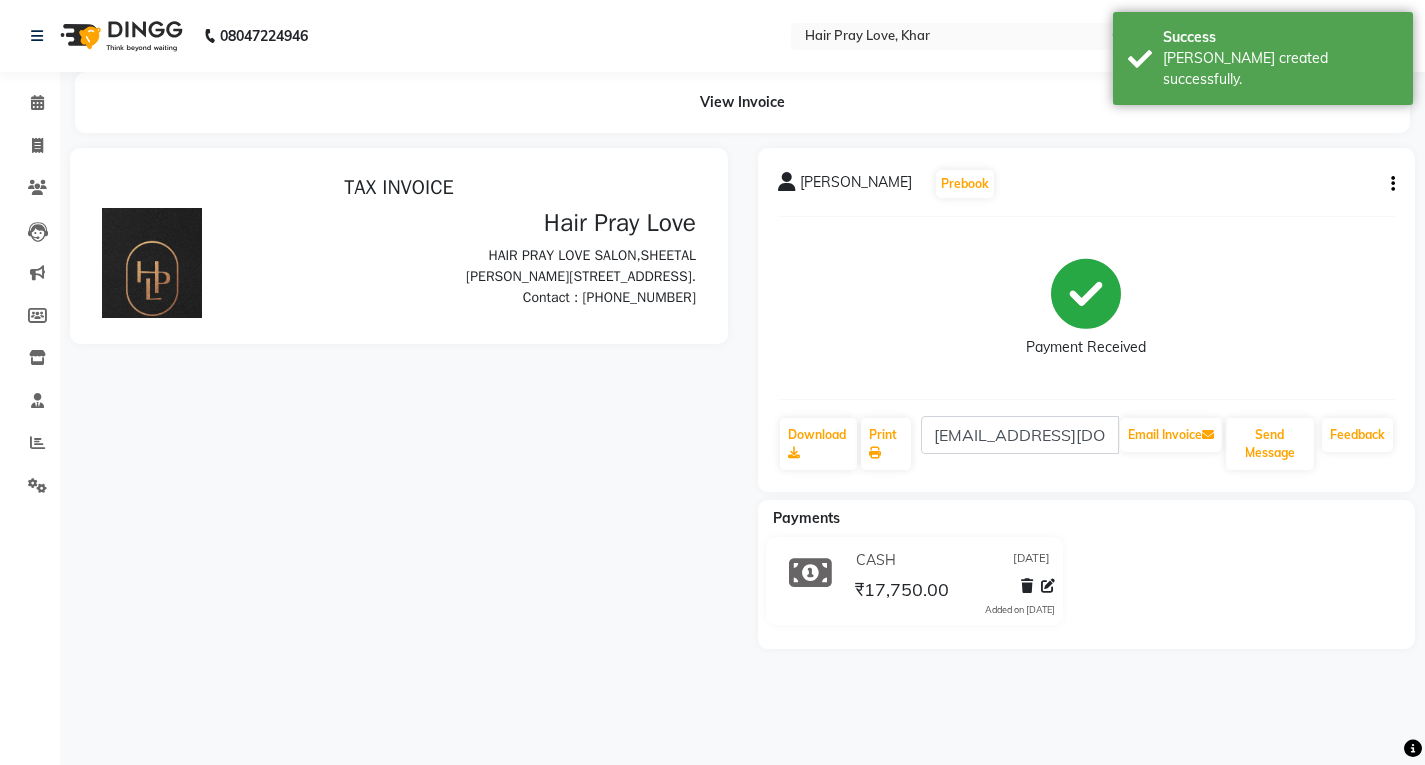 scroll, scrollTop: 0, scrollLeft: 0, axis: both 